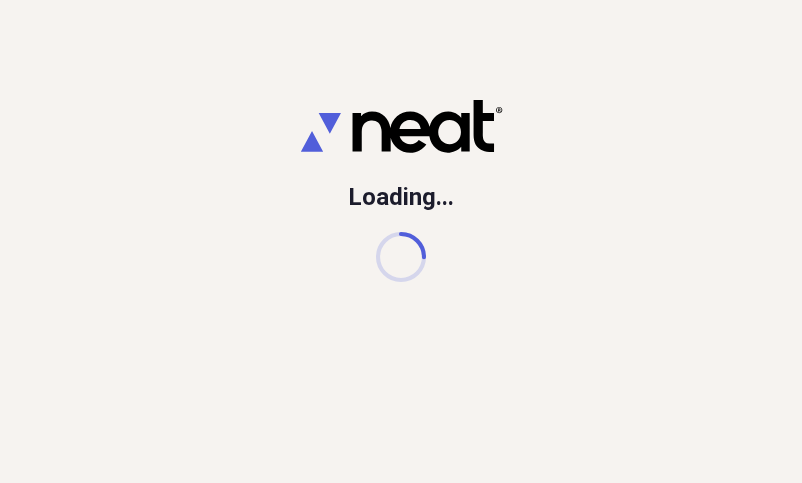 scroll, scrollTop: 0, scrollLeft: 0, axis: both 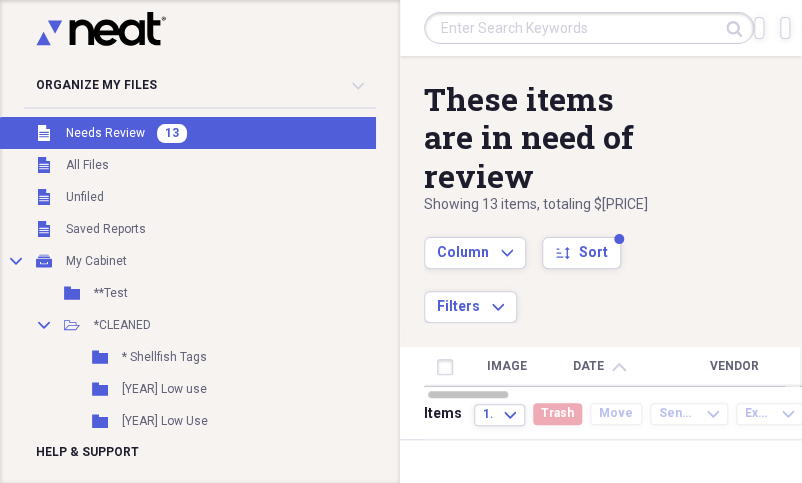 click on "Unfiled Needs Review 13" at bounding box center [200, 133] 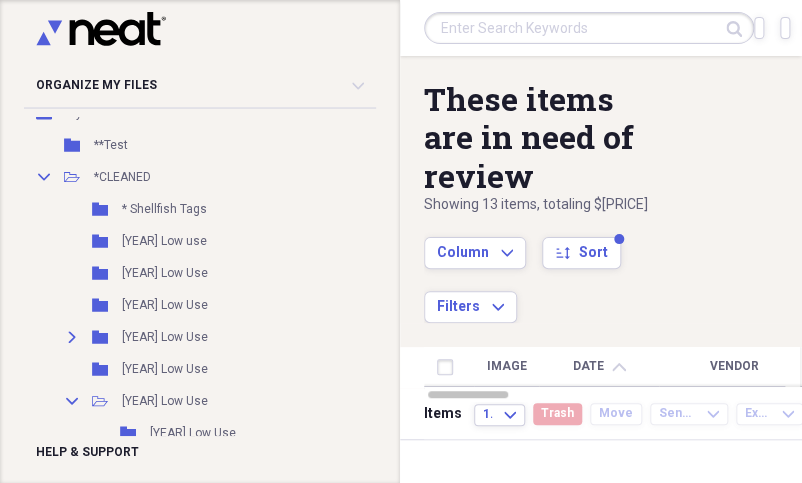 scroll, scrollTop: 149, scrollLeft: 0, axis: vertical 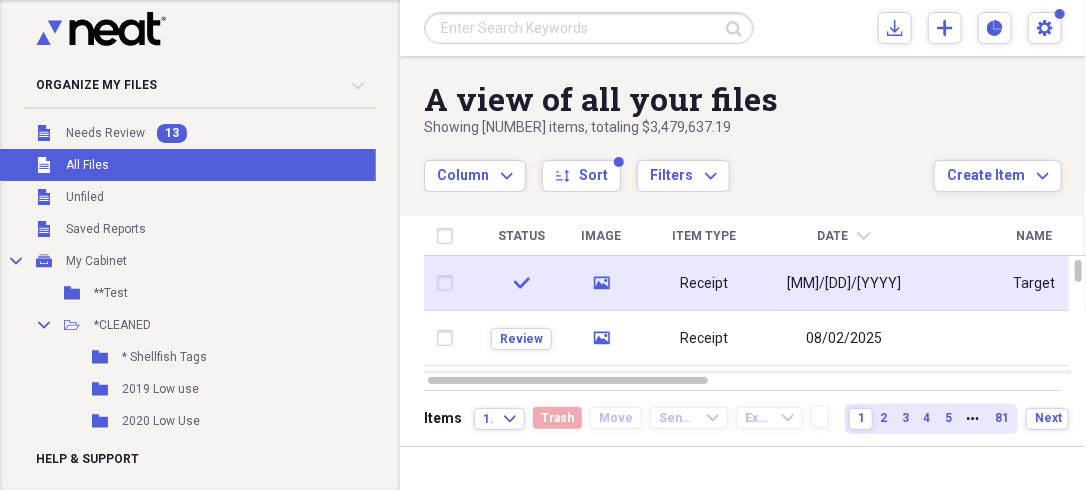 click on "Receipt" at bounding box center (704, 284) 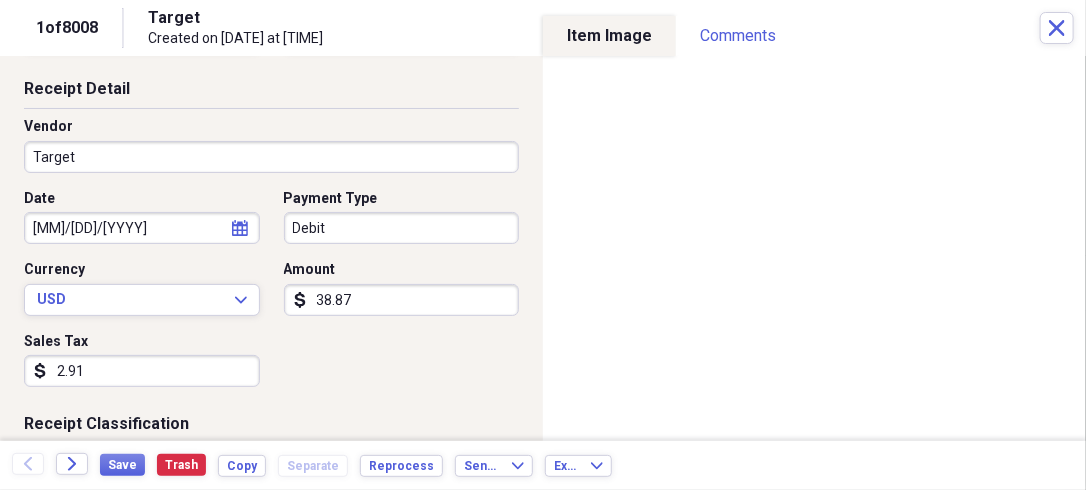 scroll, scrollTop: 80, scrollLeft: 0, axis: vertical 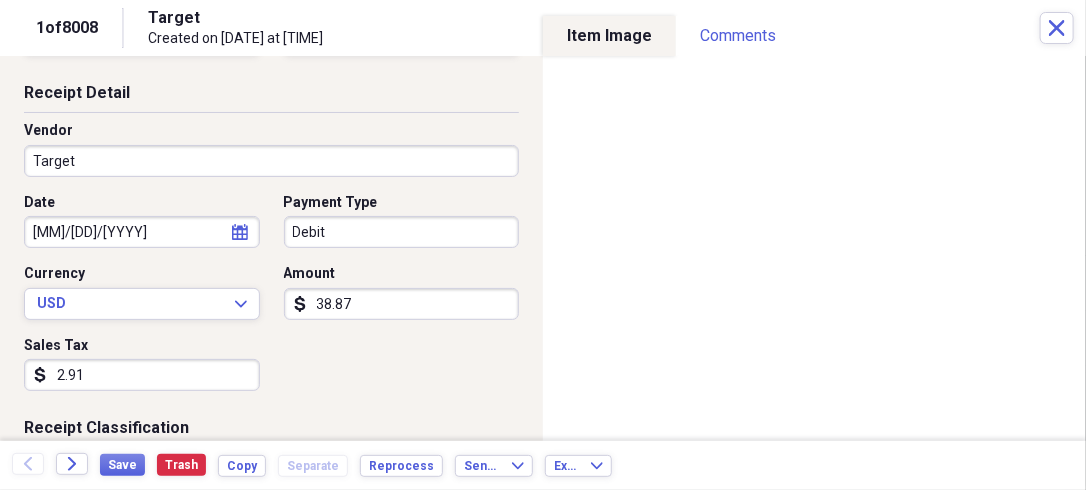 click 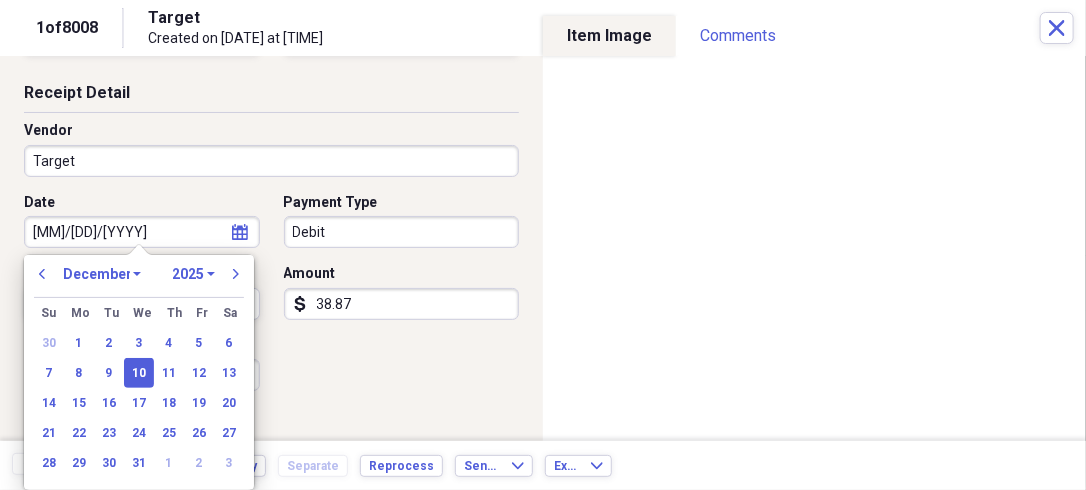 click on "1970 1971 1972 1973 1974 1975 1976 1977 1978 1979 1980 1981 1982 1983 1984 1985 1986 1987 1988 1989 1990 1991 1992 1993 1994 1995 1996 1997 1998 1999 2000 2001 2002 2003 2004 2005 2006 2007 2008 2009 2010 2011 2012 2013 2014 2015 2016 2017 2018 2019 2020 2021 2022 2023 2024 2025 2026 2027 2028 2029 2030 2031 2032 2033 2034 2035" at bounding box center (193, 274) 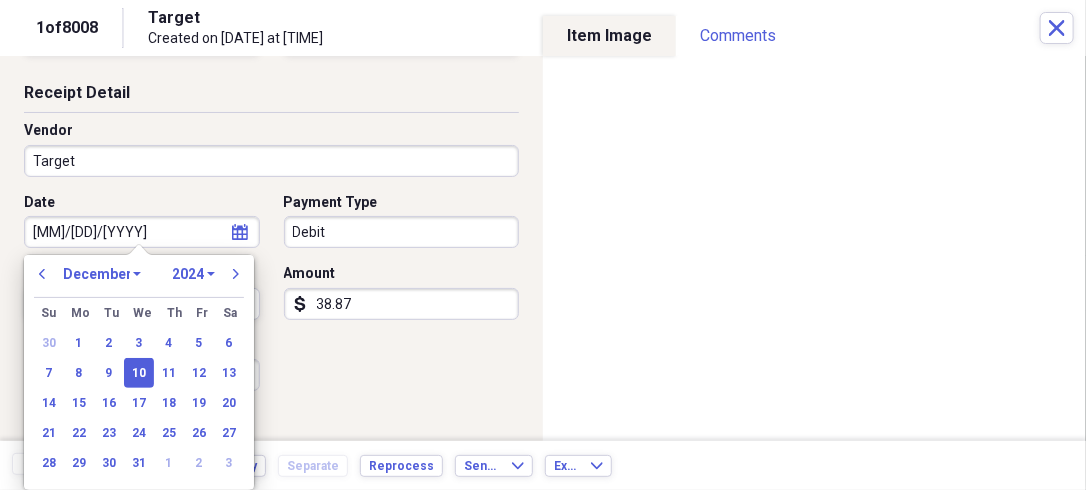 click on "1970 1971 1972 1973 1974 1975 1976 1977 1978 1979 1980 1981 1982 1983 1984 1985 1986 1987 1988 1989 1990 1991 1992 1993 1994 1995 1996 1997 1998 1999 2000 2001 2002 2003 2004 2005 2006 2007 2008 2009 2010 2011 2012 2013 2014 2015 2016 2017 2018 2019 2020 2021 2022 2023 2024 2025 2026 2027 2028 2029 2030 2031 2032 2033 2034 2035" at bounding box center [193, 274] 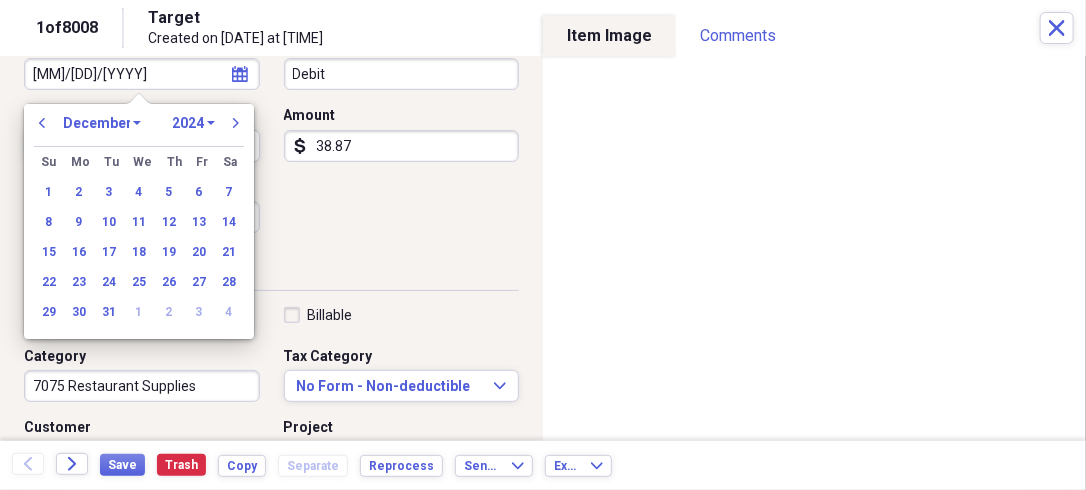 scroll, scrollTop: 240, scrollLeft: 0, axis: vertical 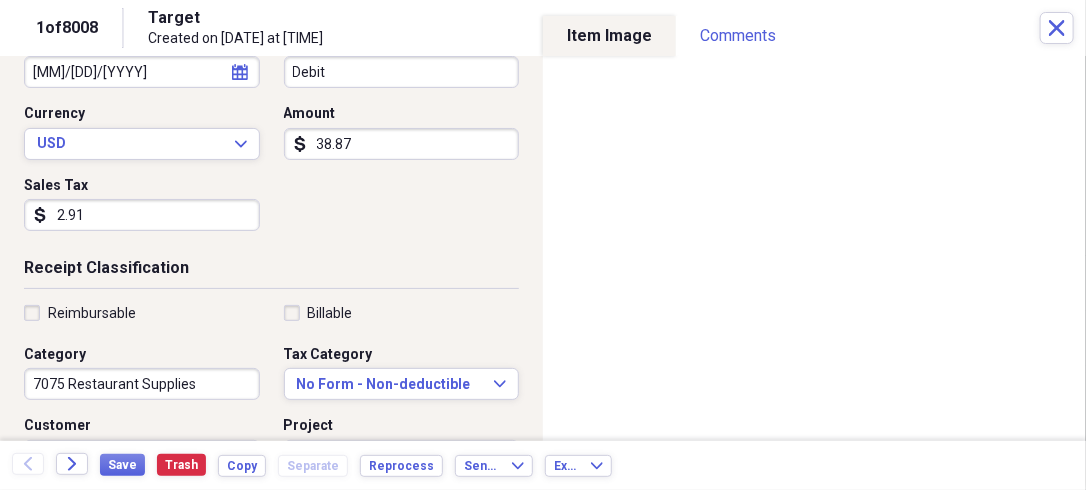click on "Date [DATE] calendar Calendar Payment Type Debit Currency USD Expand Amount dollar-sign 38.87 Sales Tax dollar-sign 2.91" at bounding box center [271, 140] 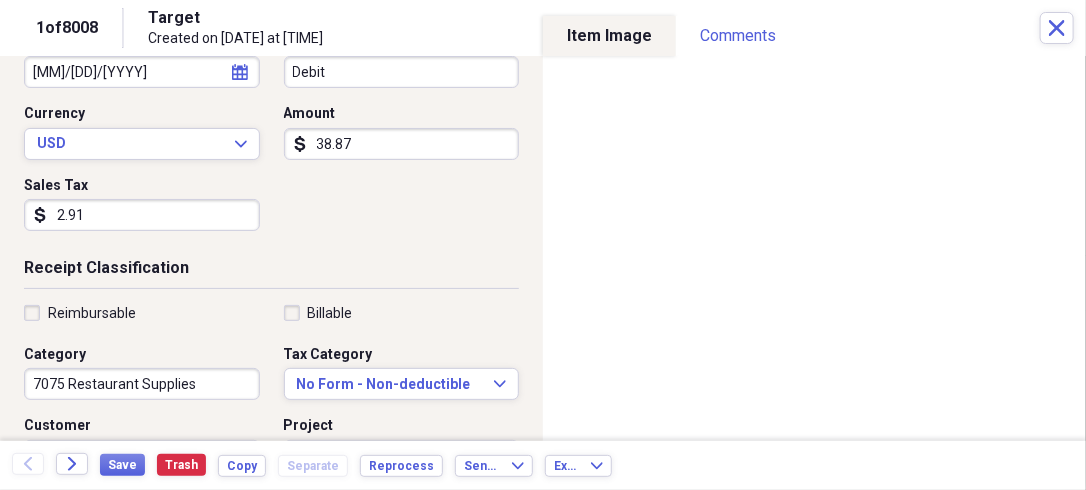 click 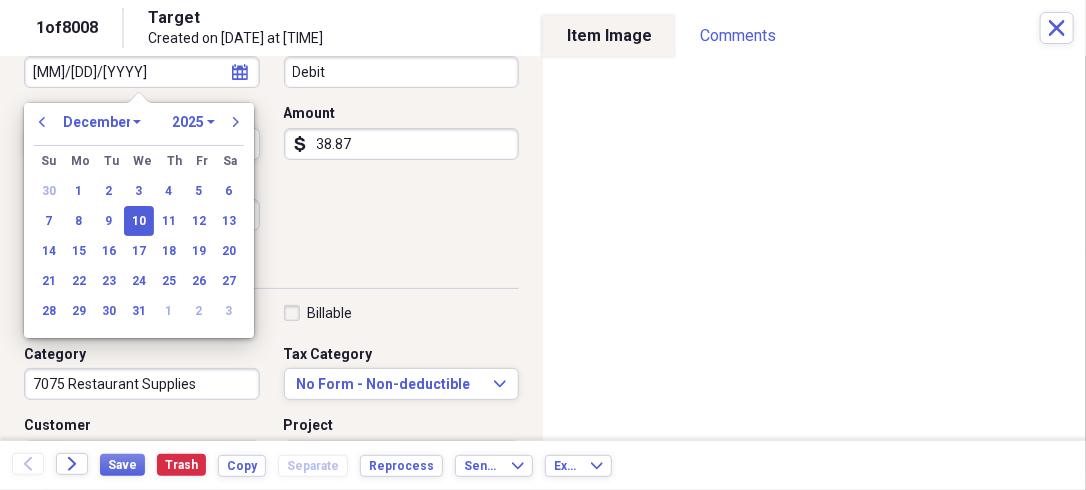 click on "1970 1971 1972 1973 1974 1975 1976 1977 1978 1979 1980 1981 1982 1983 1984 1985 1986 1987 1988 1989 1990 1991 1992 1993 1994 1995 1996 1997 1998 1999 2000 2001 2002 2003 2004 2005 2006 2007 2008 2009 2010 2011 2012 2013 2014 2015 2016 2017 2018 2019 2020 2021 2022 2023 2024 2025 2026 2027 2028 2029 2030 2031 2032 2033 2034 2035" at bounding box center (193, 122) 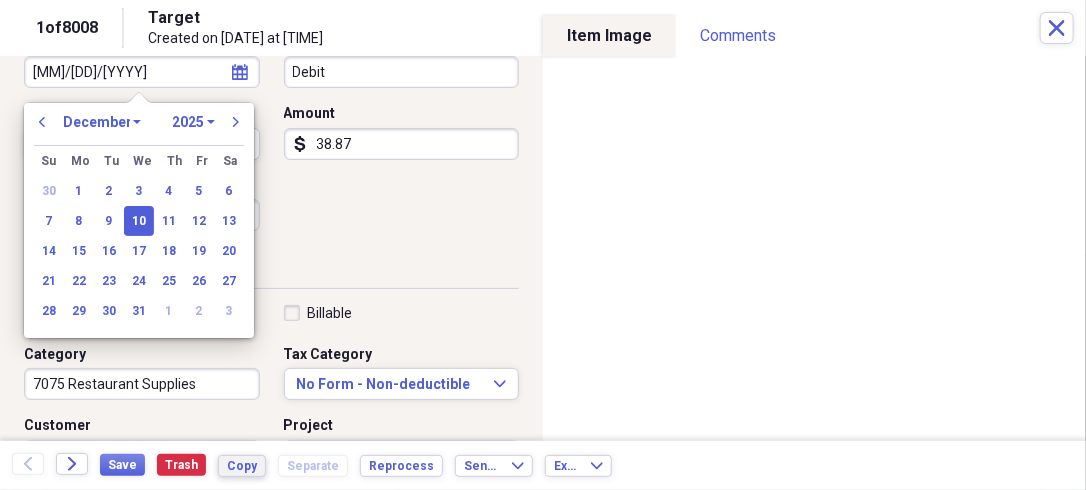 select on "2024" 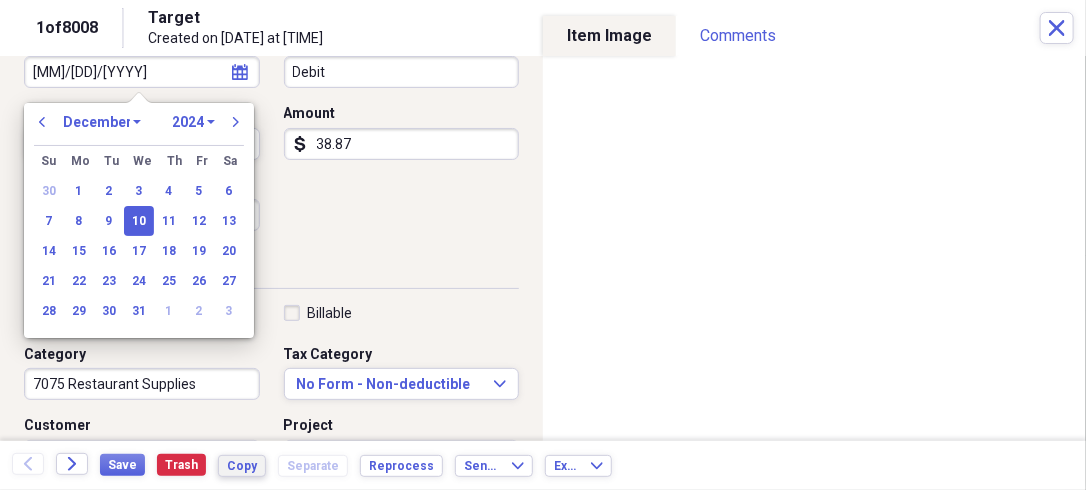 click on "1970 1971 1972 1973 1974 1975 1976 1977 1978 1979 1980 1981 1982 1983 1984 1985 1986 1987 1988 1989 1990 1991 1992 1993 1994 1995 1996 1997 1998 1999 2000 2001 2002 2003 2004 2005 2006 2007 2008 2009 2010 2011 2012 2013 2014 2015 2016 2017 2018 2019 2020 2021 2022 2023 2024 2025 2026 2027 2028 2029 2030 2031 2032 2033 2034 2035" at bounding box center (193, 122) 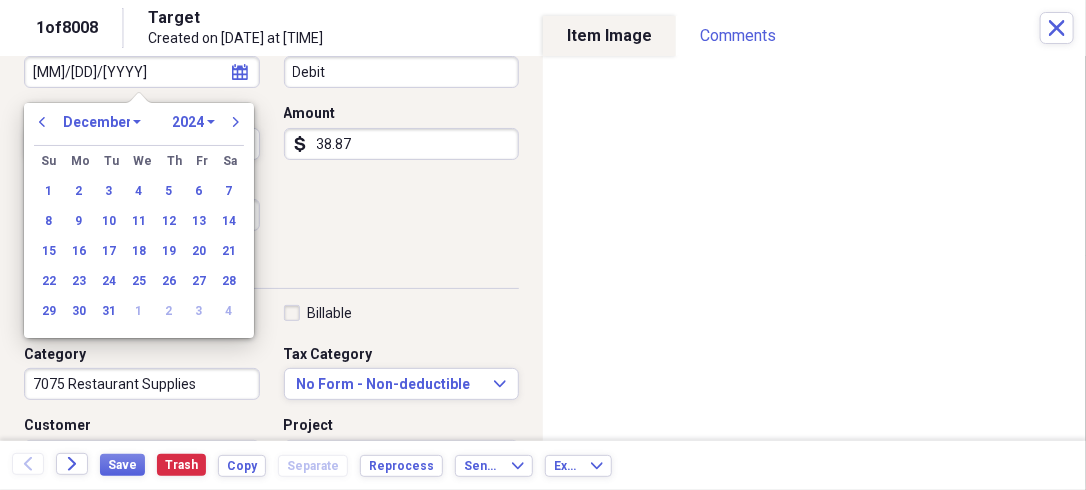 click on "Date [DATE] calendar Calendar Payment Type Debit Currency USD Expand Amount dollar-sign 38.87 Sales Tax dollar-sign 2.91" at bounding box center (271, 140) 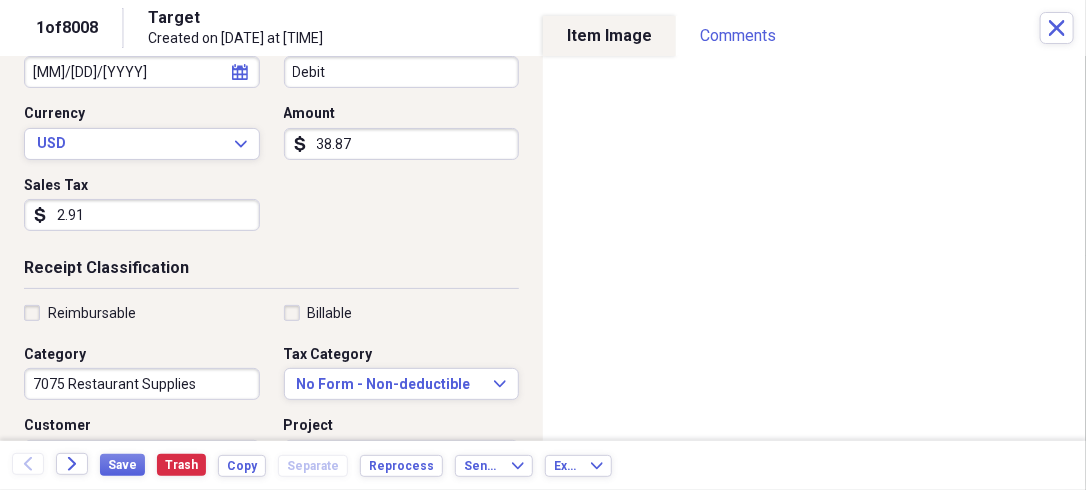 click on "[MM]/[DD]/[YYYY]" at bounding box center (142, 72) 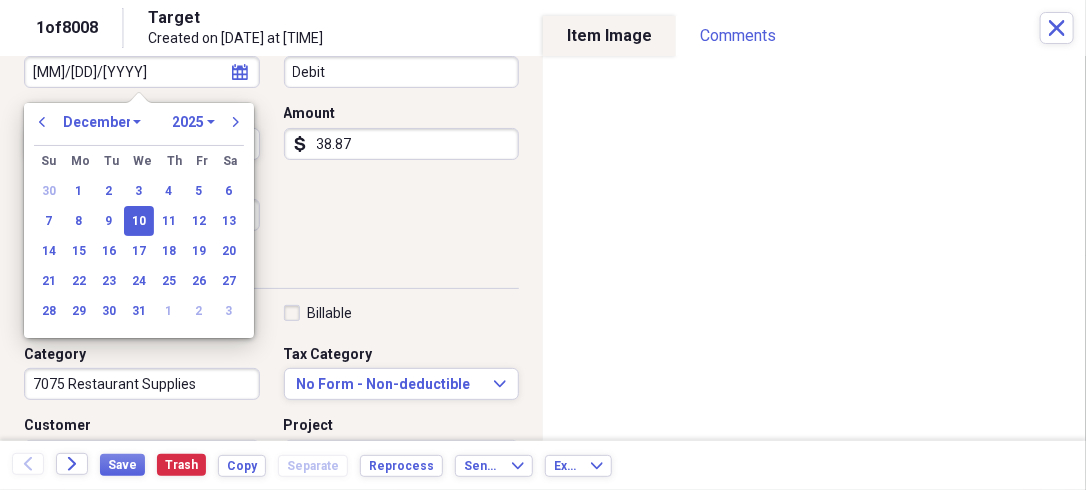 click on "1970 1971 1972 1973 1974 1975 1976 1977 1978 1979 1980 1981 1982 1983 1984 1985 1986 1987 1988 1989 1990 1991 1992 1993 1994 1995 1996 1997 1998 1999 2000 2001 2002 2003 2004 2005 2006 2007 2008 2009 2010 2011 2012 2013 2014 2015 2016 2017 2018 2019 2020 2021 2022 2023 2024 2025 2026 2027 2028 2029 2030 2031 2032 2033 2034 2035" at bounding box center (193, 122) 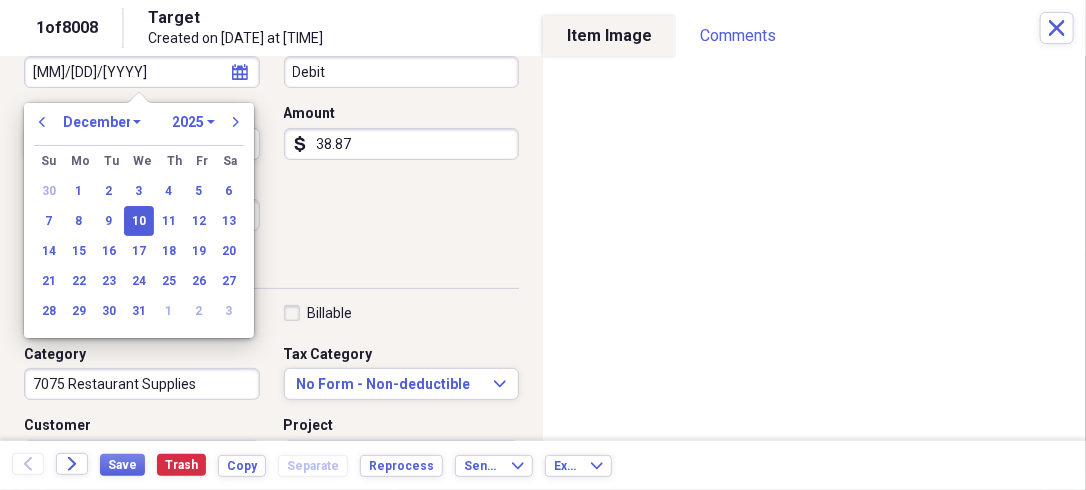 select on "2024" 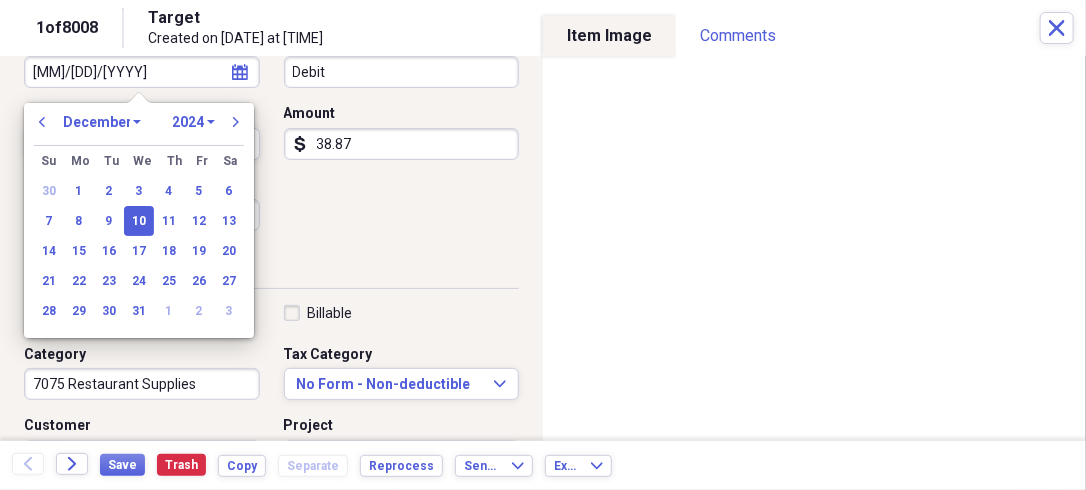 click on "1970 1971 1972 1973 1974 1975 1976 1977 1978 1979 1980 1981 1982 1983 1984 1985 1986 1987 1988 1989 1990 1991 1992 1993 1994 1995 1996 1997 1998 1999 2000 2001 2002 2003 2004 2005 2006 2007 2008 2009 2010 2011 2012 2013 2014 2015 2016 2017 2018 2019 2020 2021 2022 2023 2024 2025 2026 2027 2028 2029 2030 2031 2032 2033 2034 2035" at bounding box center [193, 122] 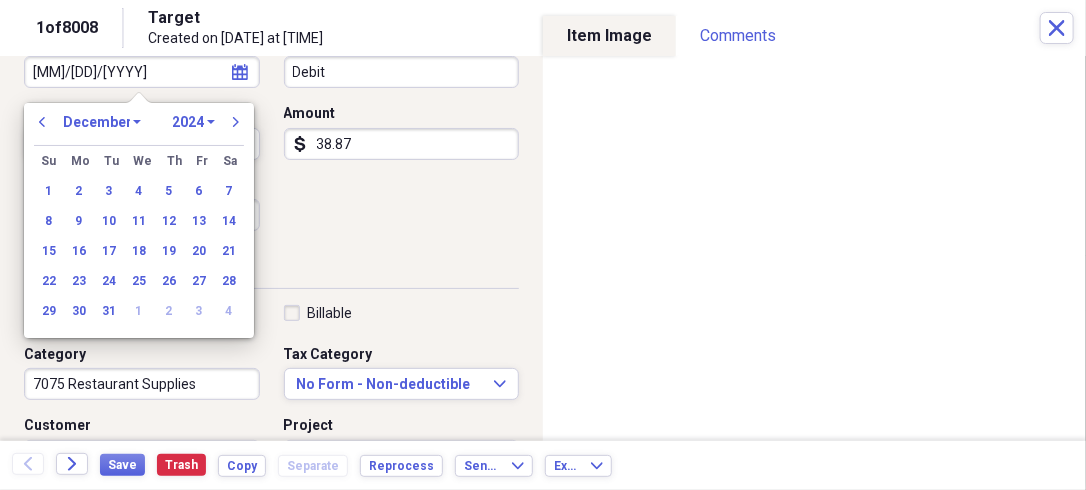 click on "1970 1971 1972 1973 1974 1975 1976 1977 1978 1979 1980 1981 1982 1983 1984 1985 1986 1987 1988 1989 1990 1991 1992 1993 1994 1995 1996 1997 1998 1999 2000 2001 2002 2003 2004 2005 2006 2007 2008 2009 2010 2011 2012 2013 2014 2015 2016 2017 2018 2019 2020 2021 2022 2023 2024 2025 2026 2027 2028 2029 2030 2031 2032 2033 2034 2035" at bounding box center [193, 122] 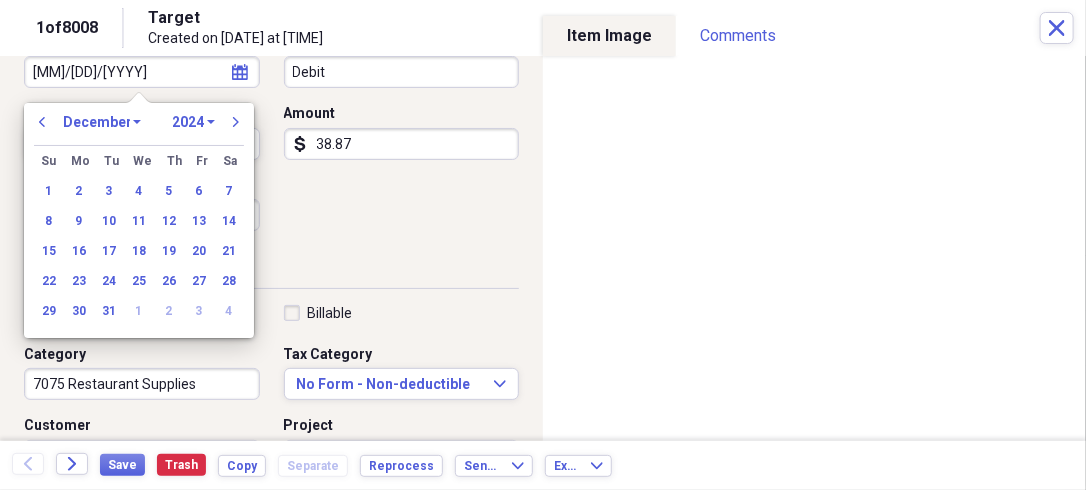 click on "[MM]/[DD]/[YYYY]" at bounding box center [142, 72] 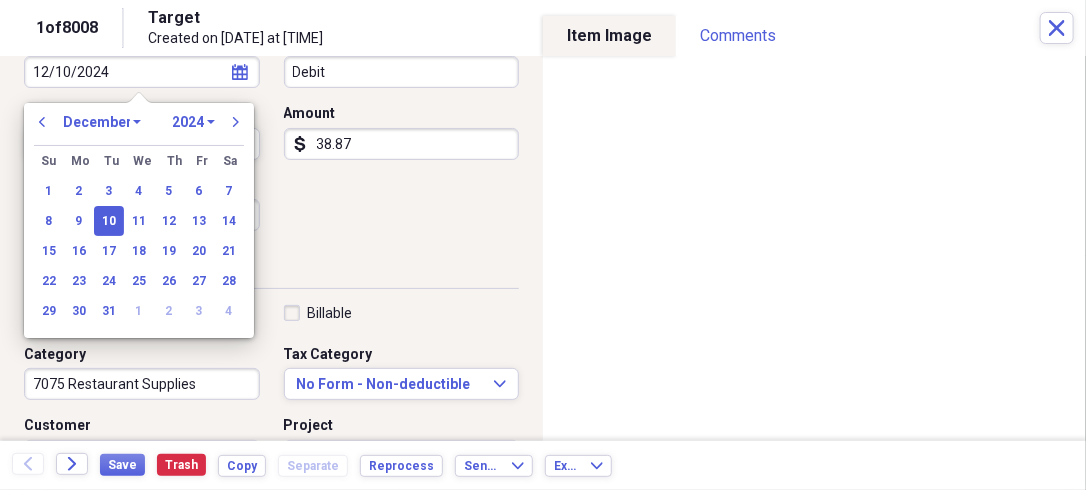 type on "12/10/2024" 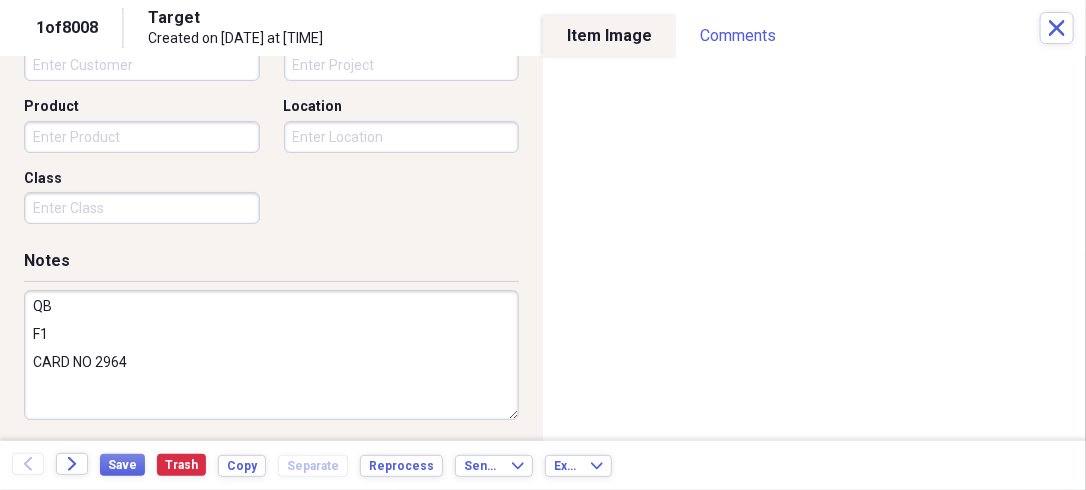 scroll, scrollTop: 635, scrollLeft: 0, axis: vertical 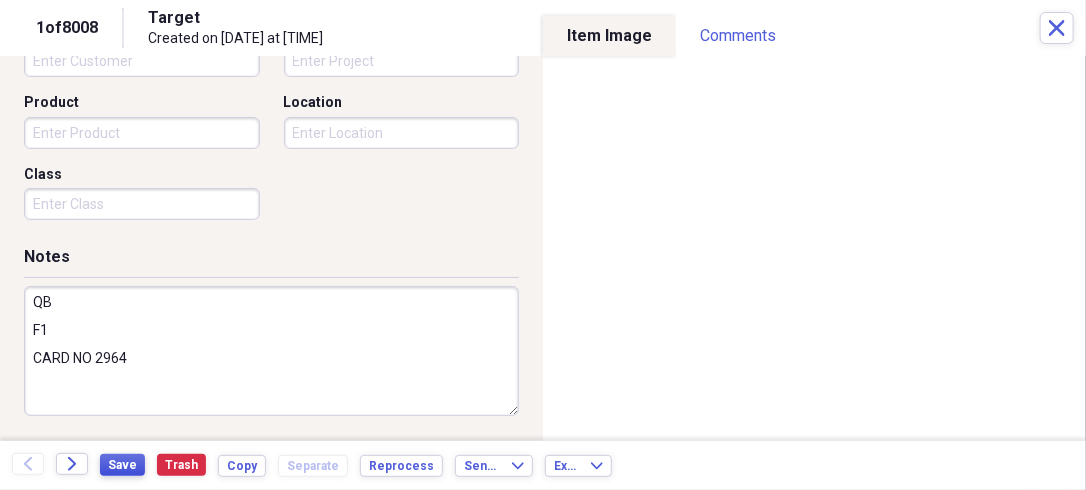 click on "Save" at bounding box center (122, 465) 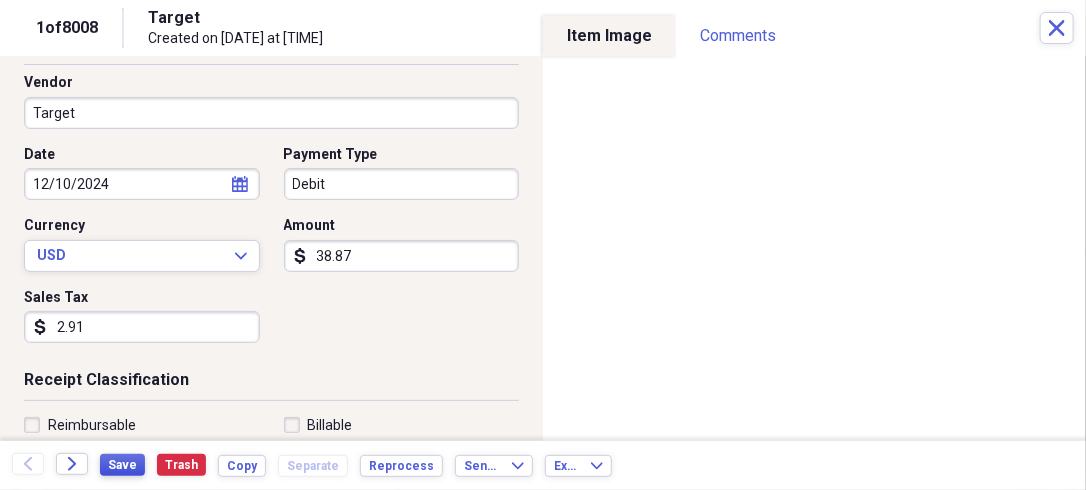 scroll, scrollTop: 0, scrollLeft: 0, axis: both 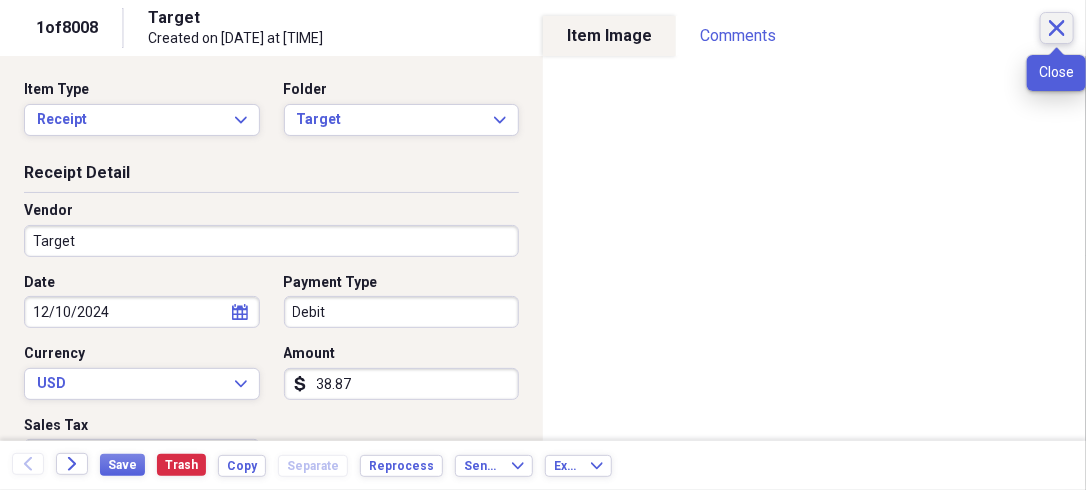 click 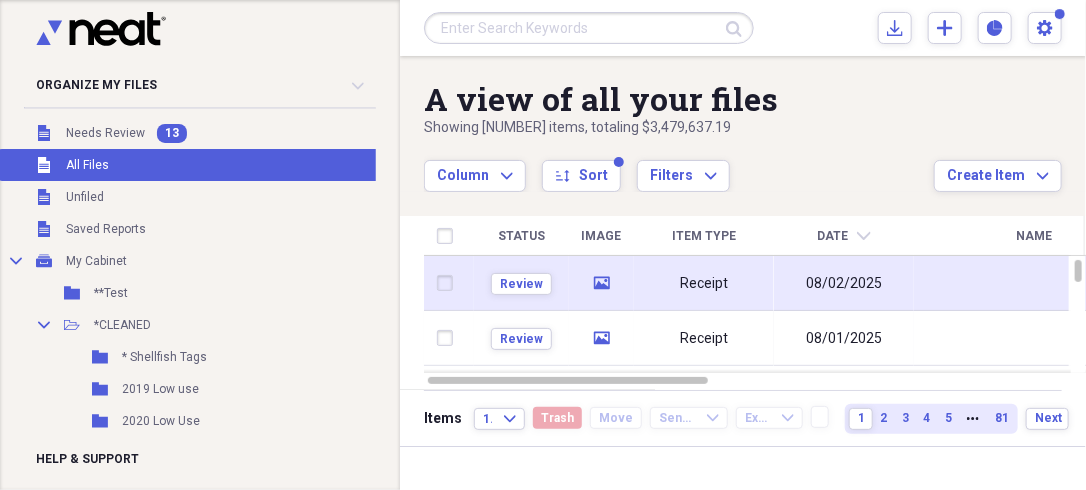 click on "Receipt" at bounding box center (704, 284) 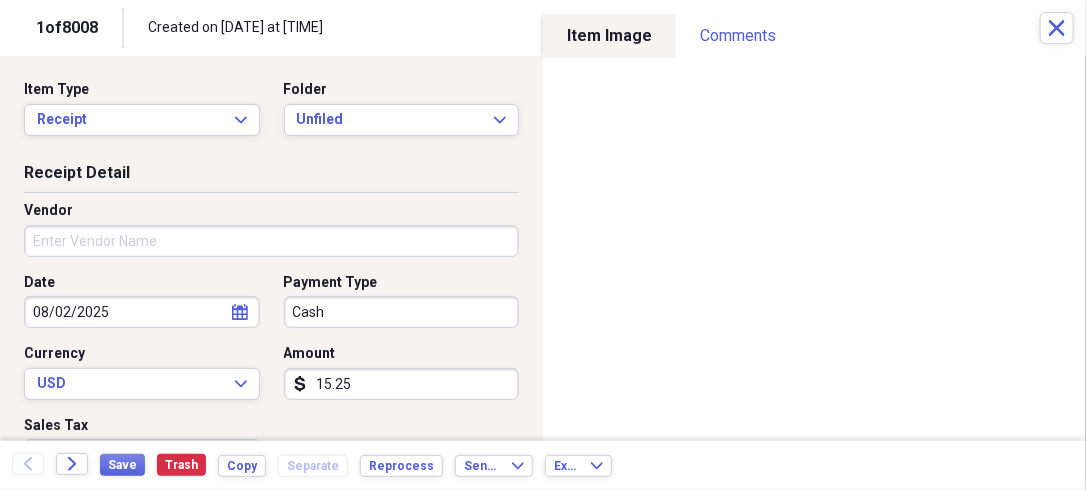 click on "Organize My Files 12 Collapse Unfiled Needs Review 12 Unfiled All Files Unfiled Unfiled Unfiled Saved Reports Collapse My Cabinet My Cabinet Add Folder Folder **Test Add Folder Collapse Open Folder *CLEANED Add Folder Folder * Shellfish Tags Add Folder Folder 2019 Low use Add Folder Folder 2020 Low Use Add Folder Folder 2021 Low Use Add Folder Expand Folder 2022 Low Use Add Folder Folder 2023 Low Use Add Folder Collapse Open Folder 2024 Low Use Add Folder Folder 2025 Low Use Add Folder Folder 84th Glen Add Folder Folder Accessories by Elyane Add Folder Folder Albertson's Add Folder Folder ALDI Add Folder Folder Alida Restaurant Supply Add Folder Folder APS Add Folder Folder Arizona Community Farmers Markets Add Folder Folder AZ DOREV Add Folder Folder AZ DOT Add Folder Folder AZ Propane Add Folder Folder AZ Wood Farmer Add Folder Collapse Open Folder B & G RESTAUURANT REF. Add Folder Folder B & G RESTAURANT REFRIG Add Folder Folder B 7 G RESTAURANT REFRIGERATION Add Folder Folder Bakemark Add Folder Folder QT" at bounding box center (543, 245) 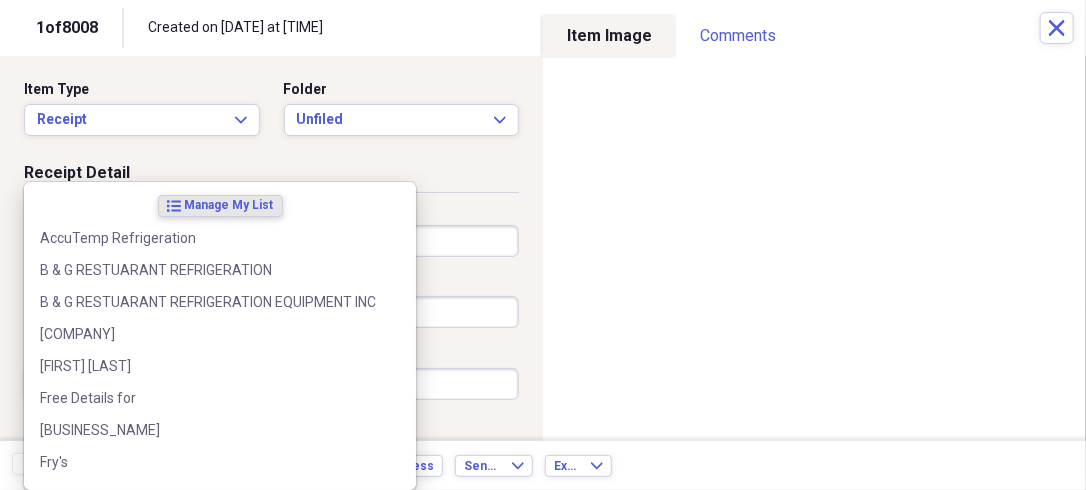 type on "[BUSINESS_NAME]" 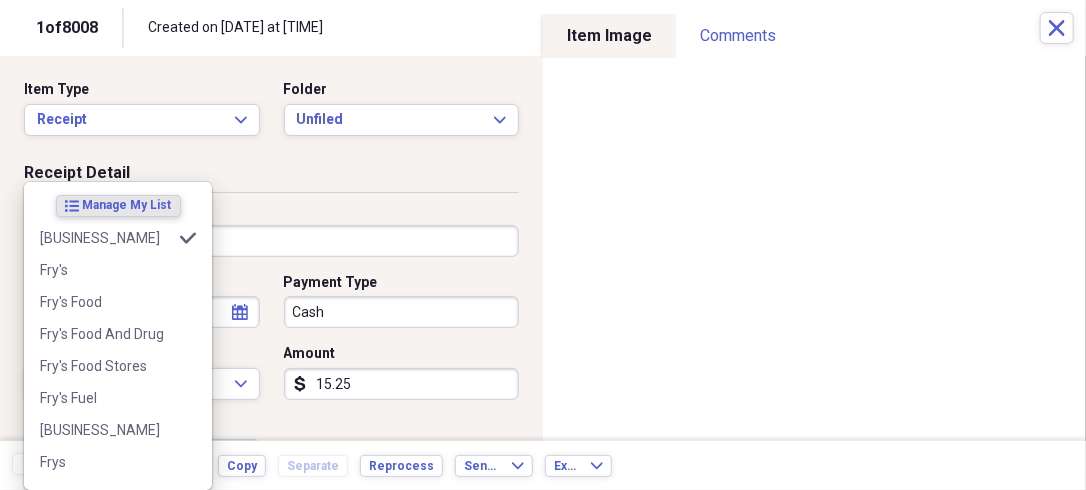type on "[NUMBER] Food Purchases" 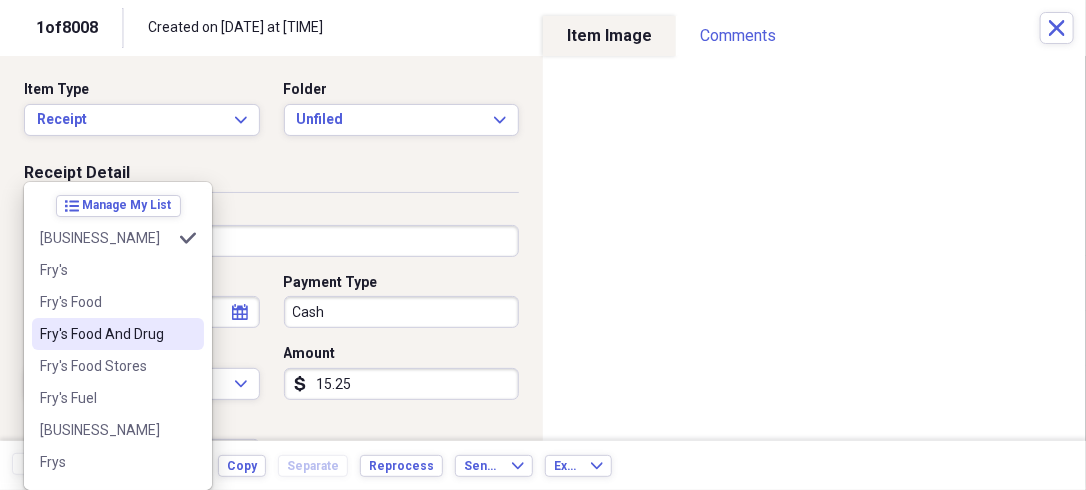 click on "Fry's Food And Drug" at bounding box center [106, 334] 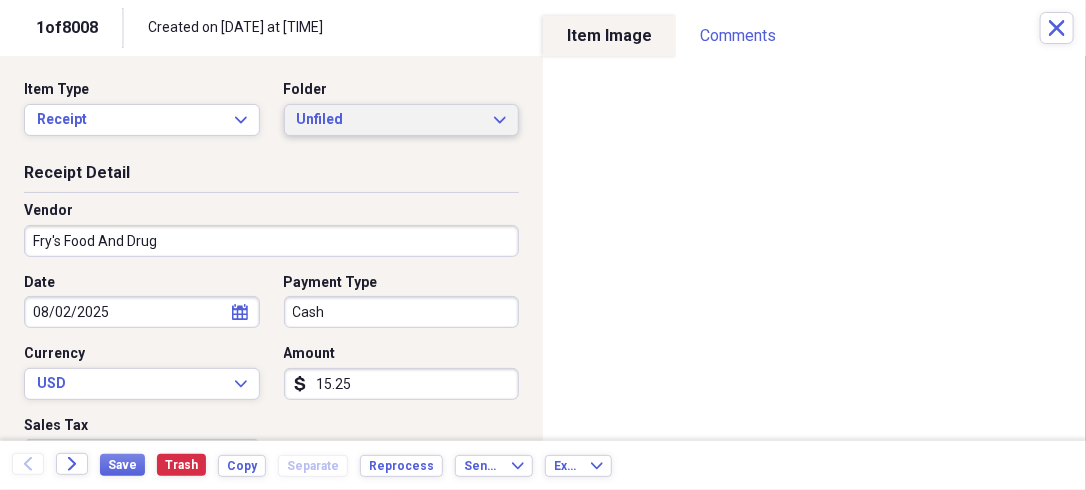 click on "Unfiled" at bounding box center [390, 120] 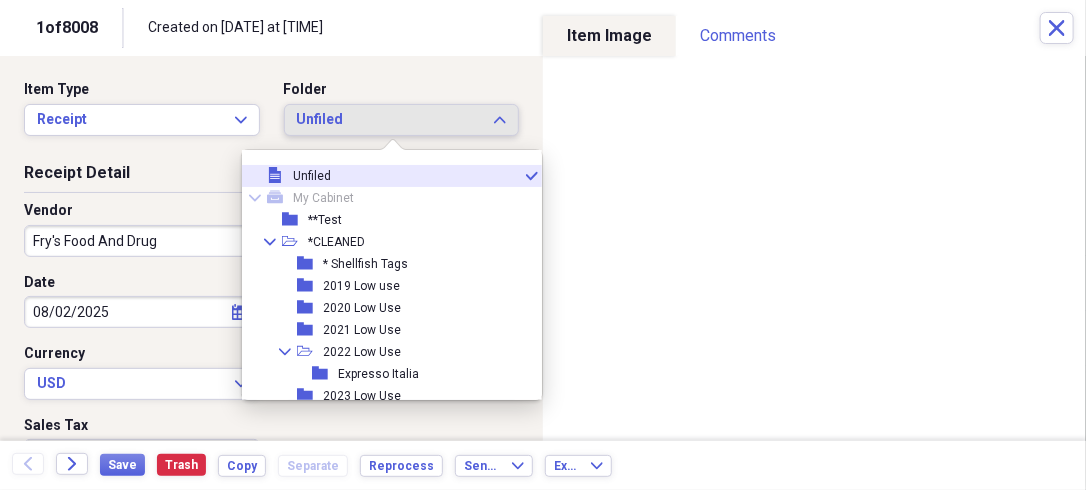 click on "Unfiled Expand" at bounding box center [402, 120] 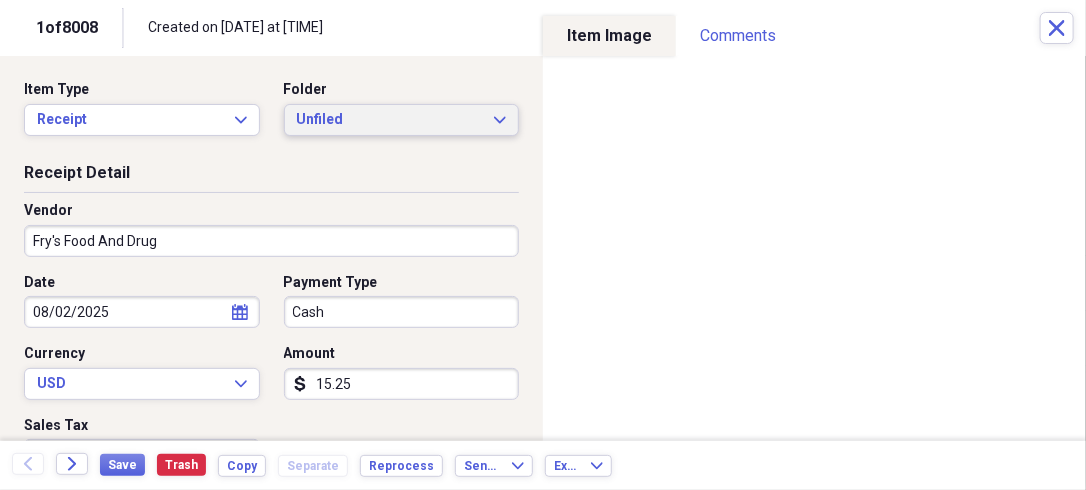 click on "Expand" 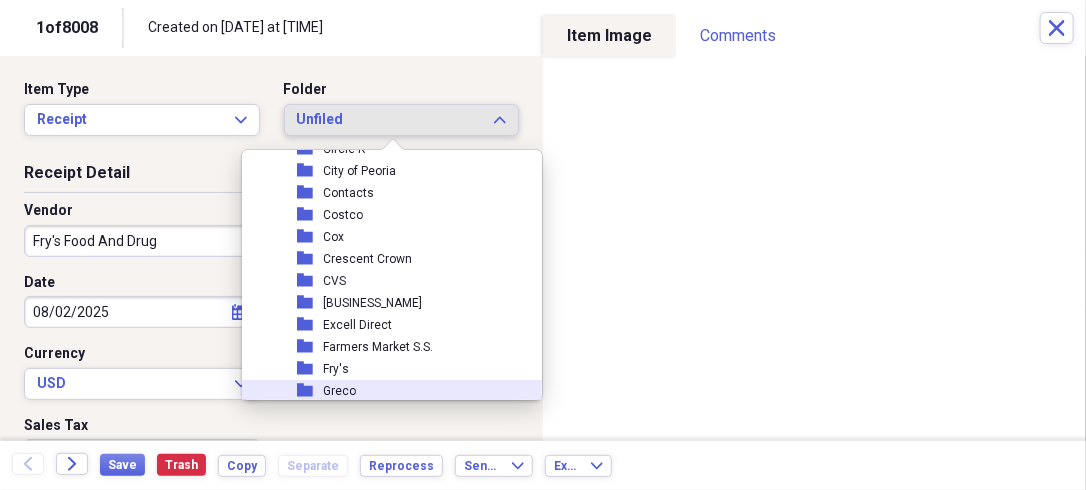 scroll, scrollTop: 798, scrollLeft: 0, axis: vertical 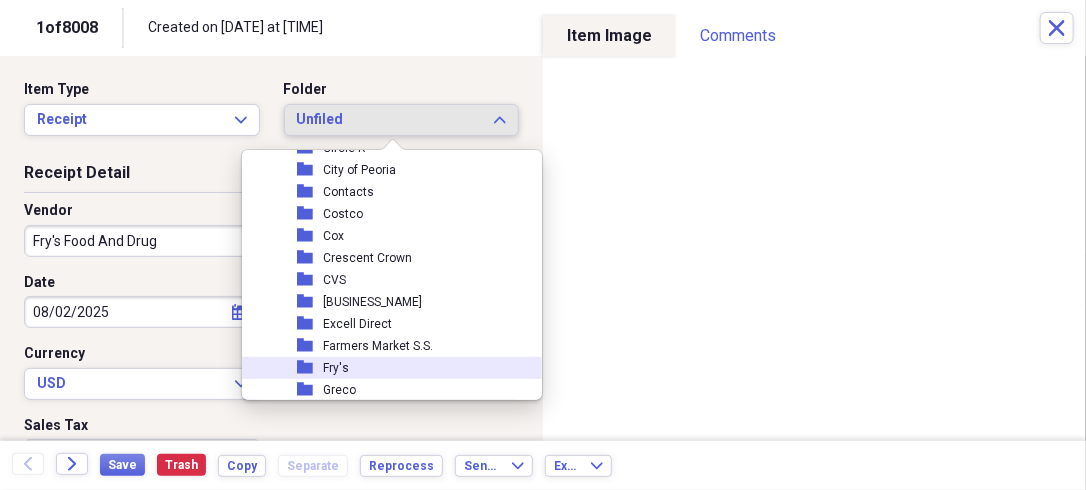 click on "Fry's" at bounding box center (336, 368) 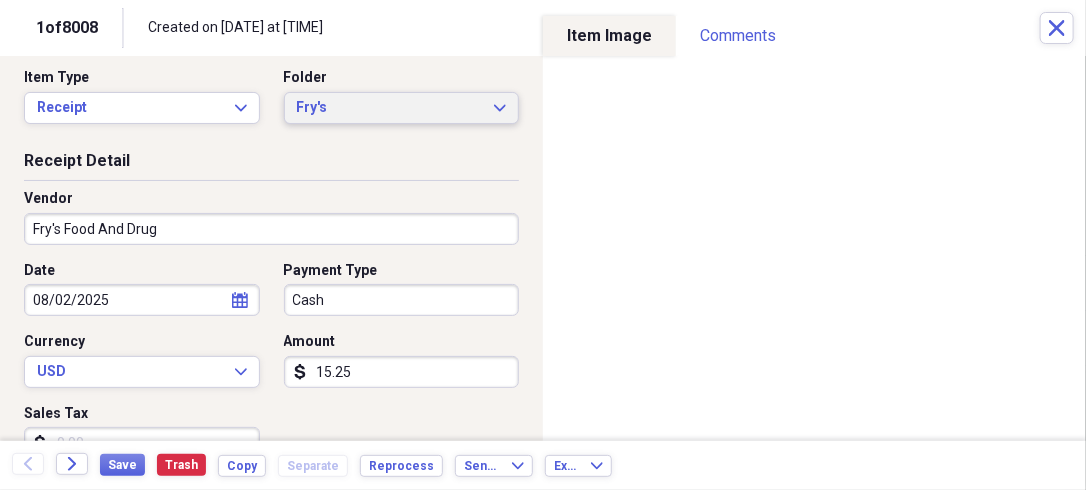 scroll, scrollTop: 16, scrollLeft: 0, axis: vertical 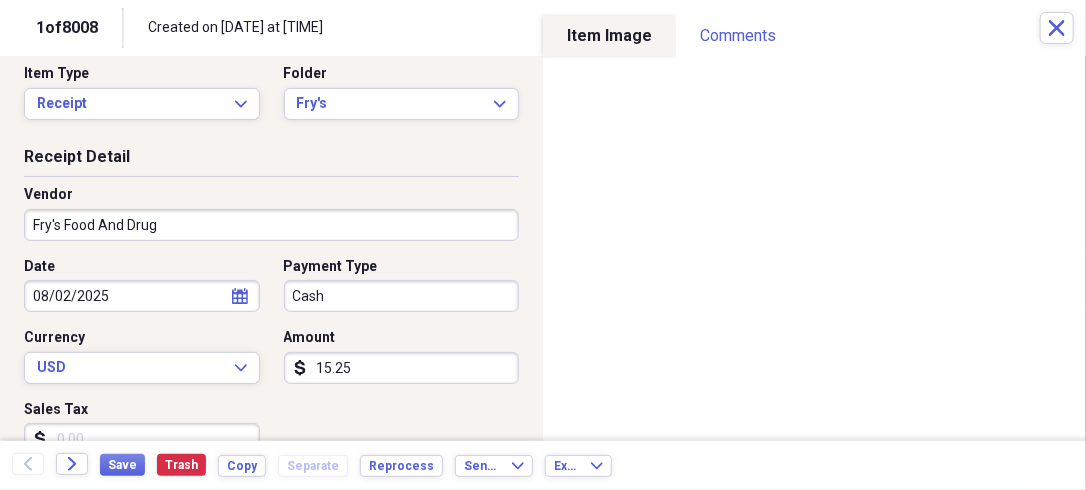 click on "15.25" at bounding box center [402, 368] 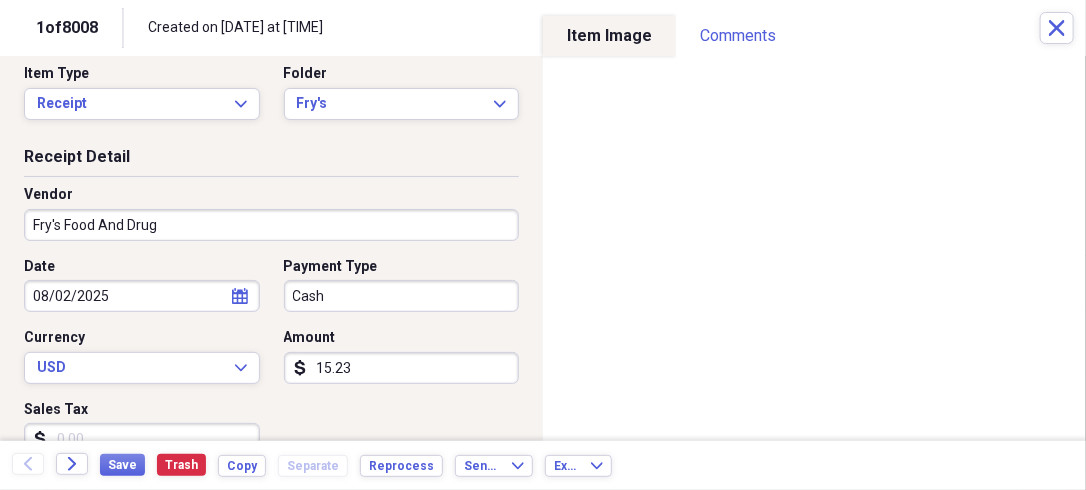 type on "15.23" 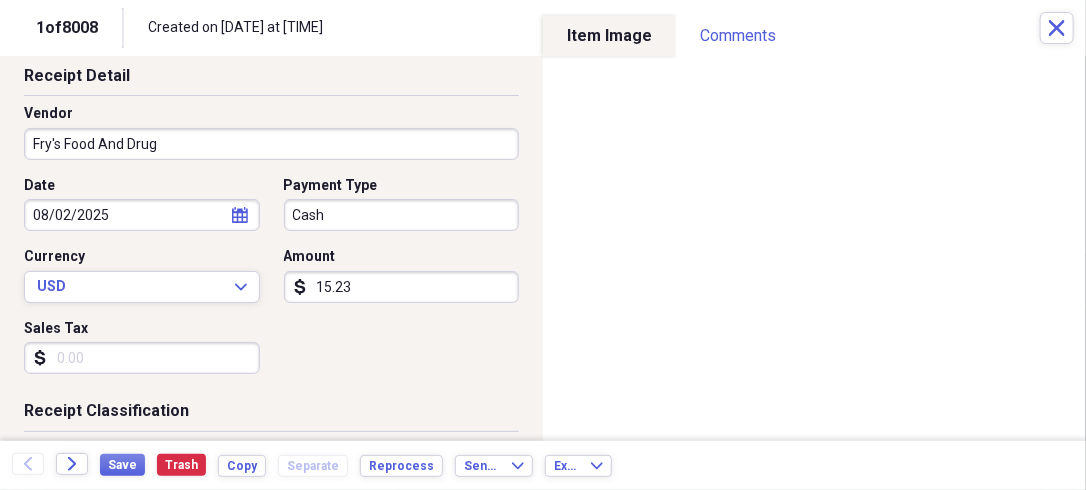 scroll, scrollTop: 96, scrollLeft: 0, axis: vertical 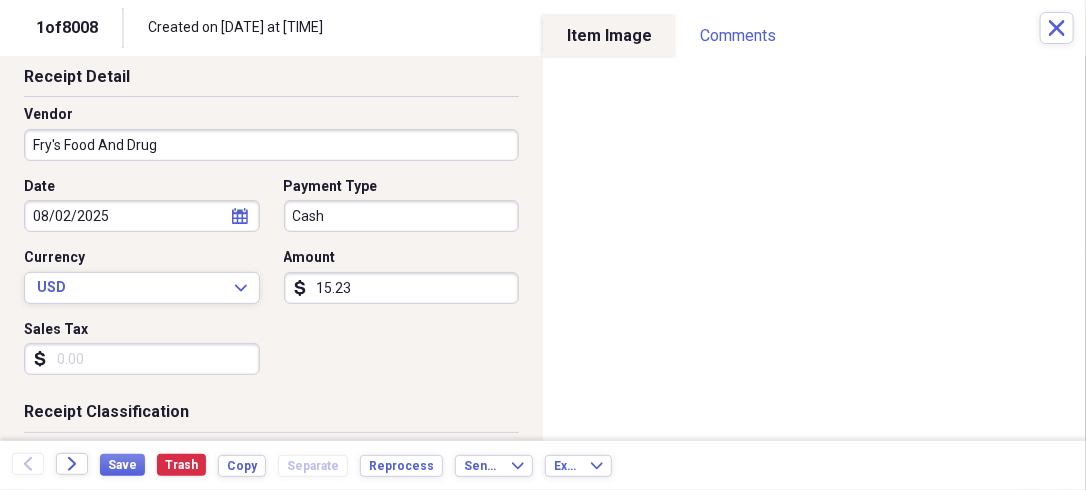 click on "Sales Tax" at bounding box center (142, 359) 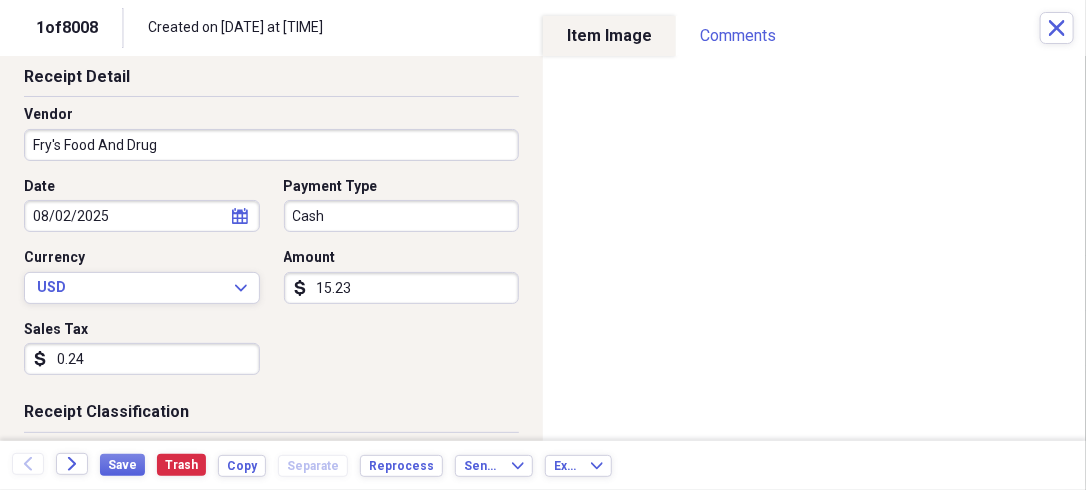 type on "0.24" 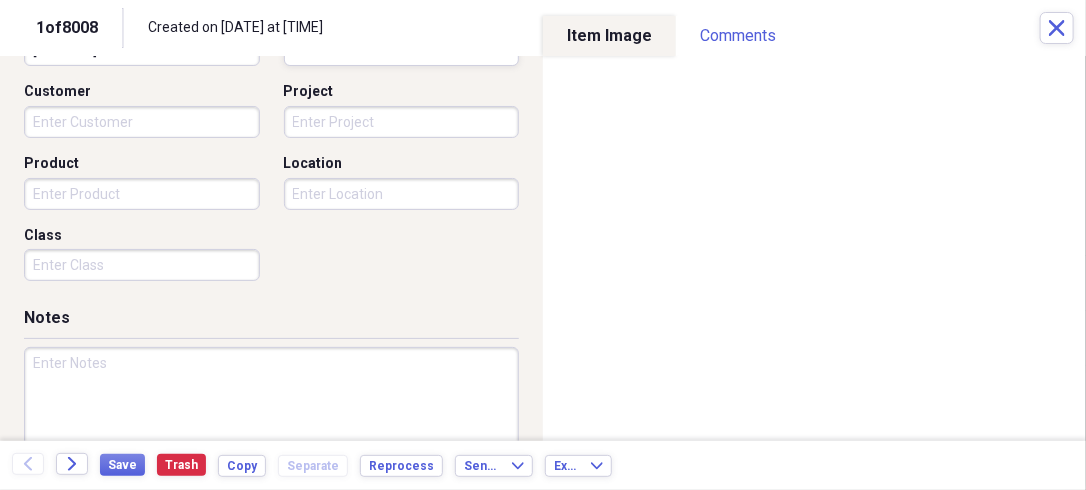 scroll, scrollTop: 575, scrollLeft: 0, axis: vertical 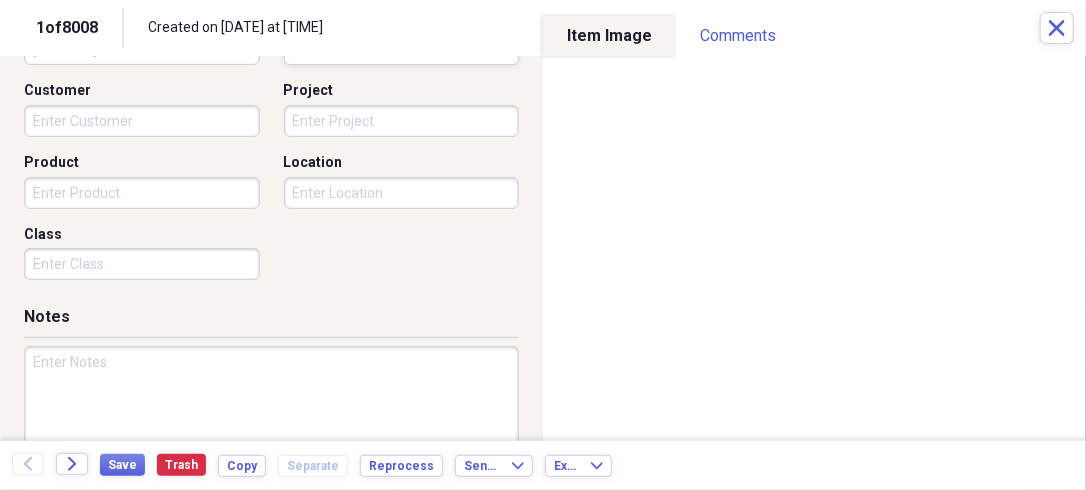 click at bounding box center (271, 411) 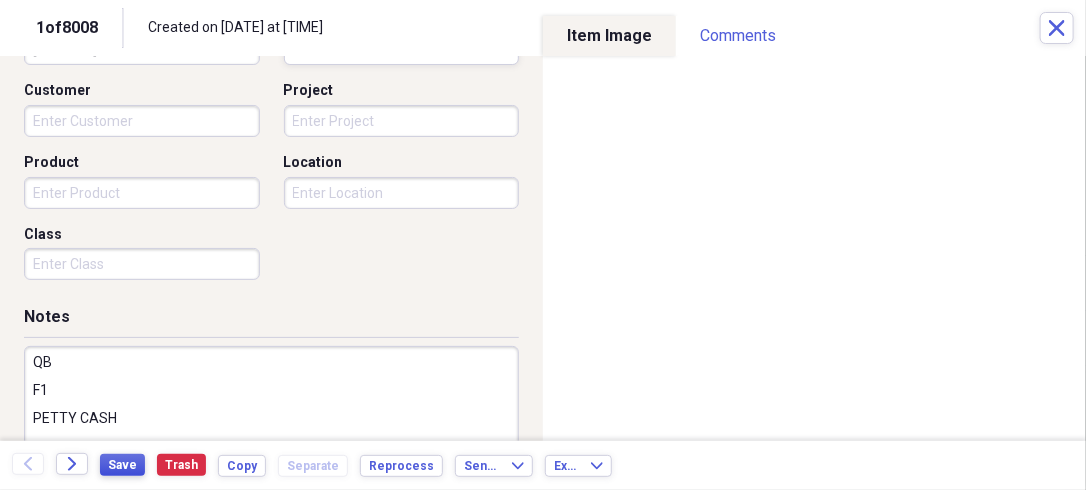 click on "Save" at bounding box center [122, 465] 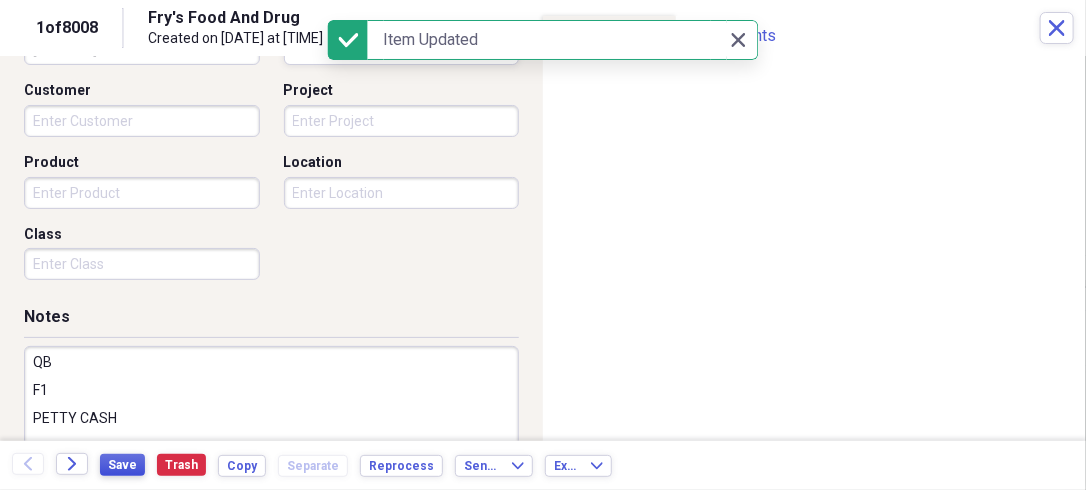 type on "QB
F1
PETTY CASH" 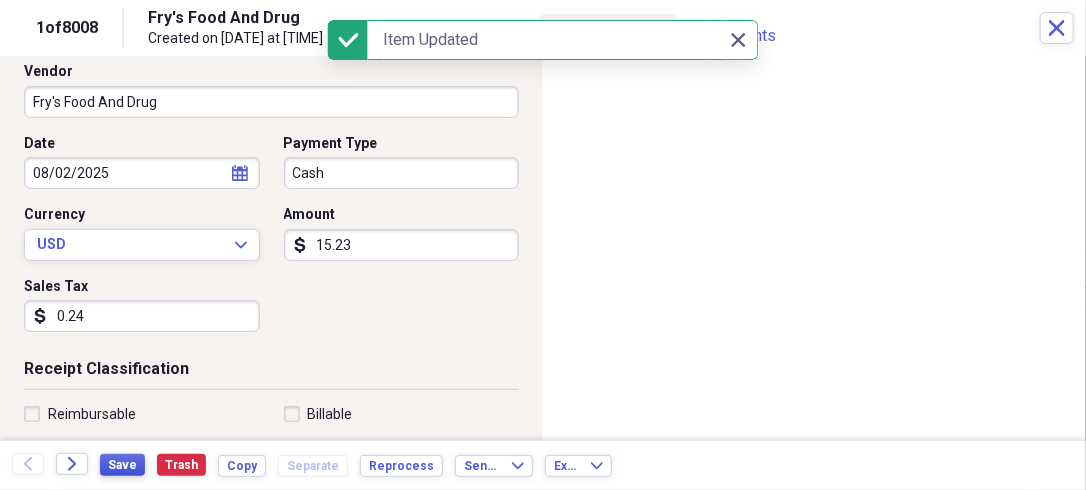 scroll, scrollTop: 0, scrollLeft: 0, axis: both 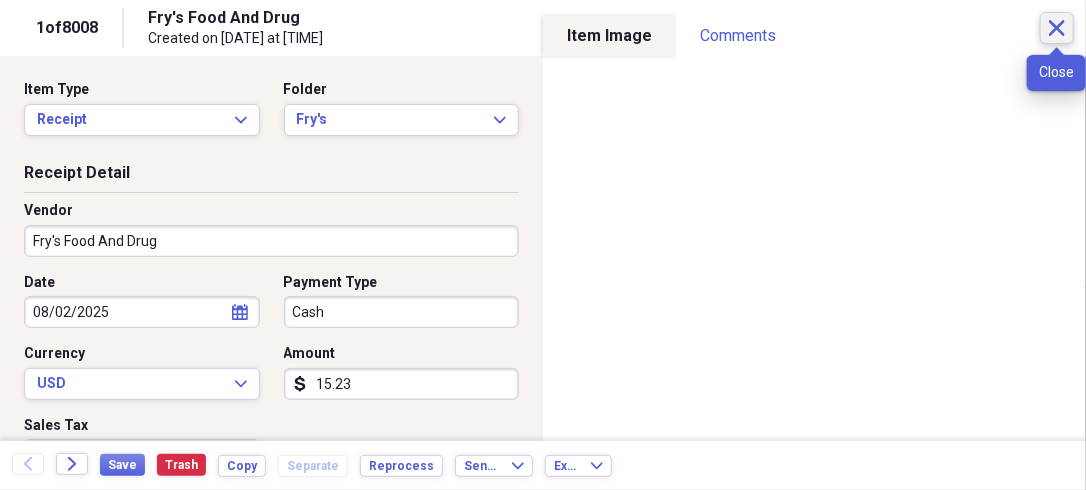 click 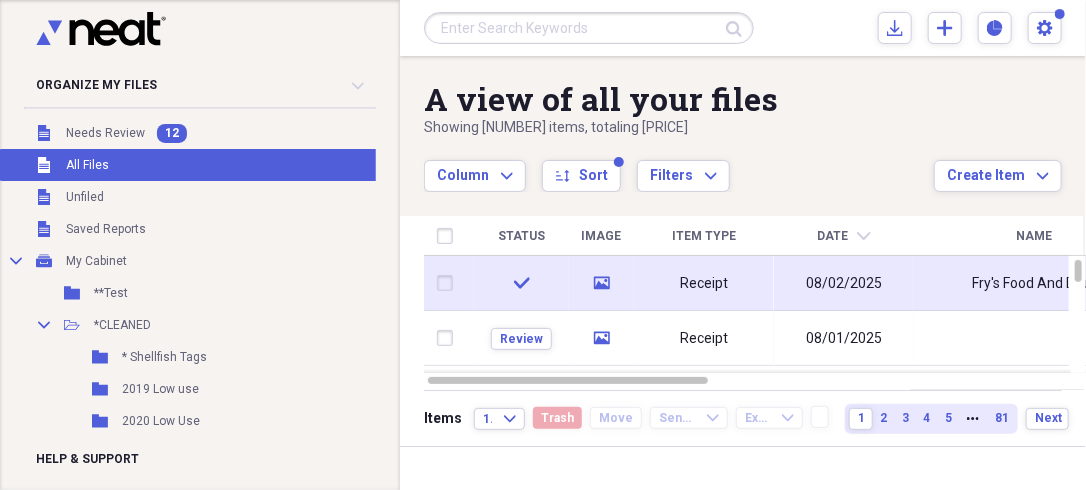 click on "Receipt" at bounding box center (704, 284) 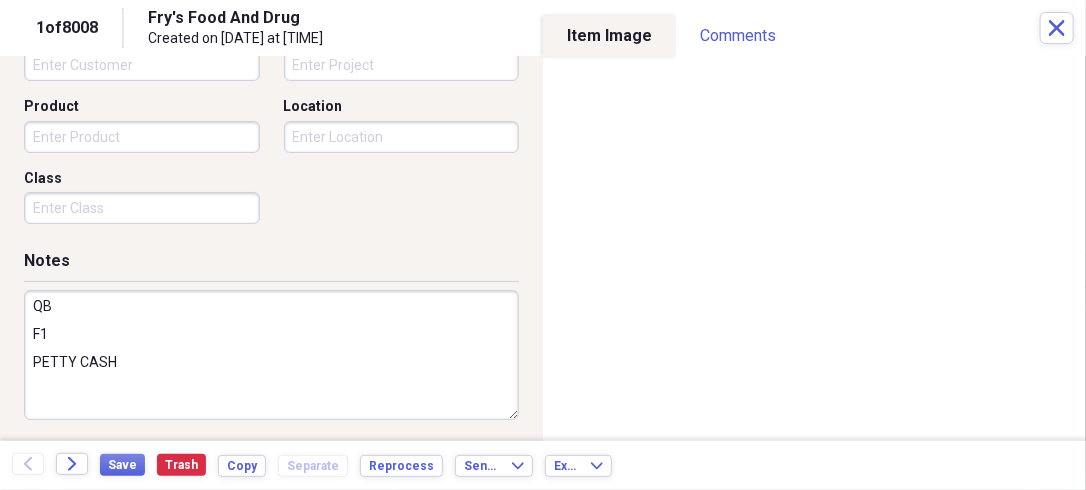 scroll, scrollTop: 635, scrollLeft: 0, axis: vertical 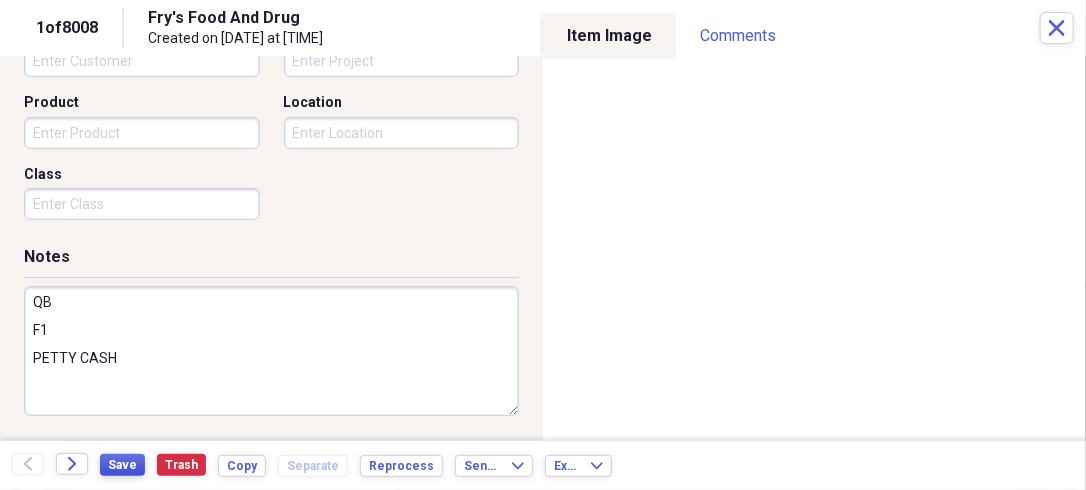 click on "Save" at bounding box center (122, 465) 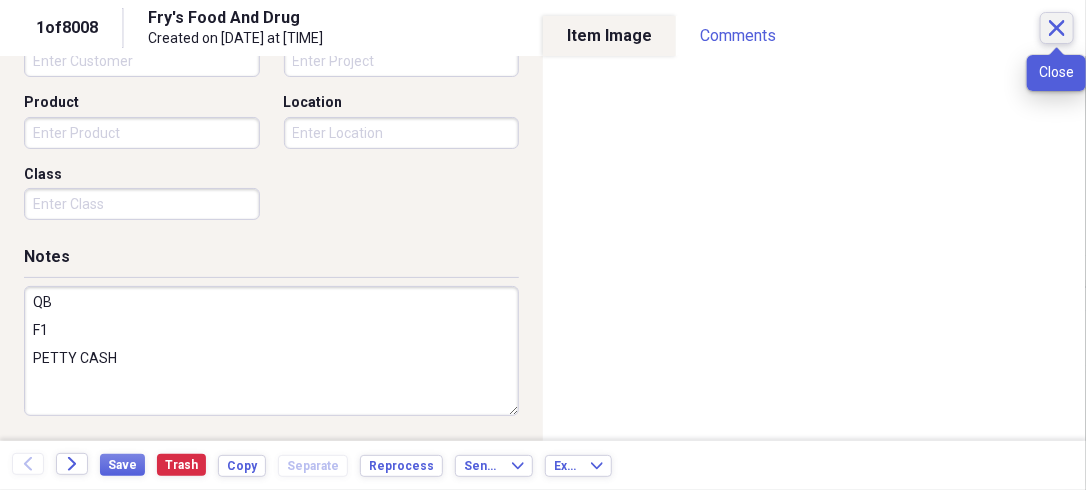 click on "Close" 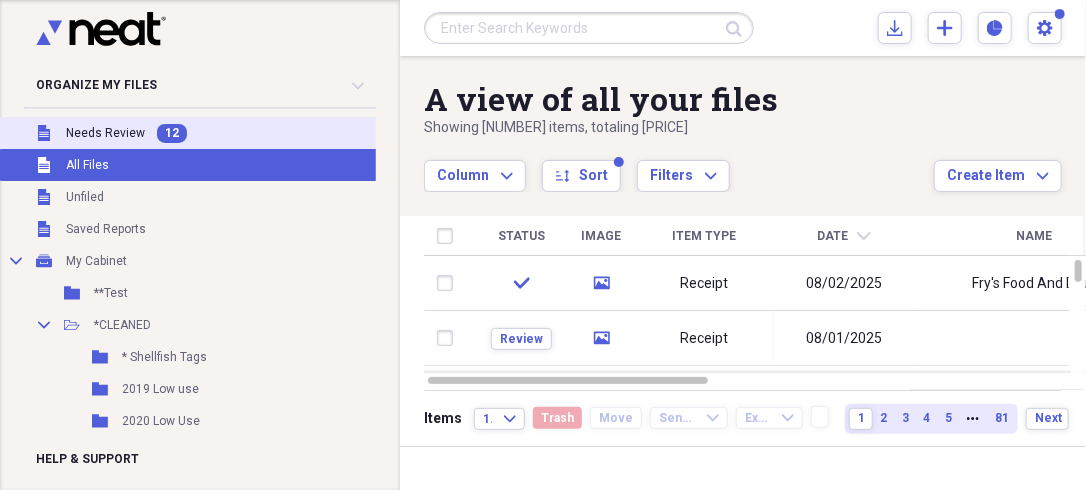 click on "Needs Review" at bounding box center [105, 133] 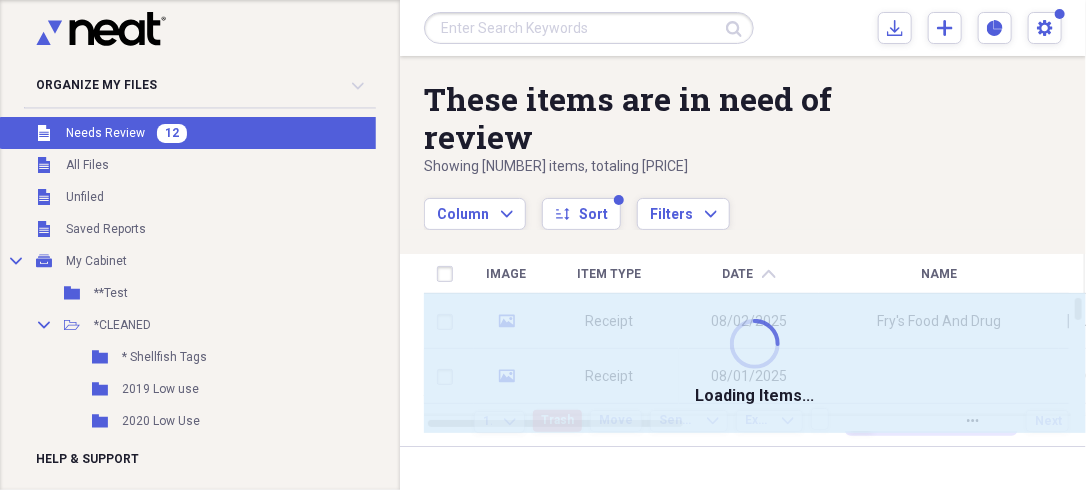 click on "Needs Review" at bounding box center (105, 133) 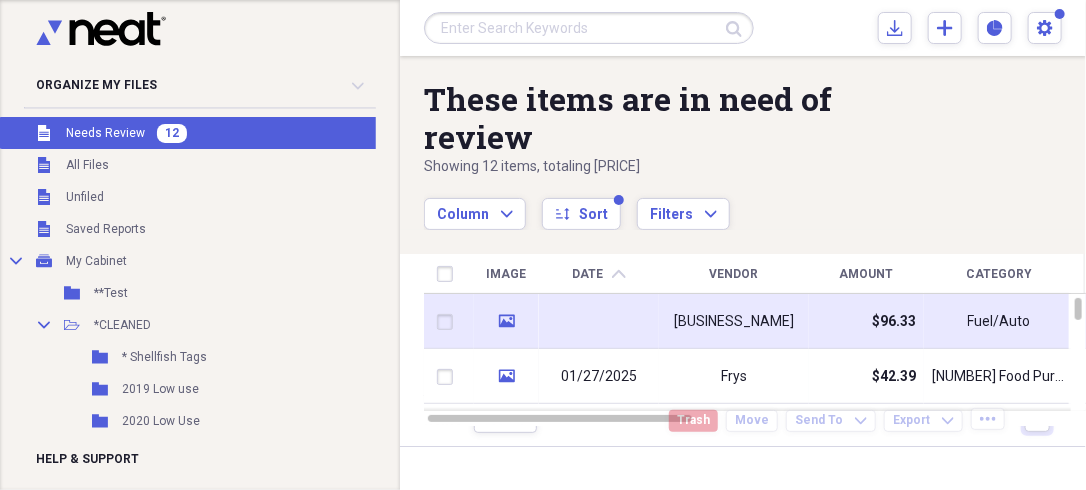 click at bounding box center [599, 321] 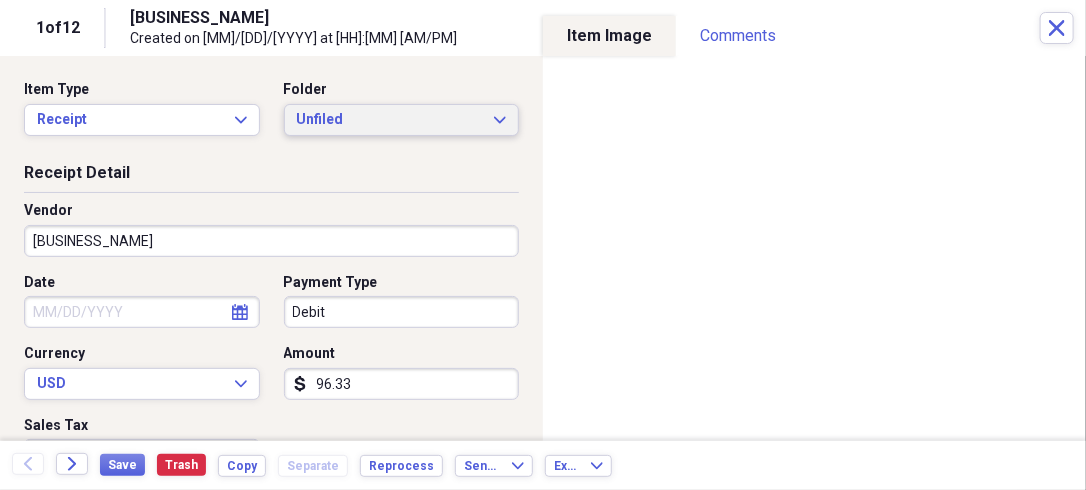 click on "Unfiled" at bounding box center (390, 120) 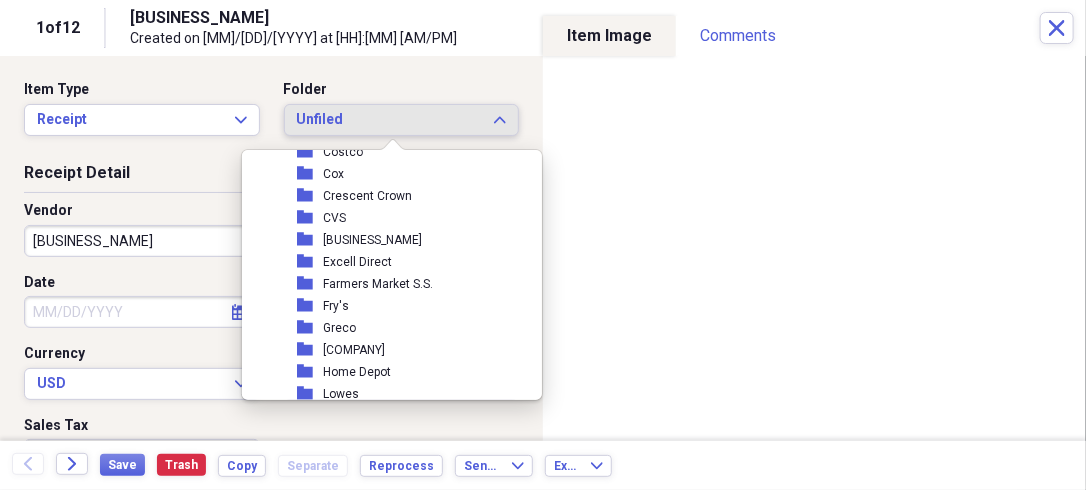 scroll, scrollTop: 873, scrollLeft: 0, axis: vertical 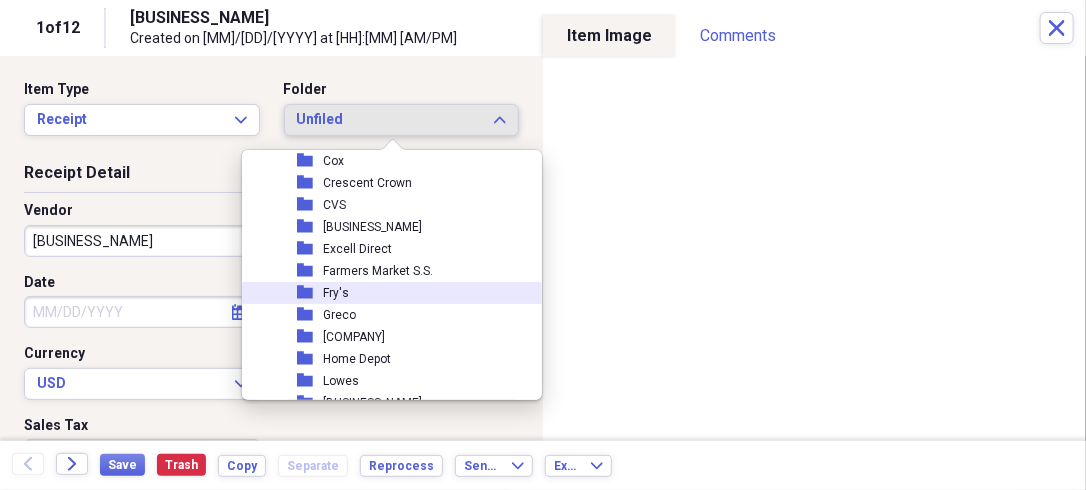 click on "Fry's" at bounding box center [336, 293] 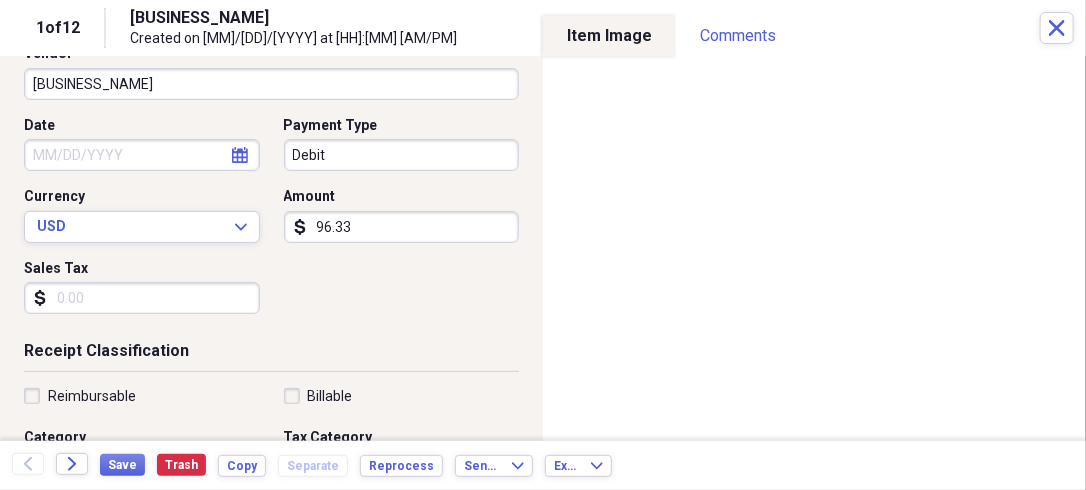 scroll, scrollTop: 158, scrollLeft: 0, axis: vertical 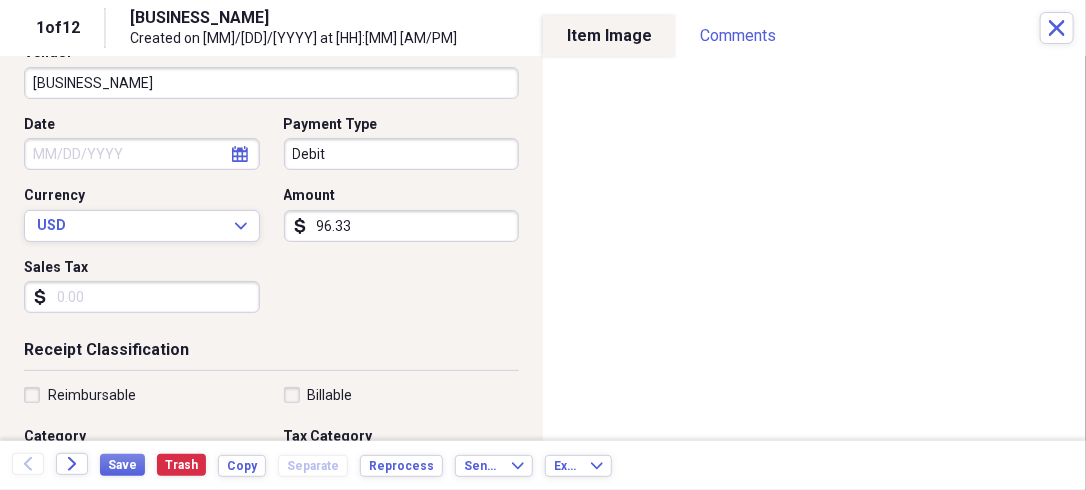 click on "Receipt Classification" at bounding box center (271, 354) 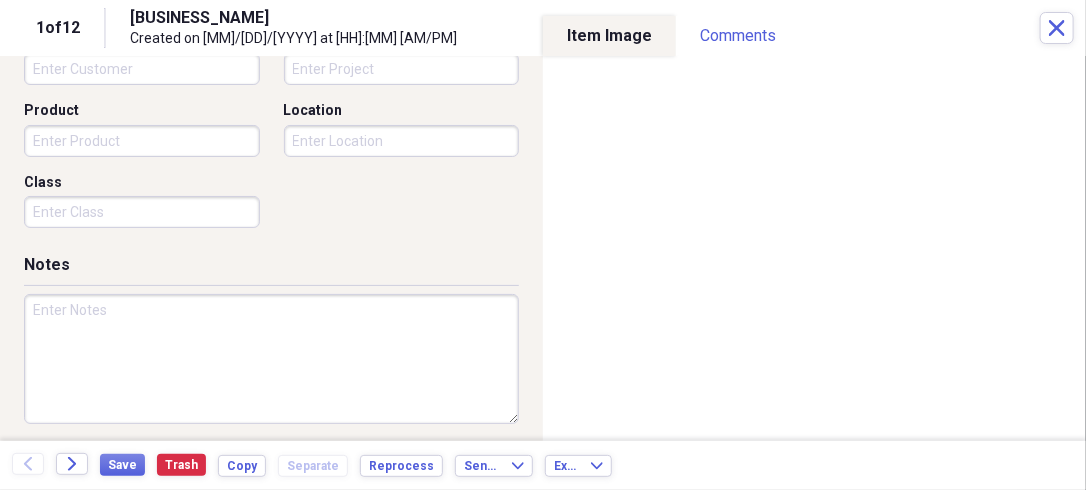 scroll, scrollTop: 635, scrollLeft: 0, axis: vertical 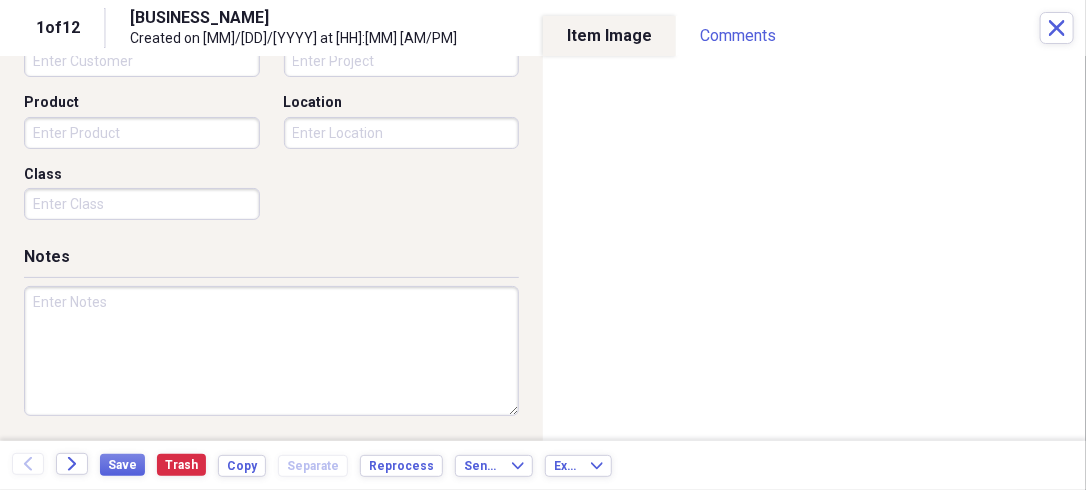 click at bounding box center [271, 351] 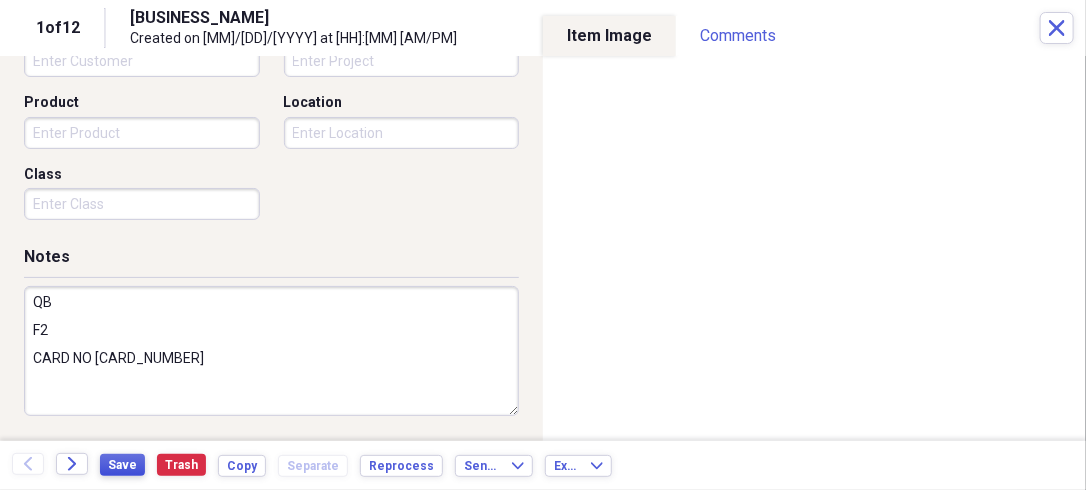 click on "Save" at bounding box center [122, 465] 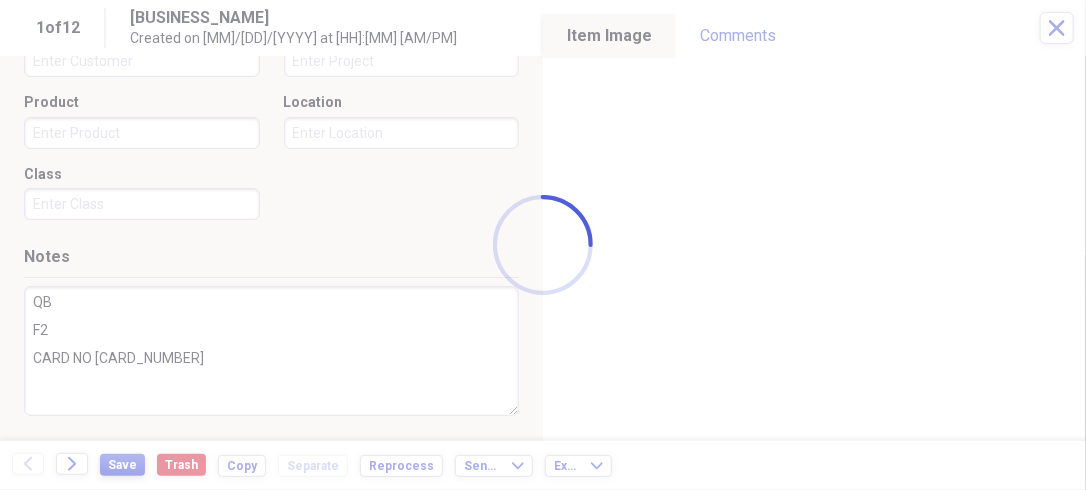 type on "QB
F2
CARD NO [CARD_NUMBER]" 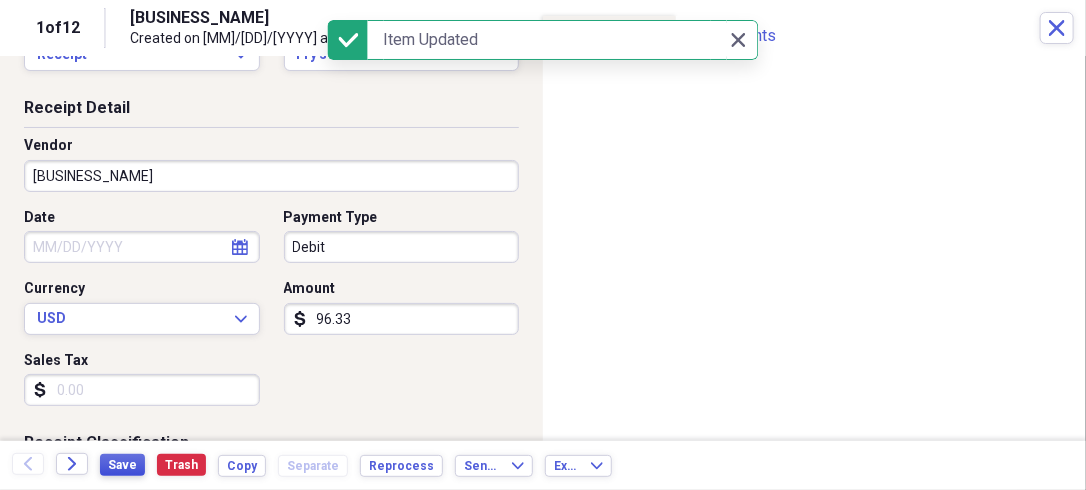 scroll, scrollTop: 0, scrollLeft: 0, axis: both 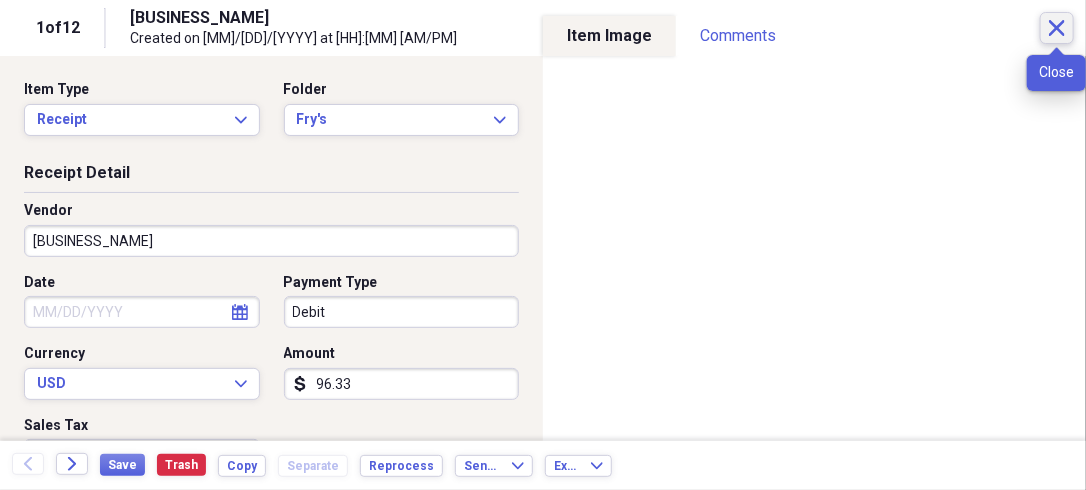 click 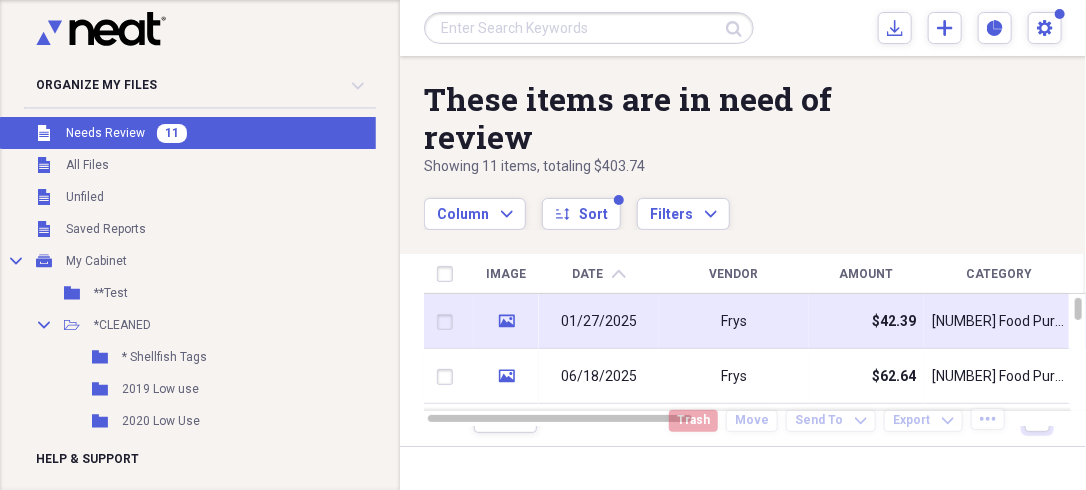click on "Frys" at bounding box center [734, 321] 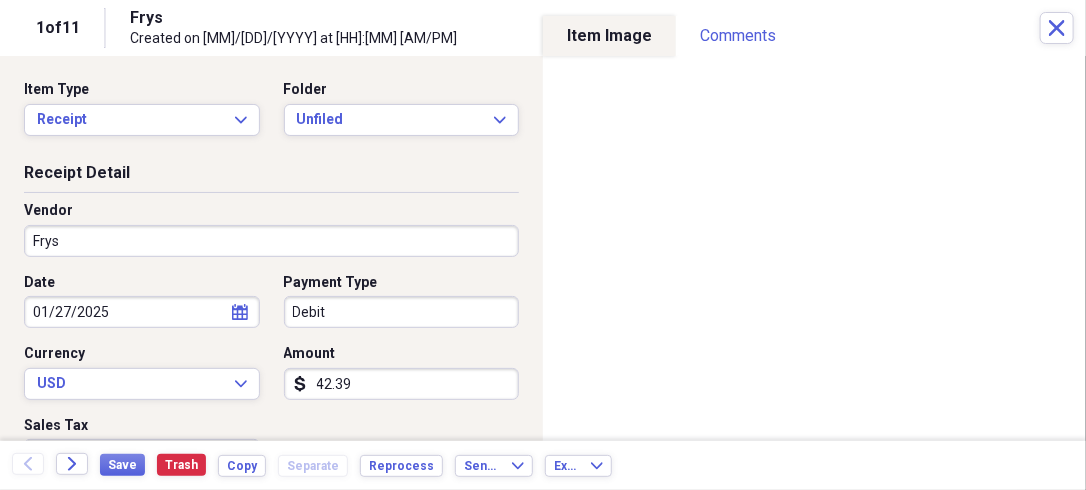 click on "Folder Bakemark" at bounding box center [543, 245] 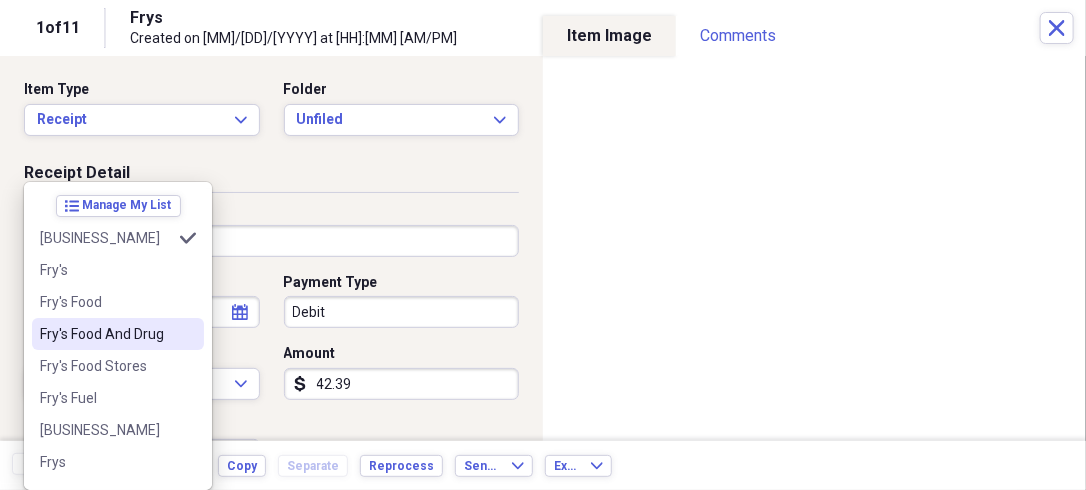 click on "Fry's Food And Drug" at bounding box center [106, 334] 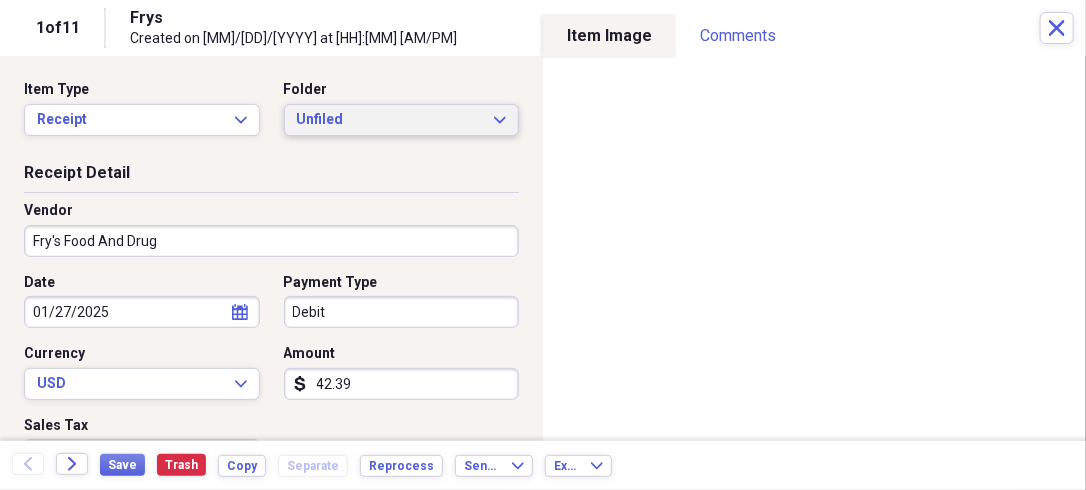 click on "Unfiled" at bounding box center [390, 120] 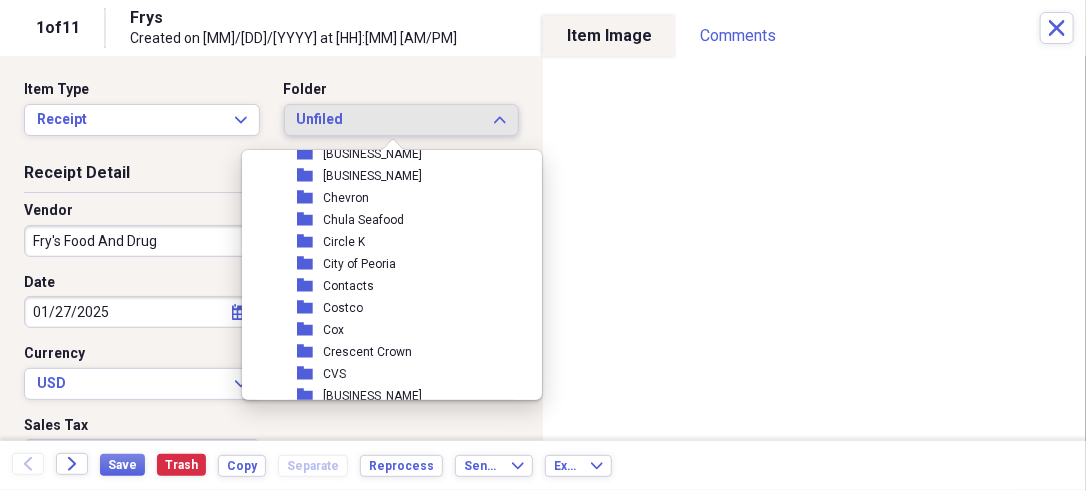 scroll, scrollTop: 873, scrollLeft: 0, axis: vertical 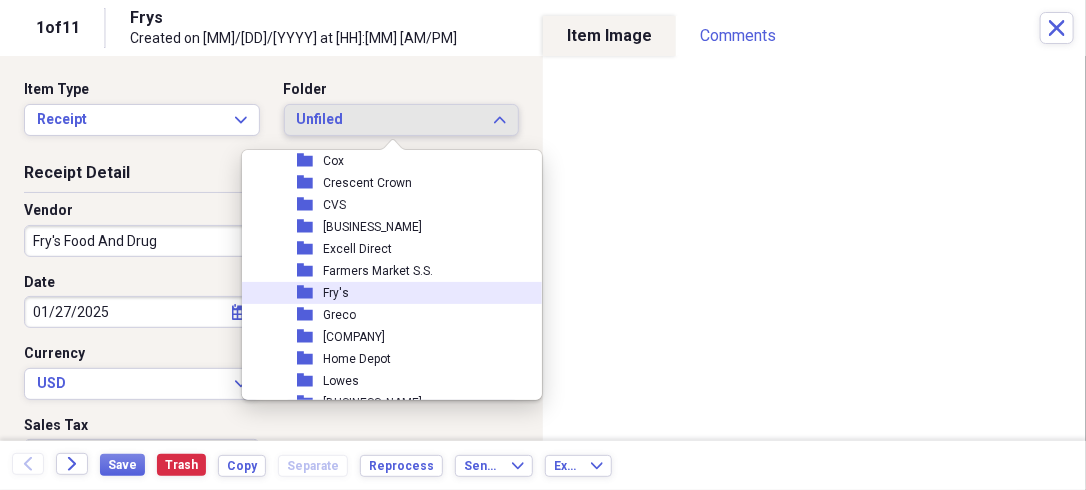 click on "Fry's" at bounding box center (336, 293) 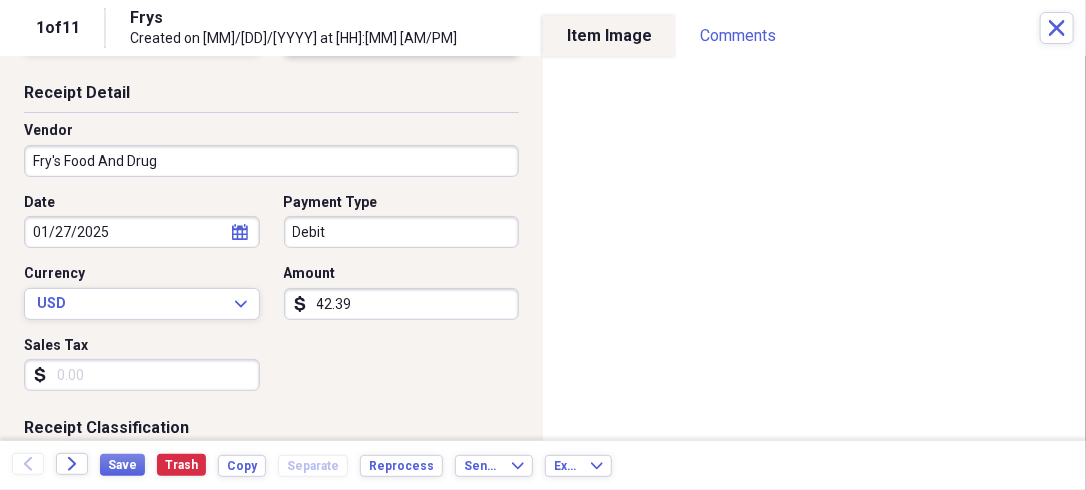 scroll, scrollTop: 80, scrollLeft: 0, axis: vertical 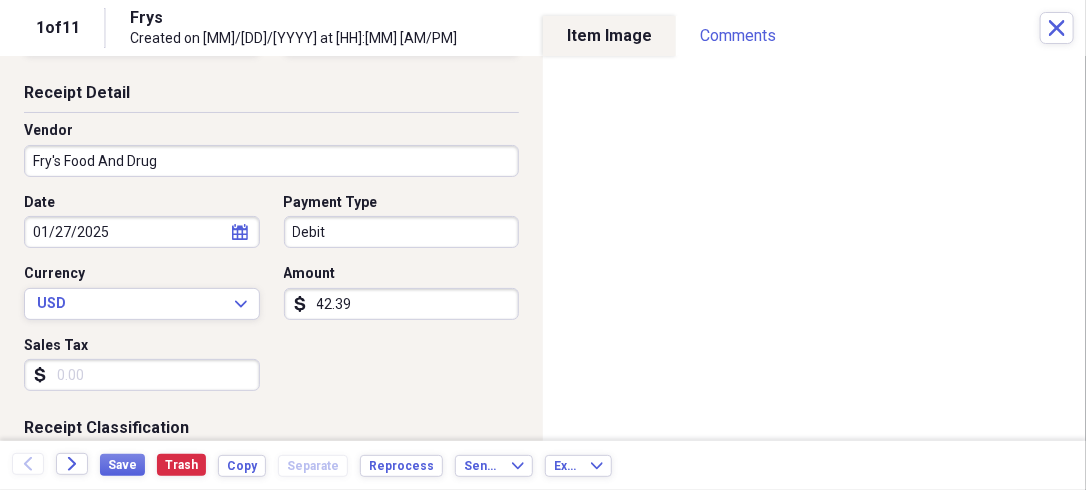 click on "Sales Tax" at bounding box center (142, 375) 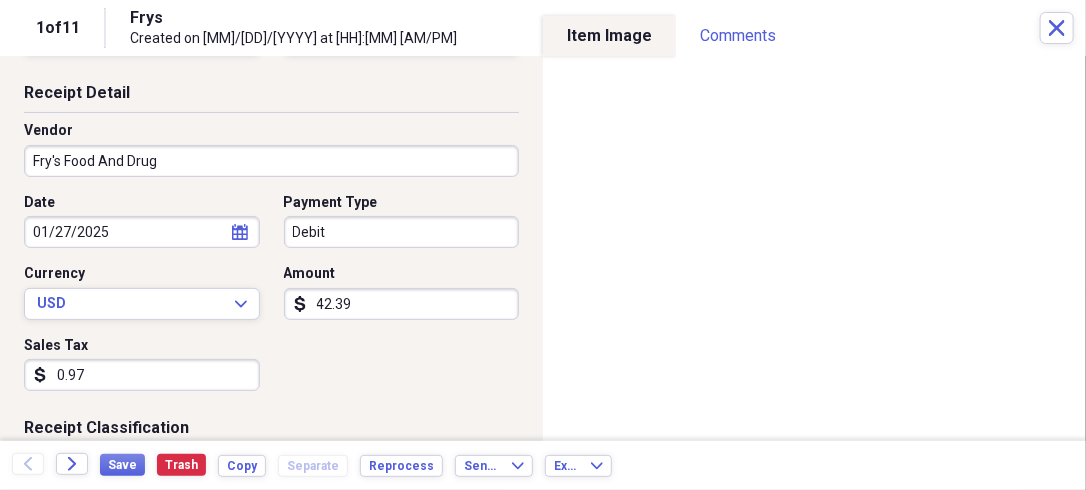 type on "0.97" 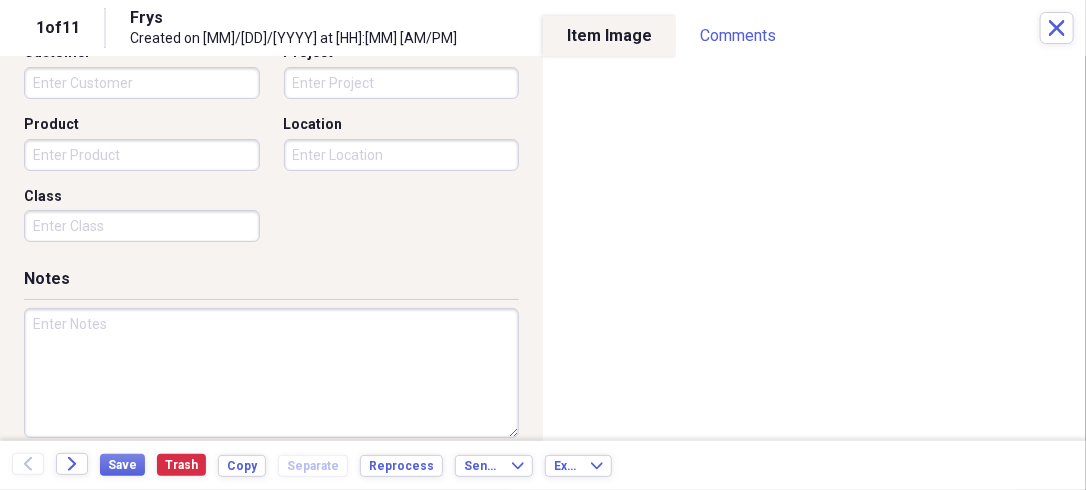 scroll, scrollTop: 635, scrollLeft: 0, axis: vertical 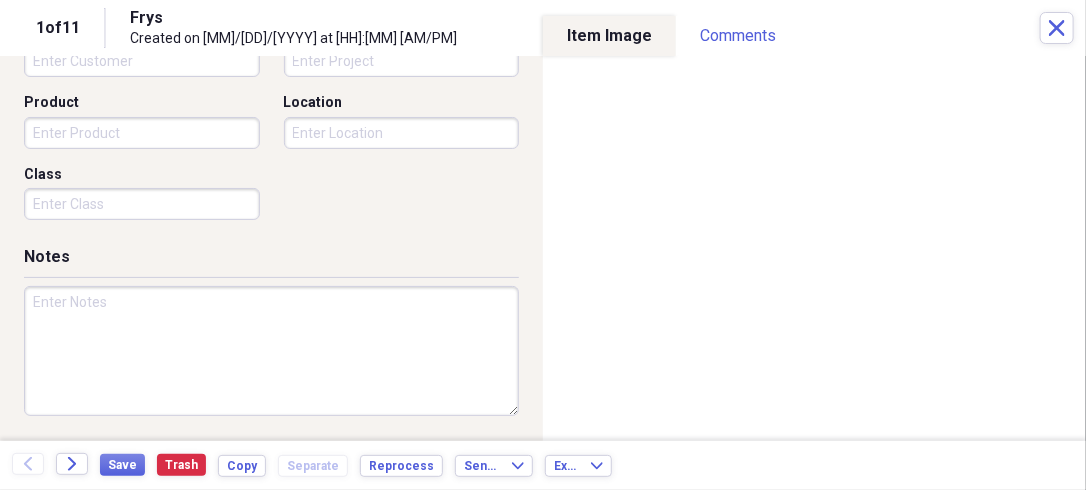 click at bounding box center (271, 351) 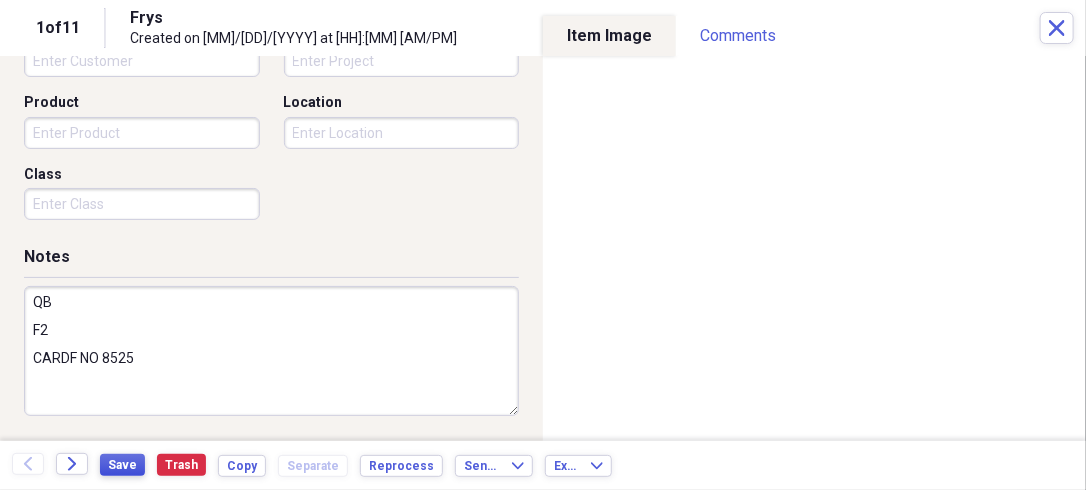click on "Save" at bounding box center (122, 465) 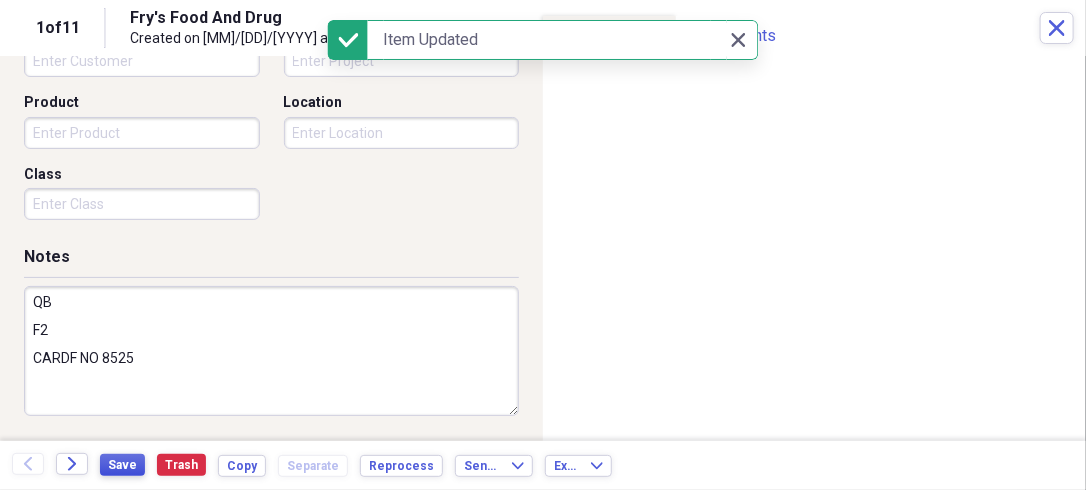 type on "QB
F2
CARDF NO 8525" 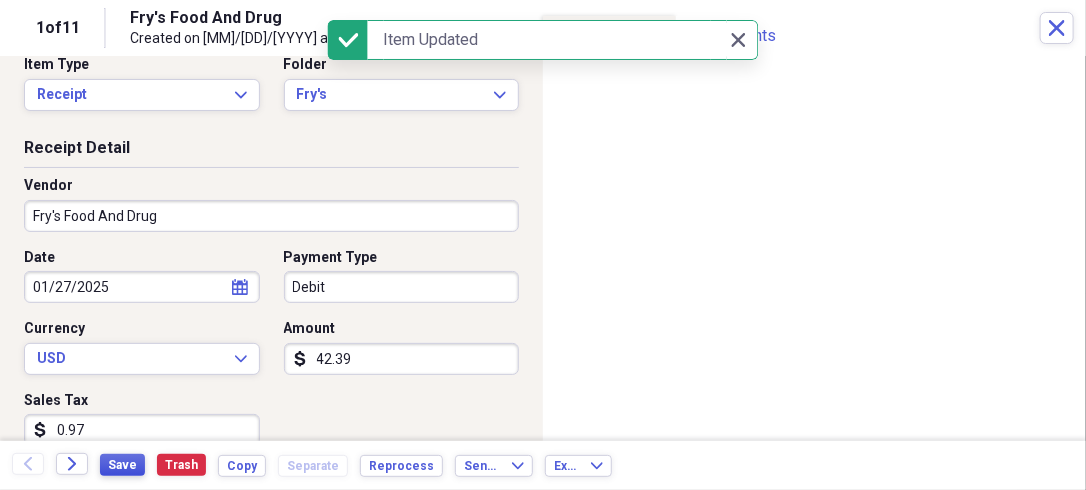 scroll, scrollTop: 0, scrollLeft: 0, axis: both 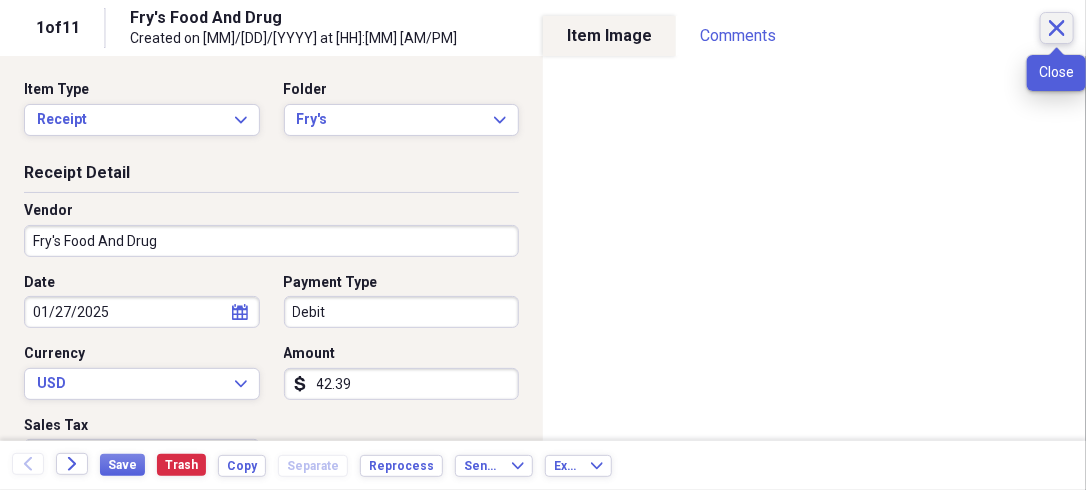 click on "Close" at bounding box center [1057, 28] 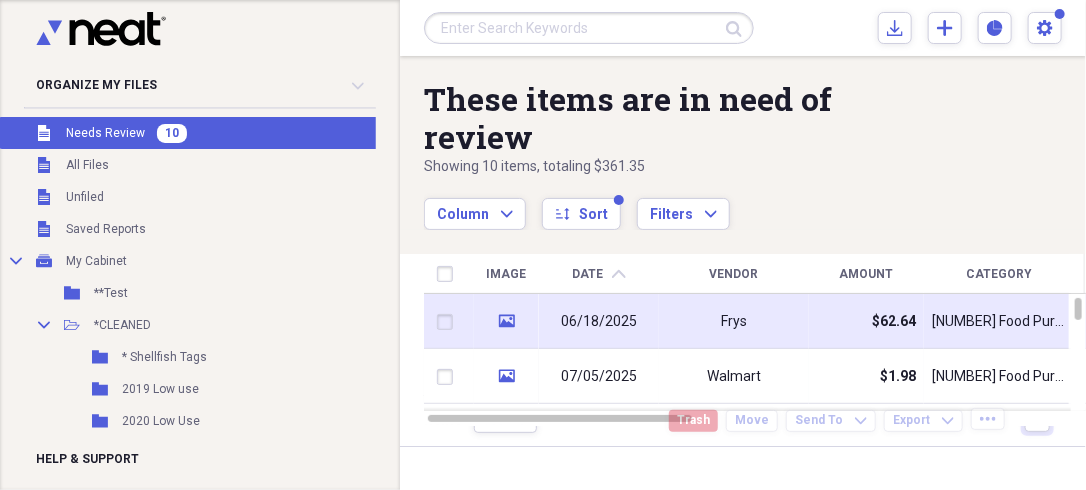 click on "06/18/2025" at bounding box center (599, 322) 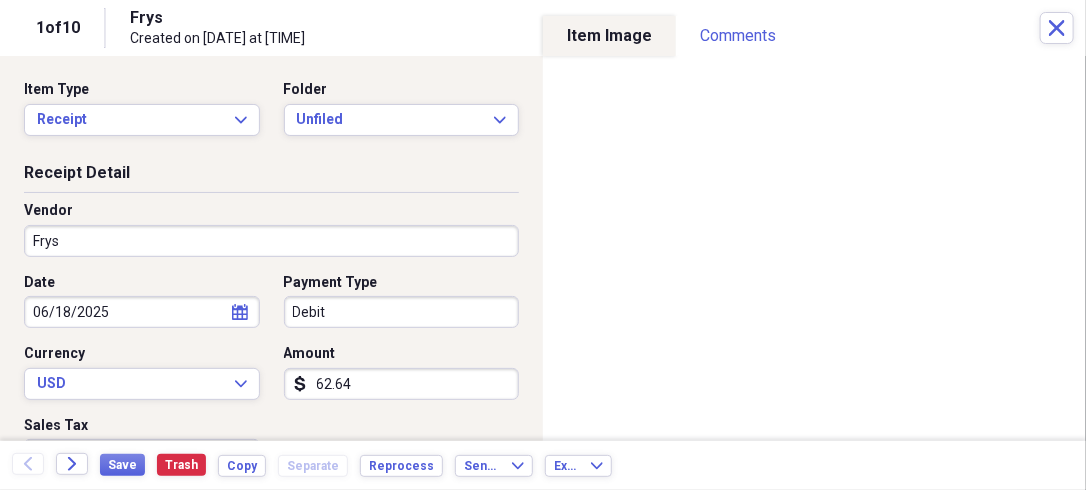 click on "Folder Bakemark" at bounding box center [543, 245] 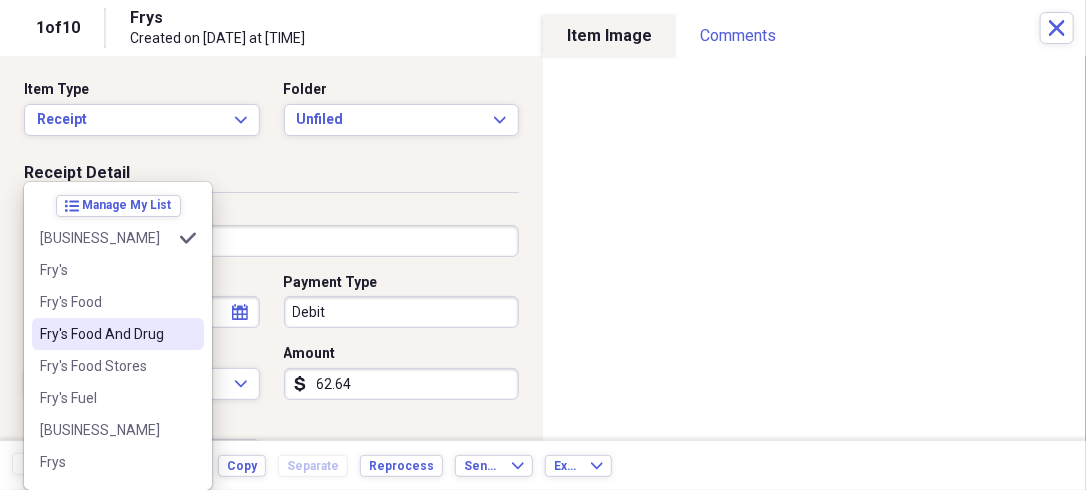 click on "Fry's Food And Drug" at bounding box center (106, 334) 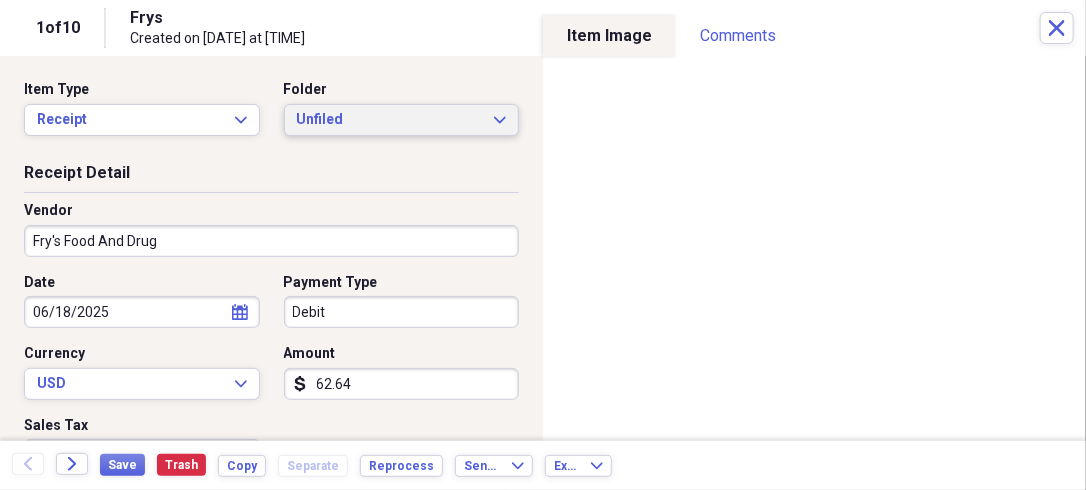 click on "Unfiled" at bounding box center [390, 120] 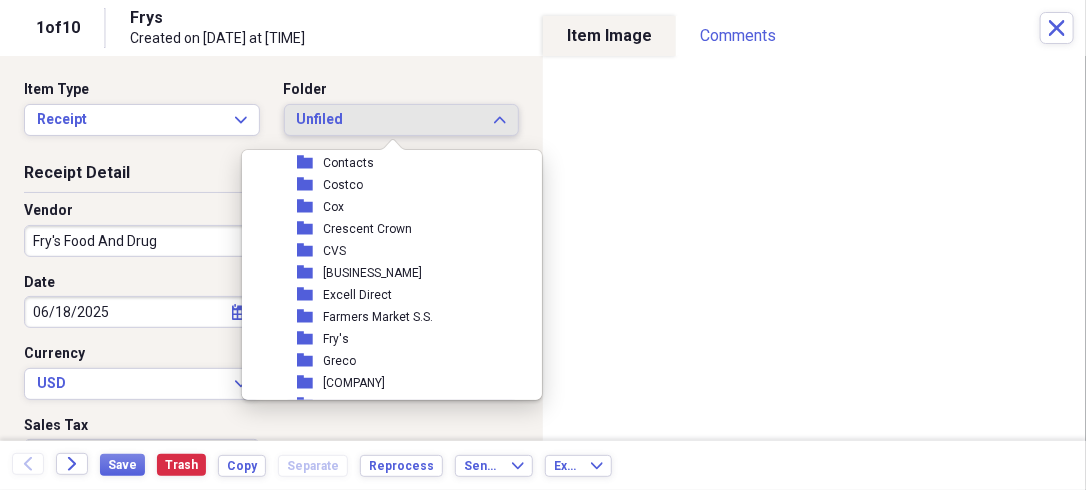 scroll, scrollTop: 873, scrollLeft: 0, axis: vertical 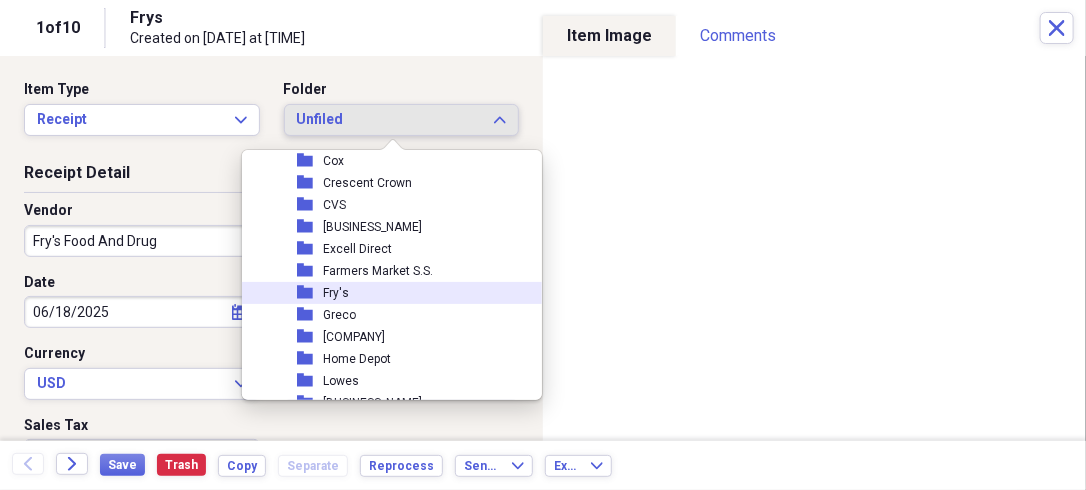click on "Fry's" at bounding box center [336, 293] 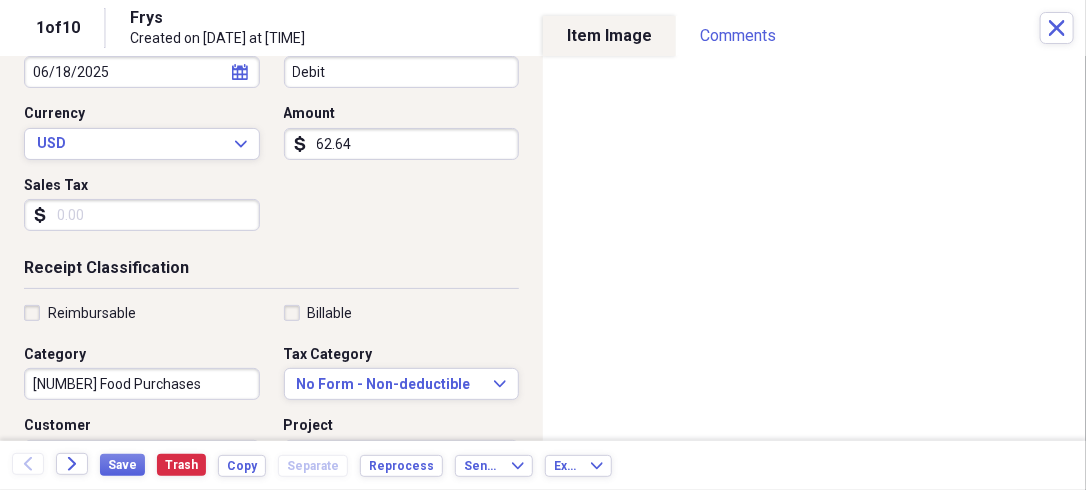 scroll, scrollTop: 240, scrollLeft: 0, axis: vertical 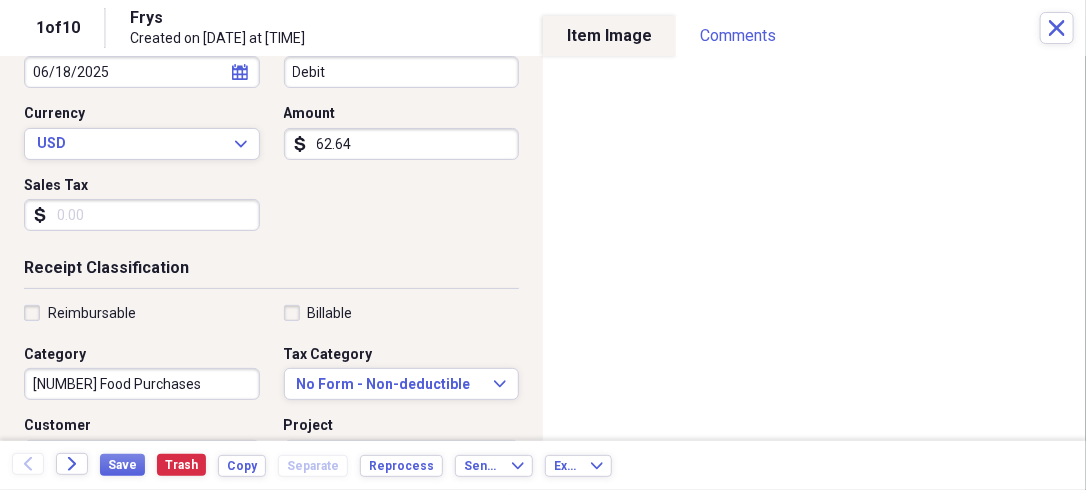 click on "Receipt Detail Vendor Fry's Food And Drug Date 06/18/2025 calendar Calendar Payment Type Debit Currency USD Expand Amount dollar-sign 62.64 Sales Tax dollar-sign" at bounding box center (271, 90) 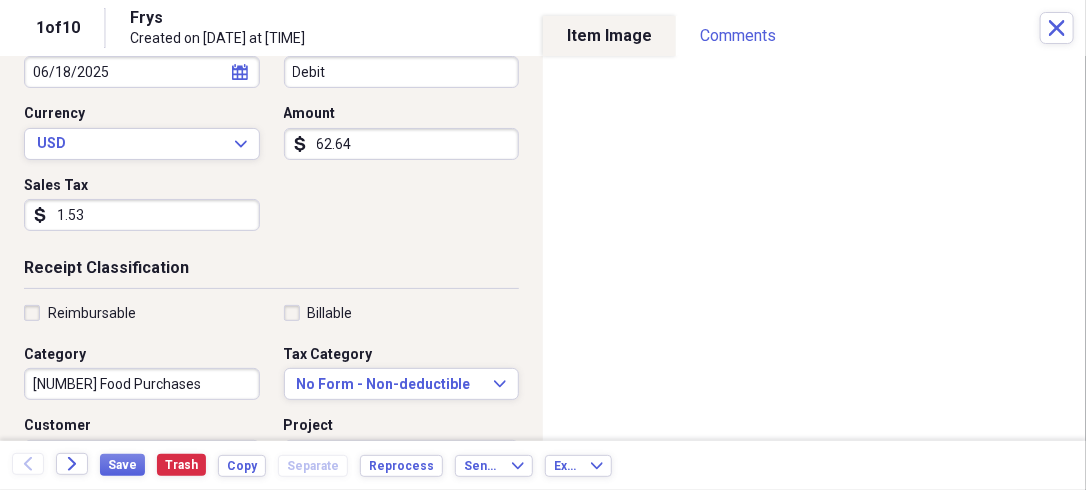 type on "1.53" 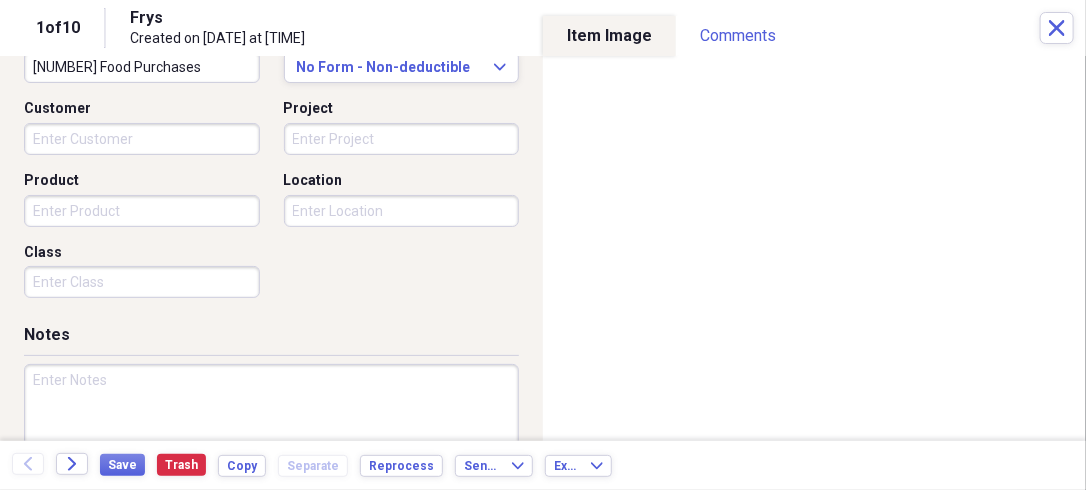 scroll, scrollTop: 556, scrollLeft: 0, axis: vertical 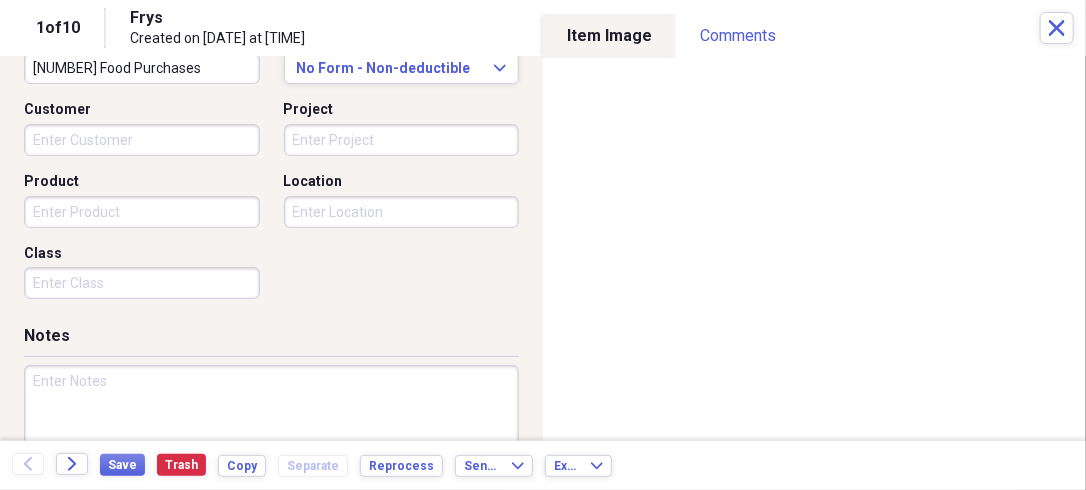 click at bounding box center (271, 430) 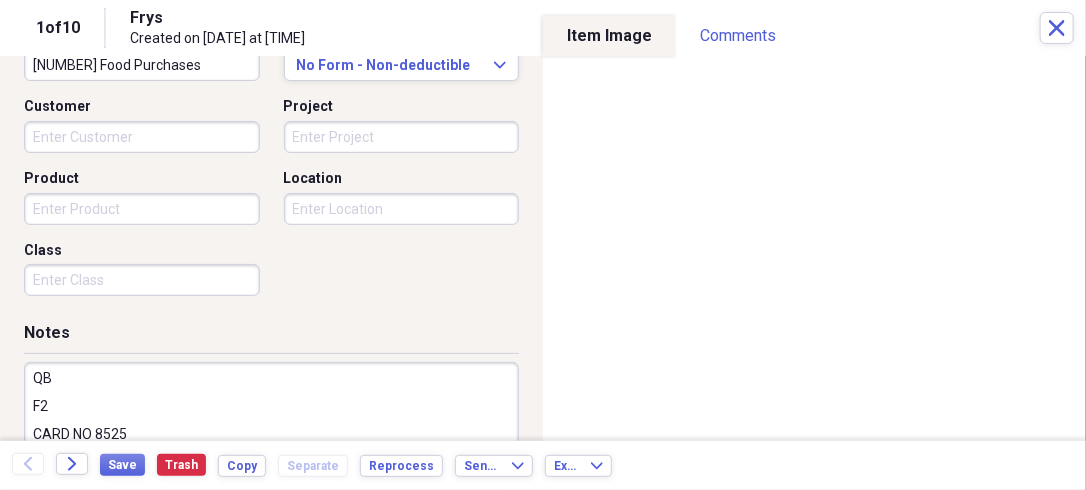 scroll, scrollTop: 573, scrollLeft: 0, axis: vertical 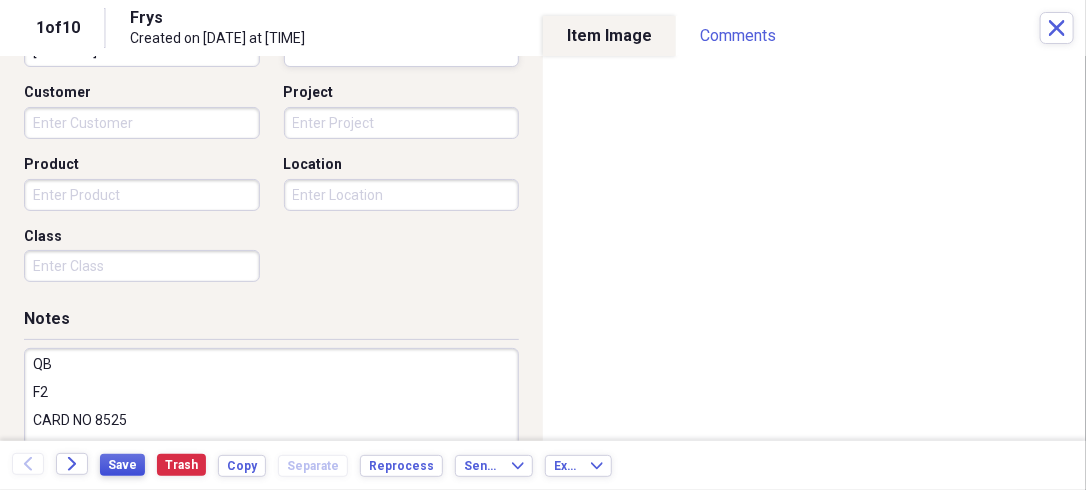 click on "Save" at bounding box center [122, 465] 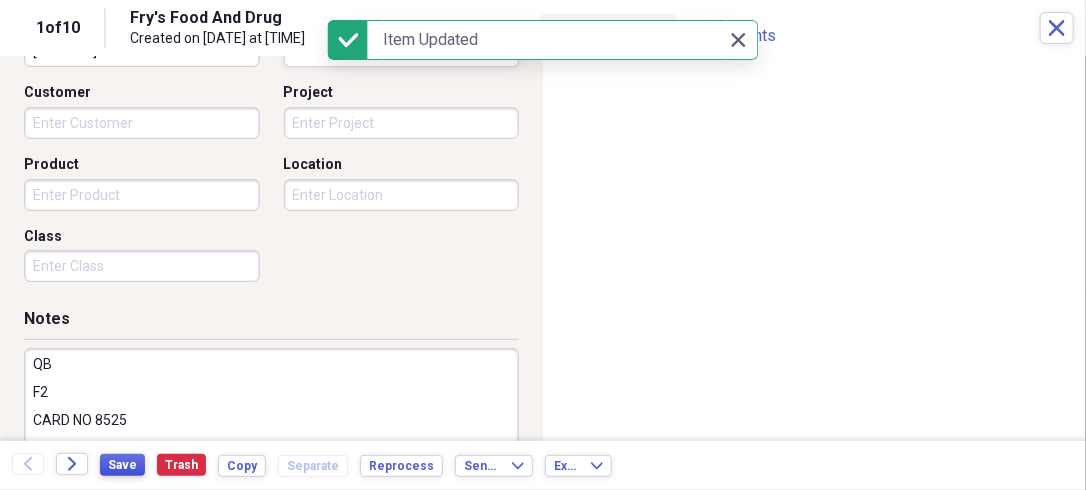 type on "QB
F2
CARD NO 8525" 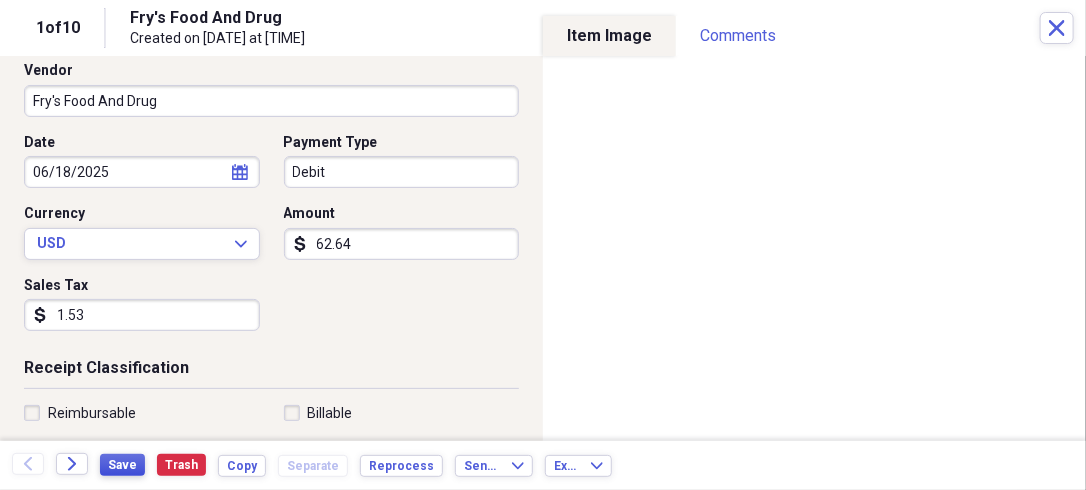 scroll, scrollTop: 0, scrollLeft: 0, axis: both 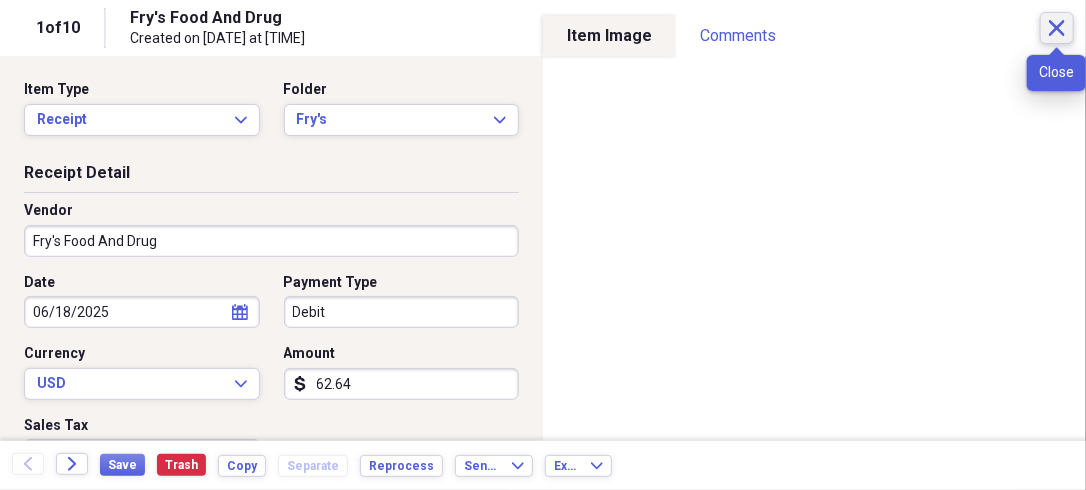 click on "Close" at bounding box center [1057, 28] 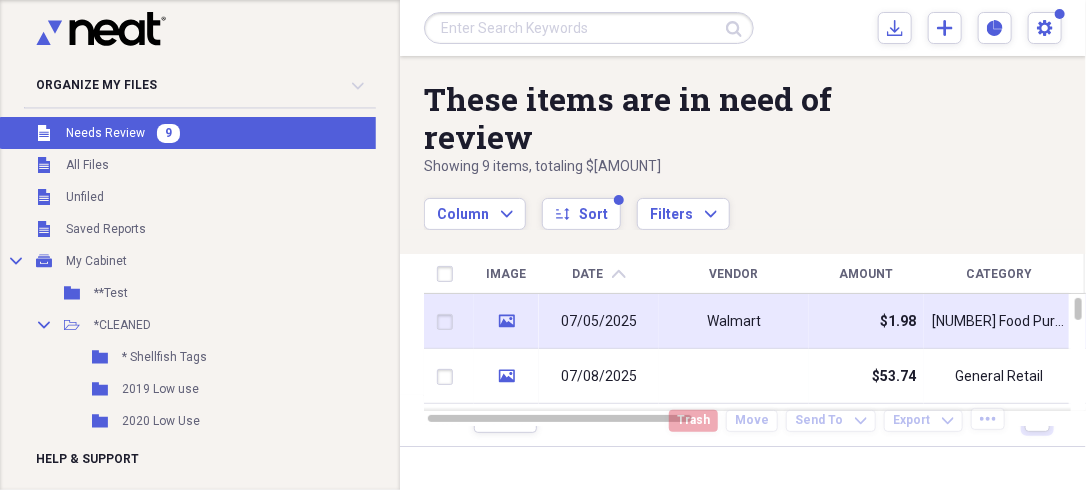 click on "07/05/2025" at bounding box center (599, 322) 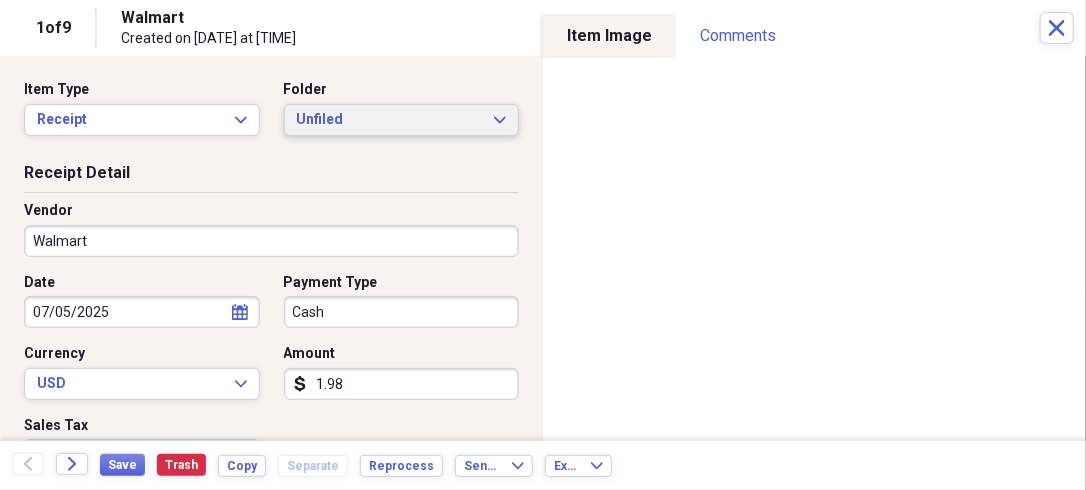 click on "Unfiled" at bounding box center [390, 120] 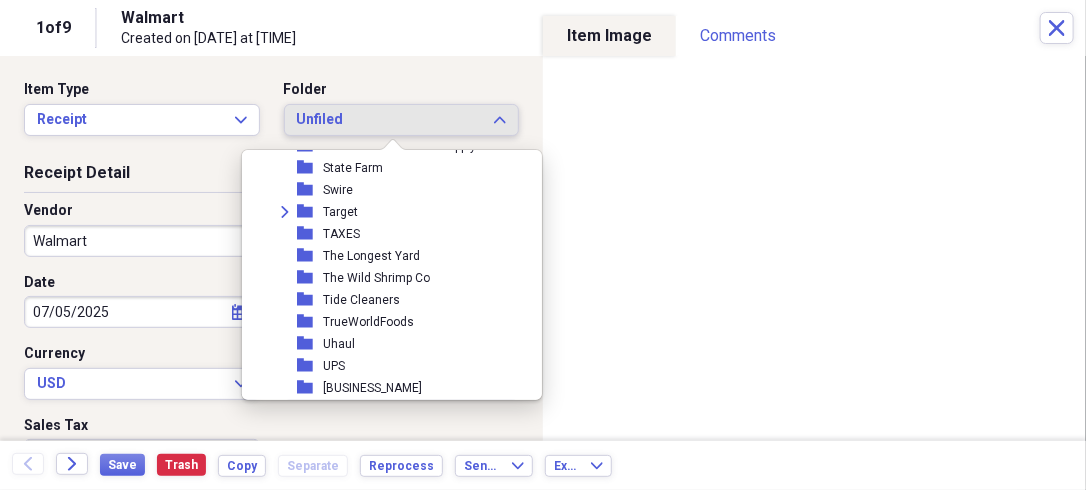 scroll, scrollTop: 1964, scrollLeft: 0, axis: vertical 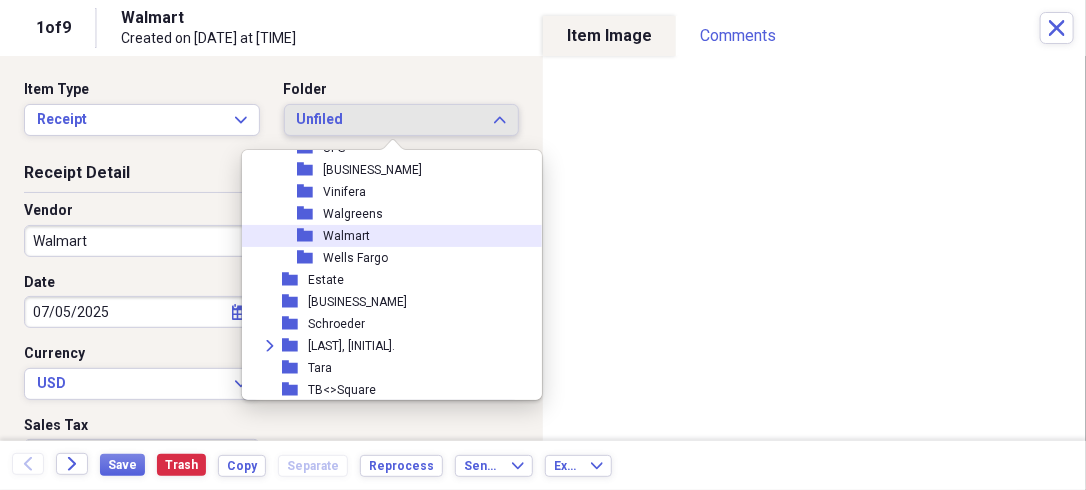 click on "Walmart" at bounding box center (346, 236) 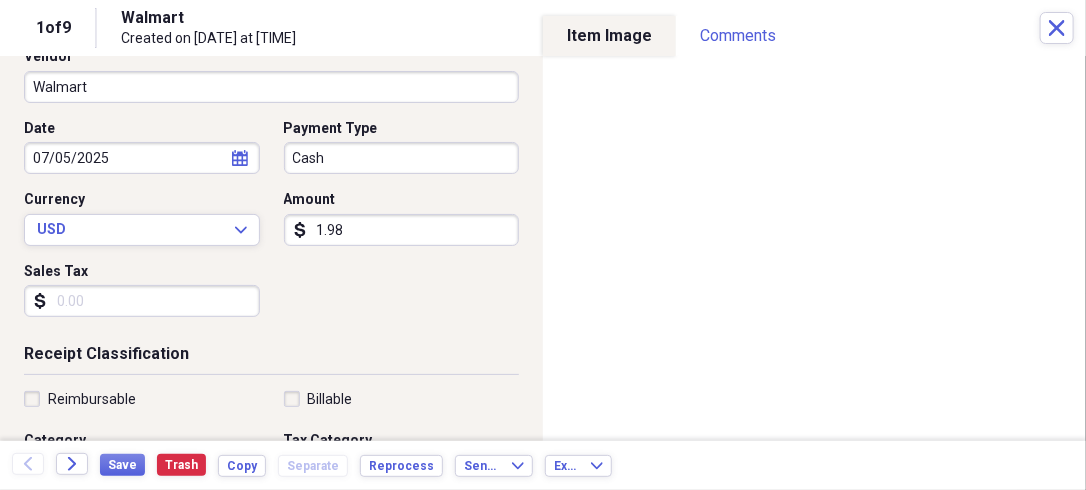 scroll, scrollTop: 158, scrollLeft: 0, axis: vertical 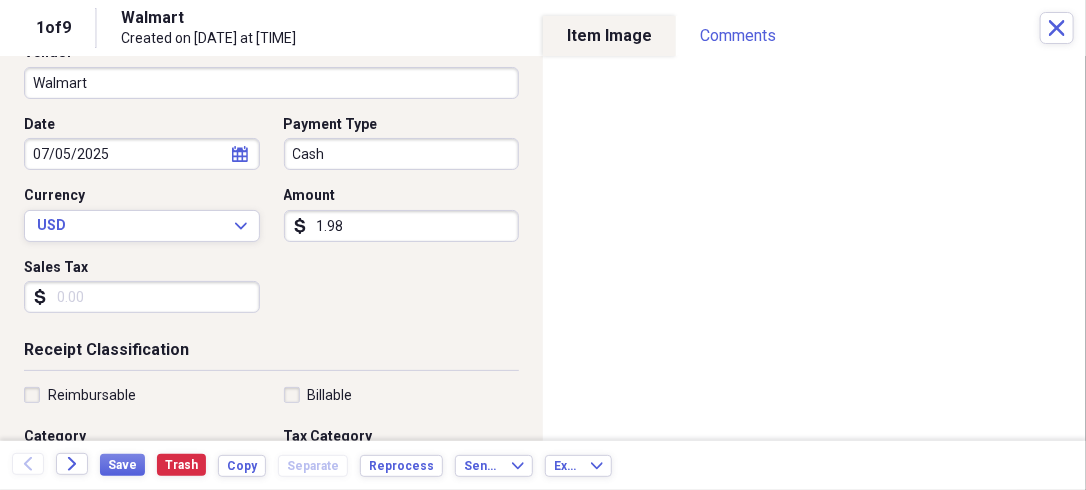 click on "1.98" at bounding box center [402, 226] 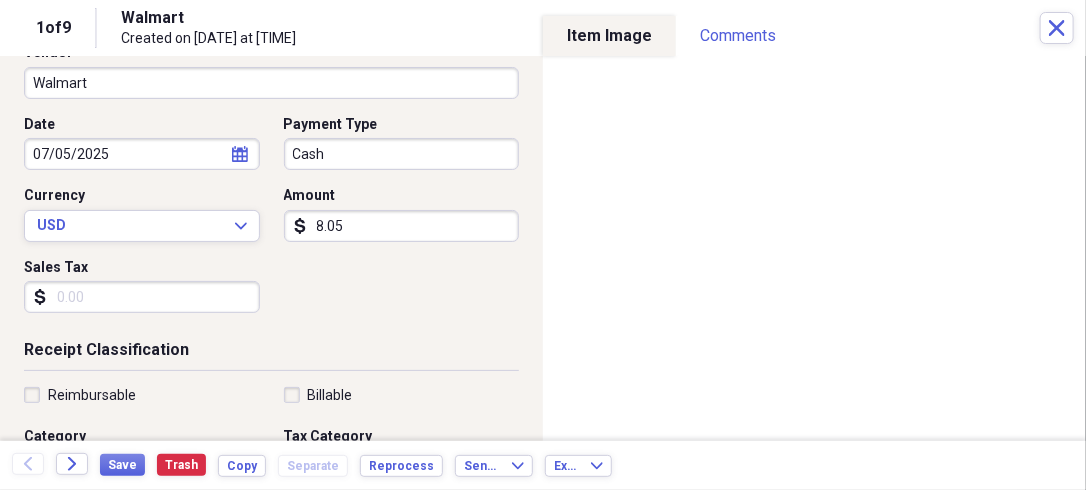 type on "8.05" 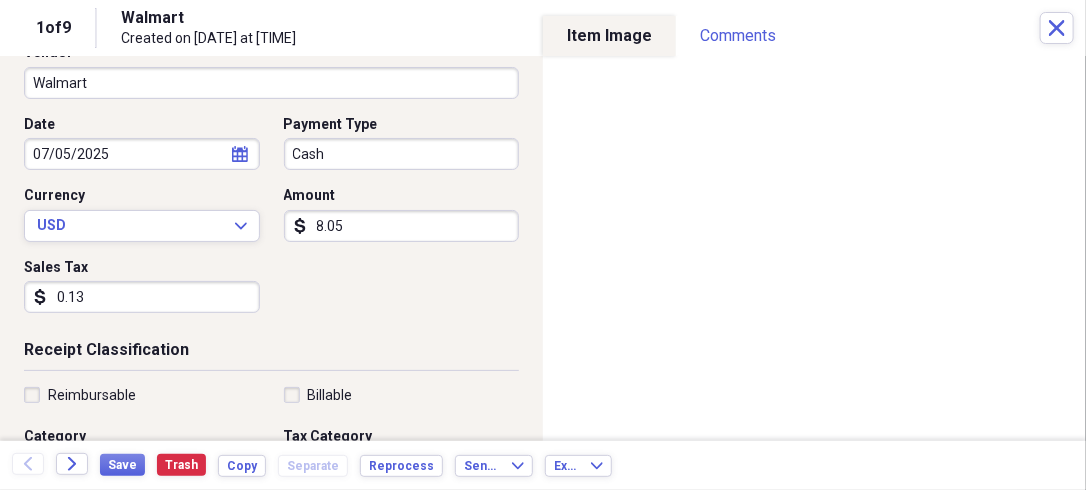 type on "0.13" 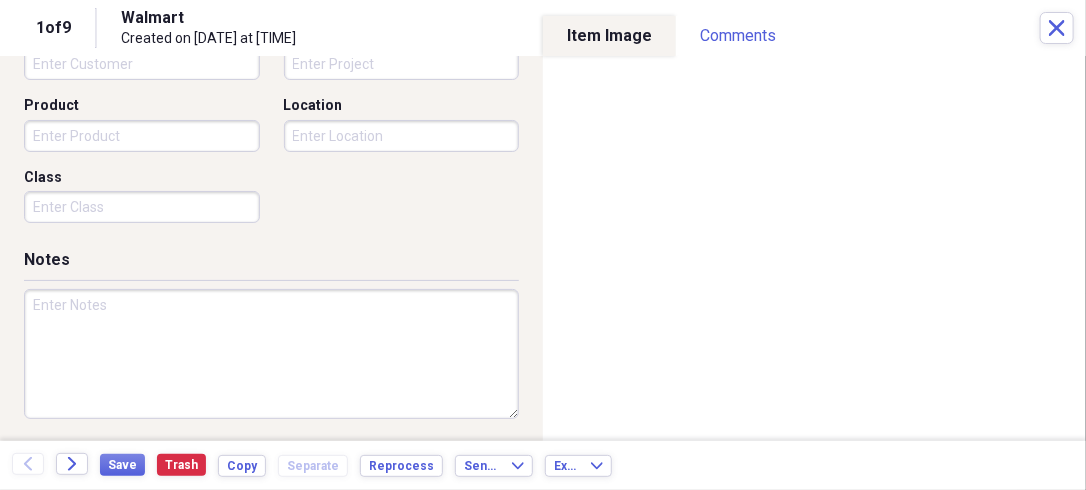 scroll, scrollTop: 635, scrollLeft: 0, axis: vertical 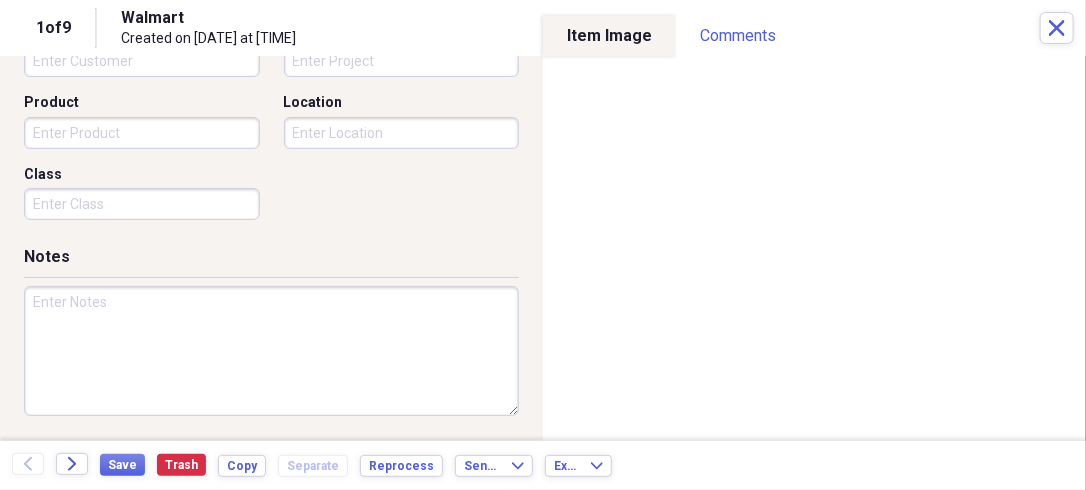 click at bounding box center [271, 351] 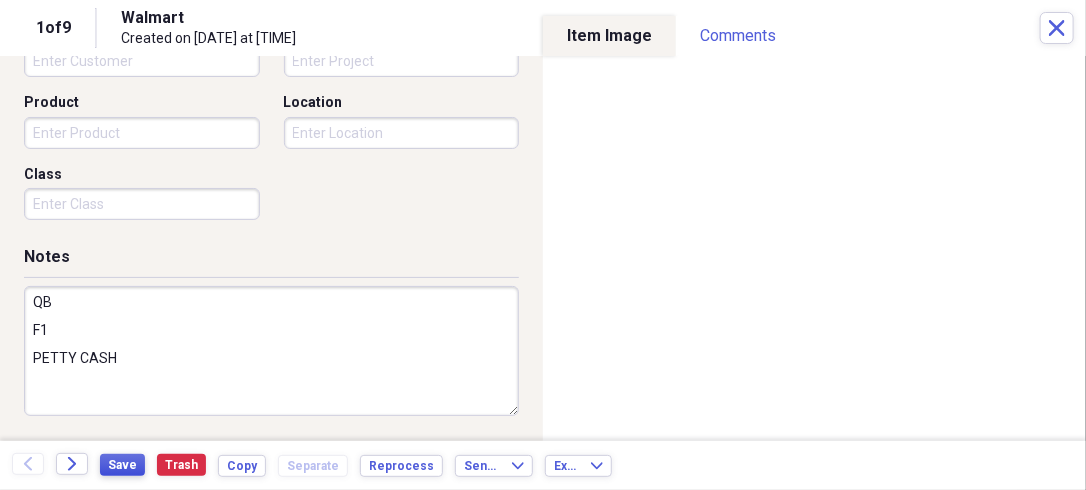 click on "Save" at bounding box center [122, 465] 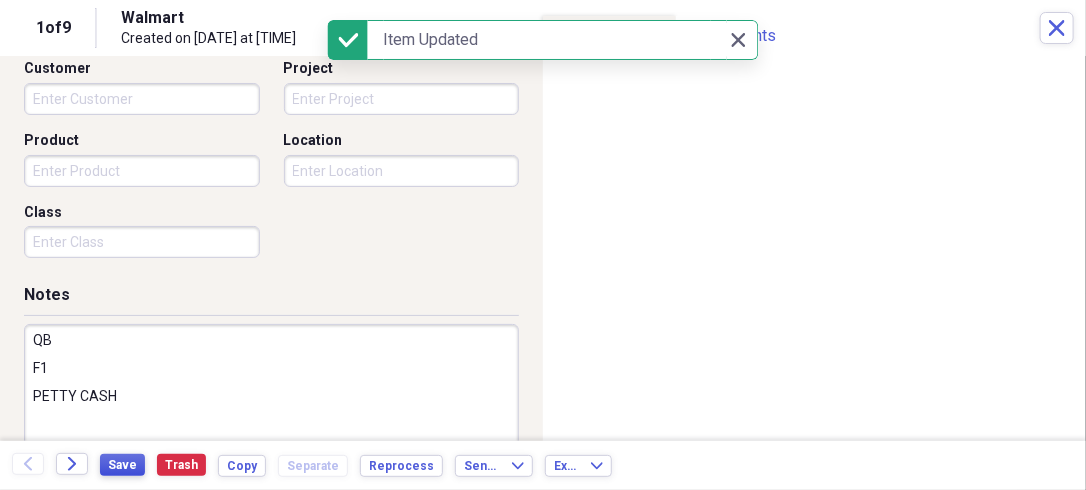 type on "QB
F1
PETTY CASH" 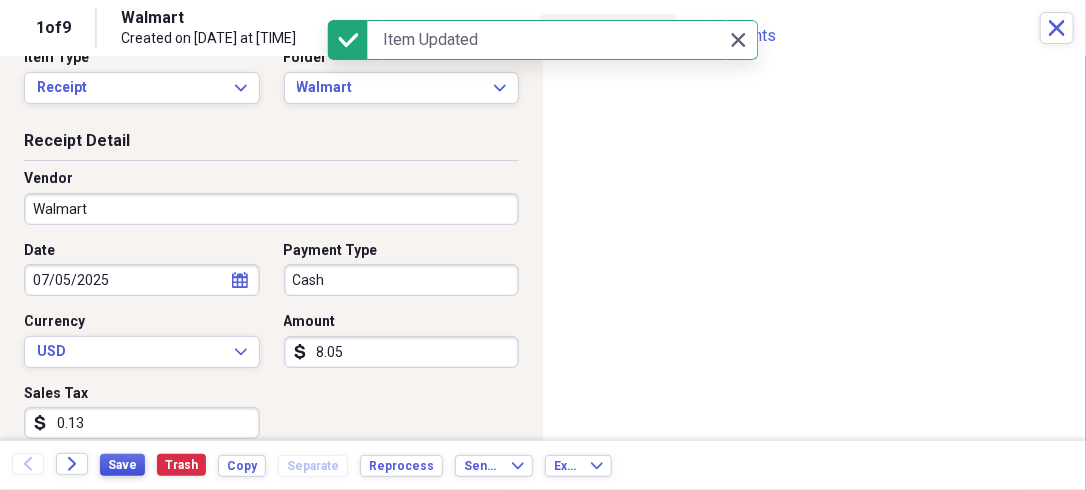 scroll, scrollTop: 0, scrollLeft: 0, axis: both 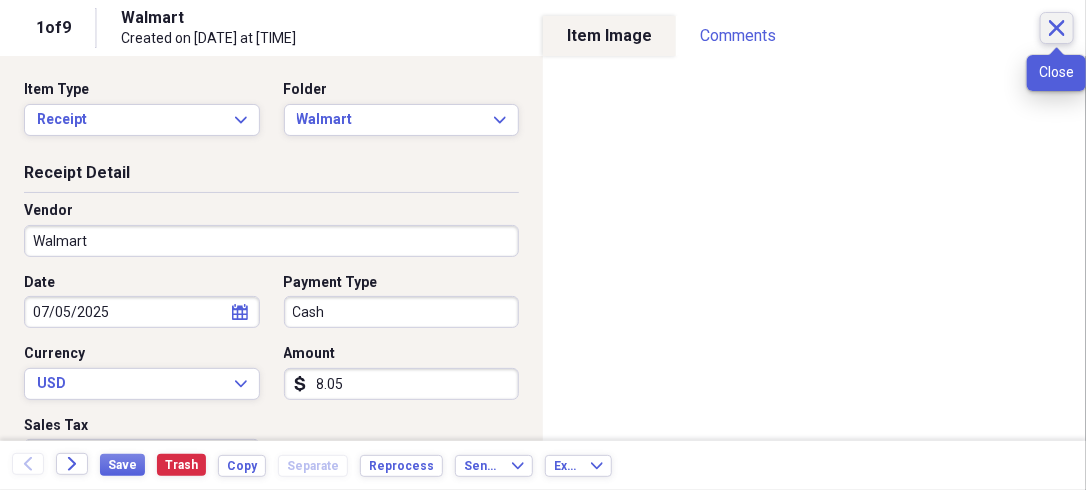 click on "Close" 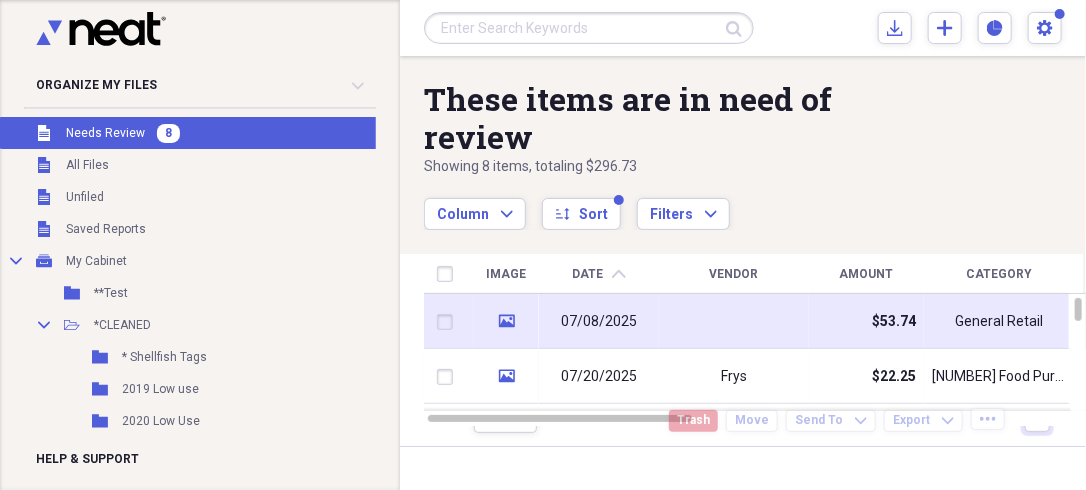 click at bounding box center (734, 321) 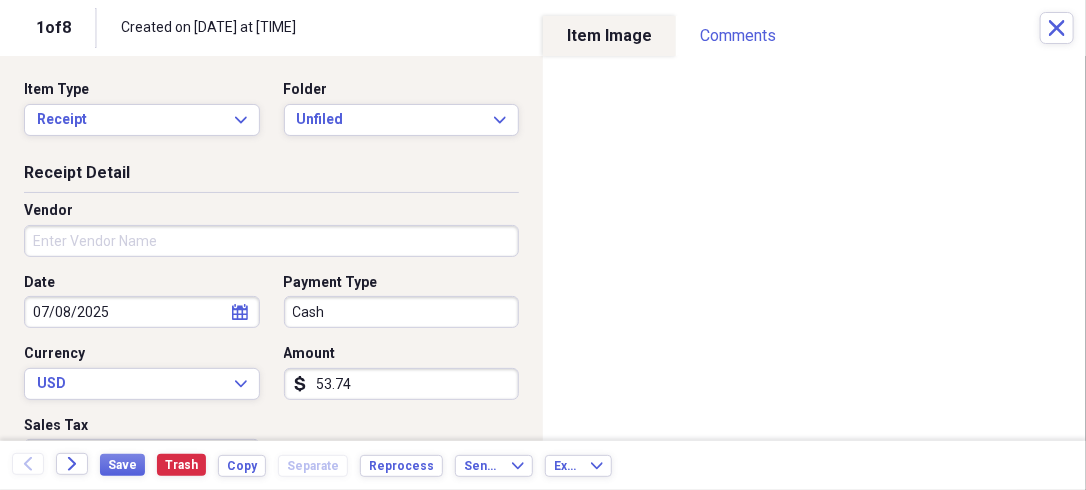 click on "Vendor" at bounding box center [271, 241] 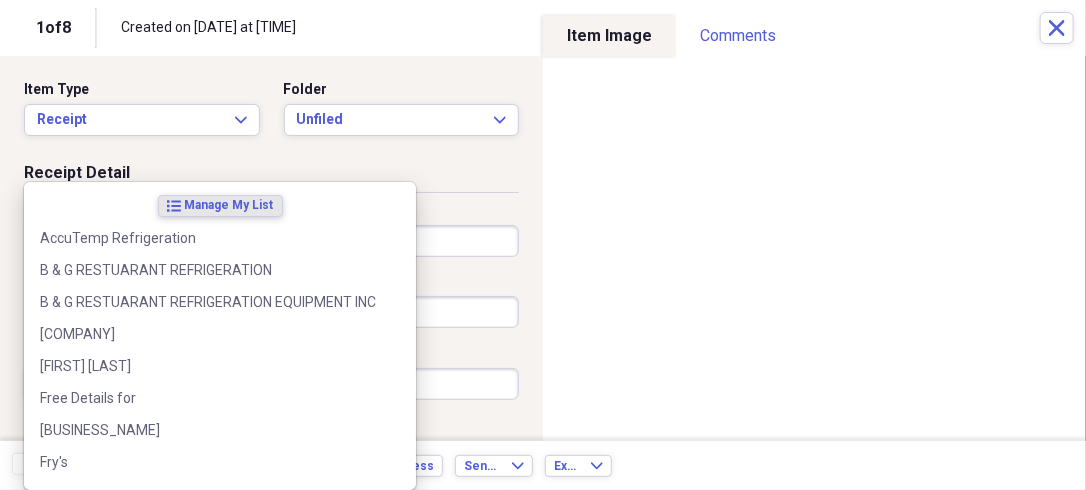 type on "[BUSINESS_NAME]" 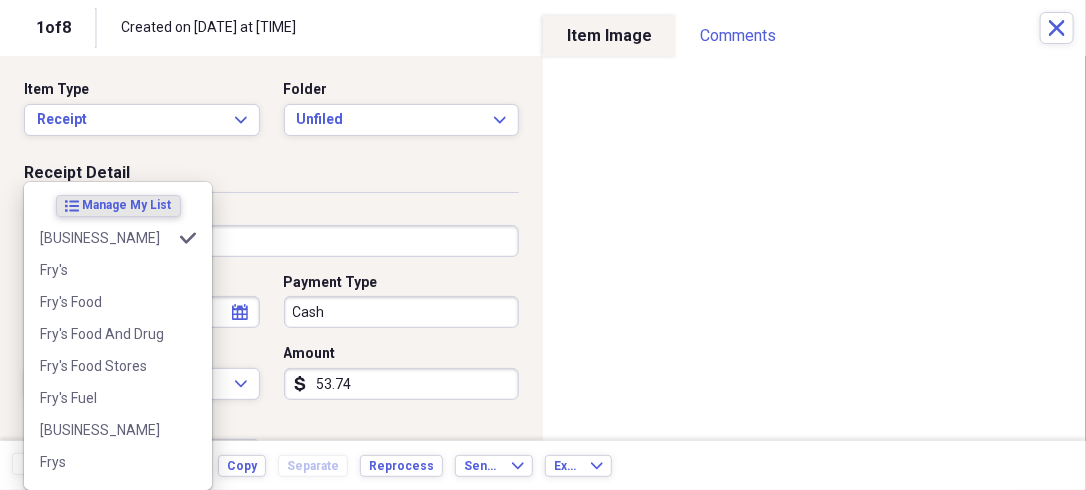 type on "[NUMBER] Food Purchases" 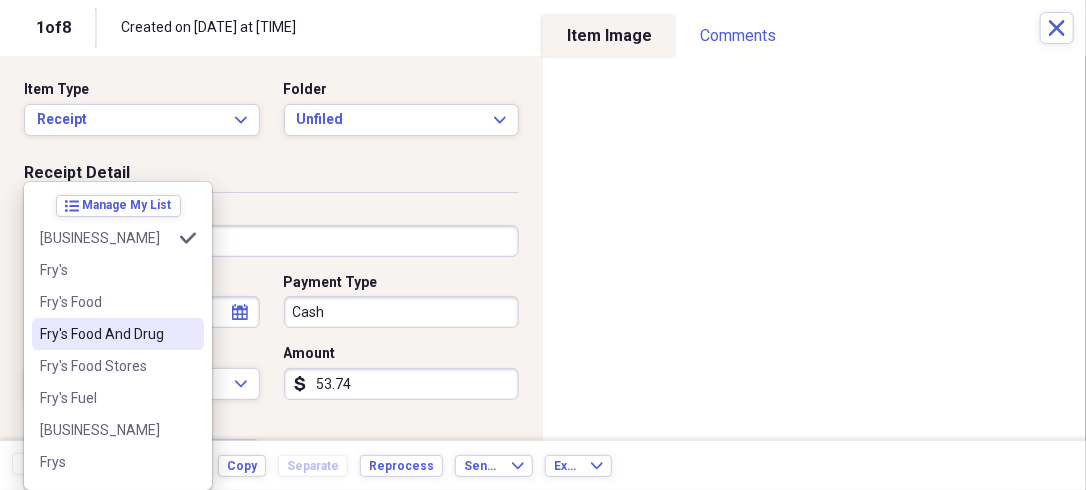 click on "Fry's Food And Drug" at bounding box center (106, 334) 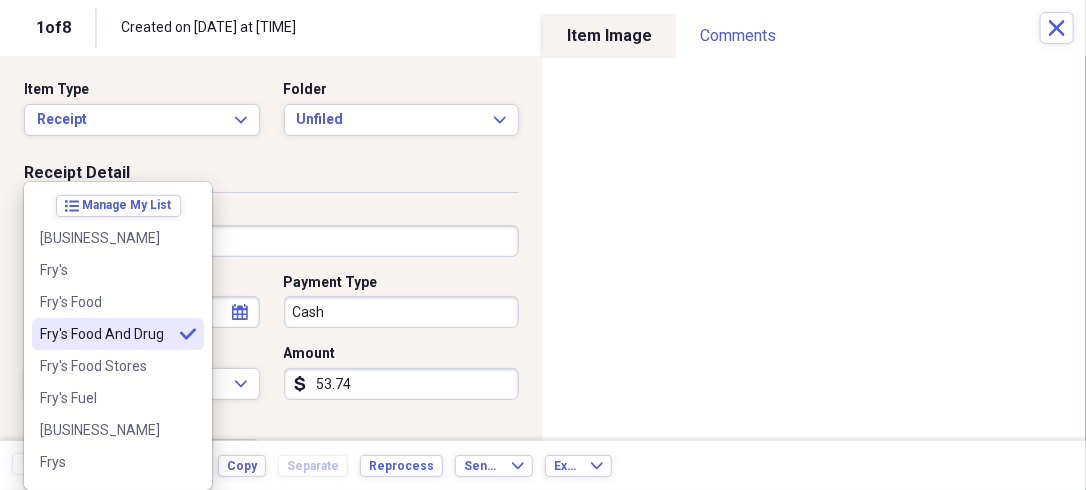 type on "Fry's Food And Drug" 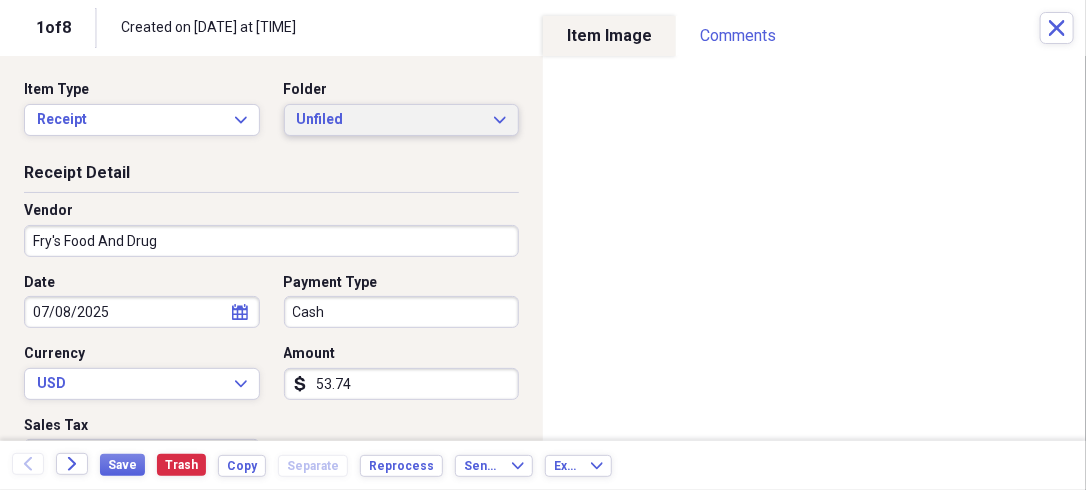 click on "Unfiled" at bounding box center [390, 120] 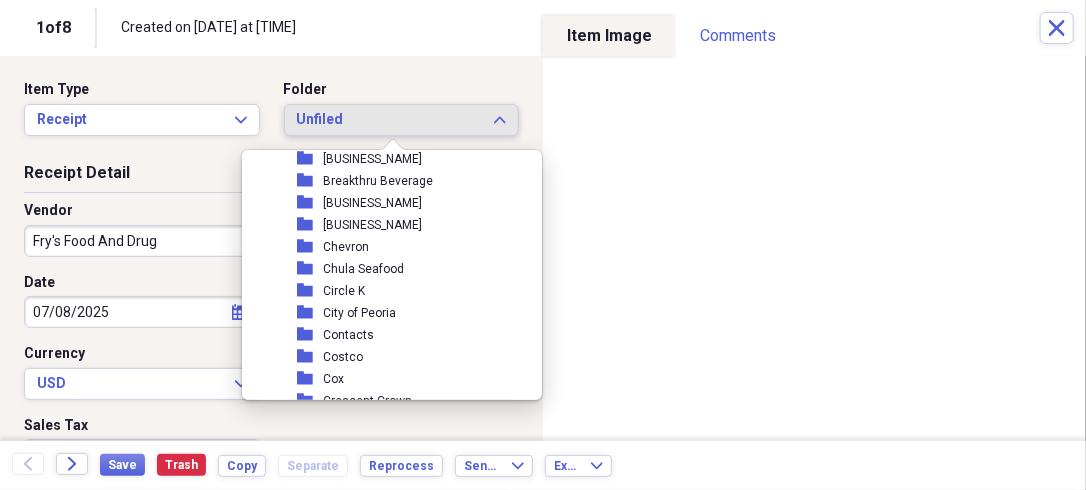 scroll, scrollTop: 873, scrollLeft: 0, axis: vertical 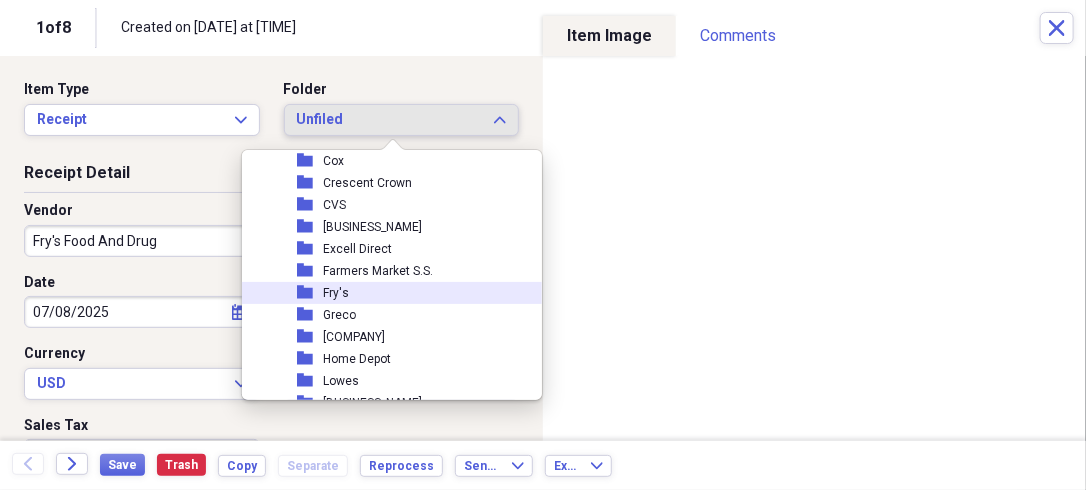 click on "Fry's" at bounding box center (336, 293) 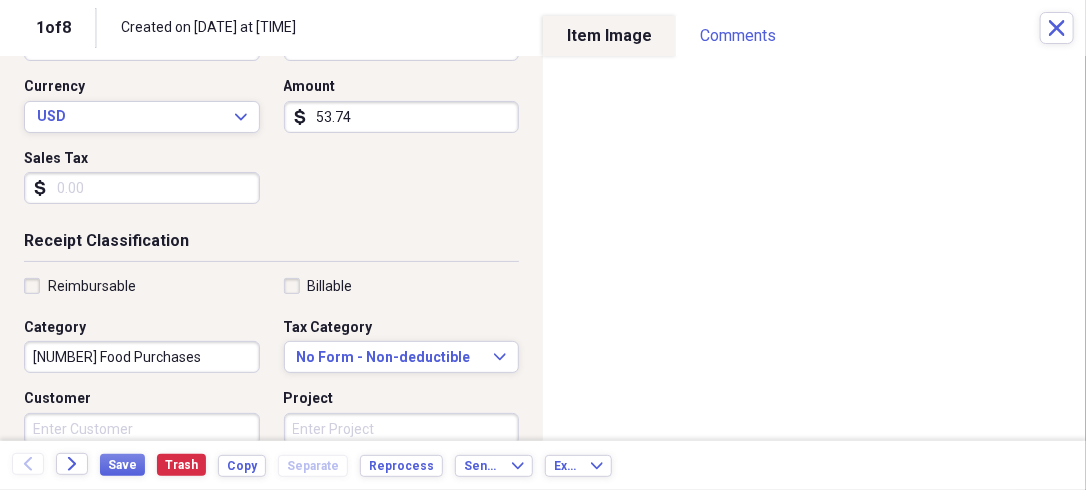 scroll, scrollTop: 268, scrollLeft: 0, axis: vertical 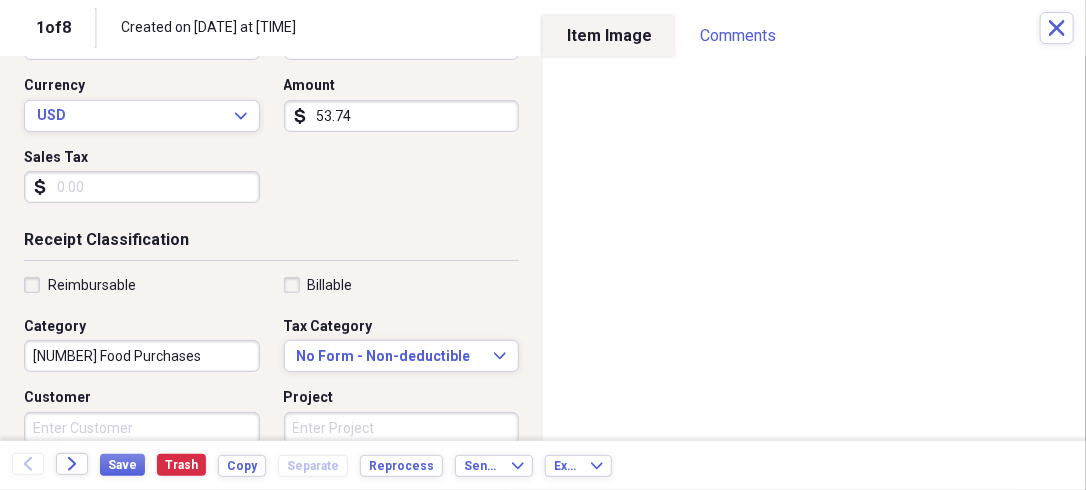 click on "Sales Tax" at bounding box center (142, 187) 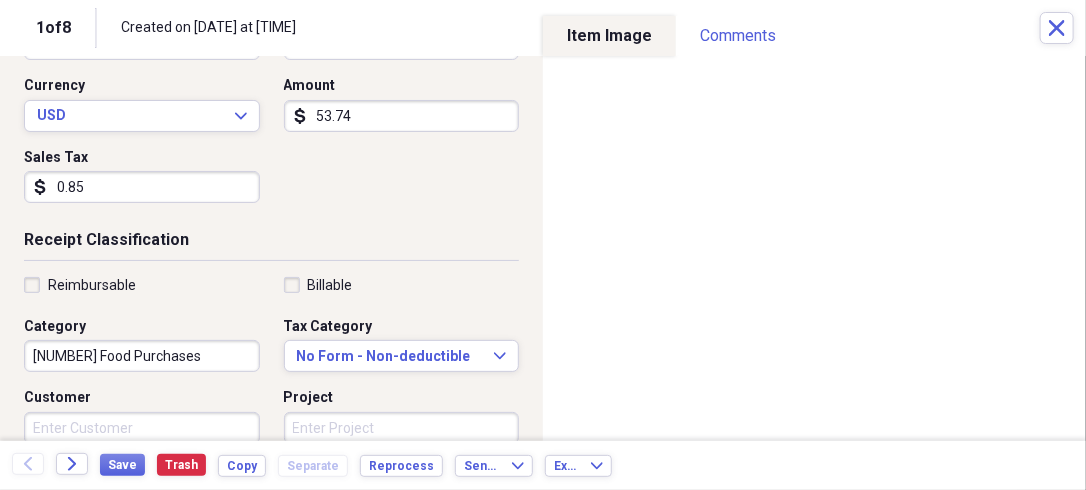 type on "0.85" 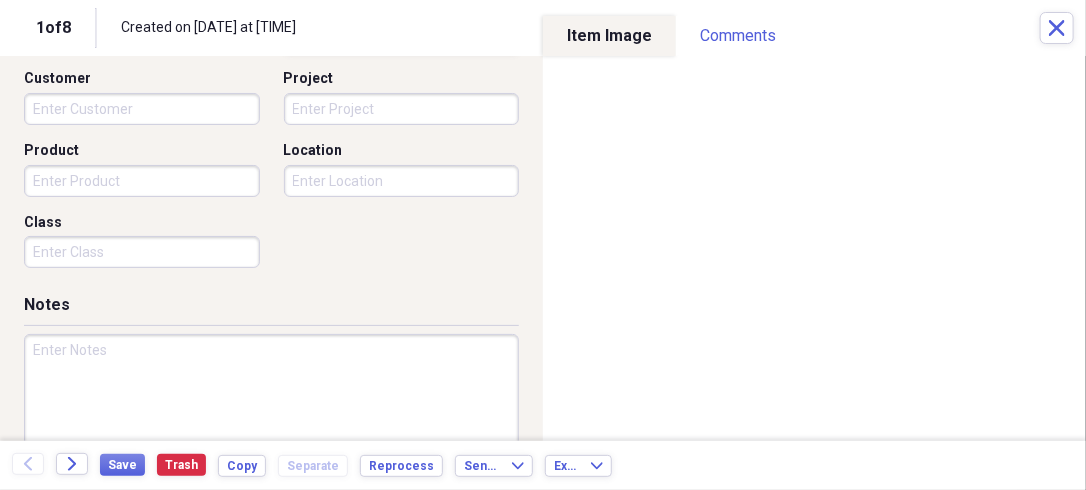 scroll, scrollTop: 588, scrollLeft: 0, axis: vertical 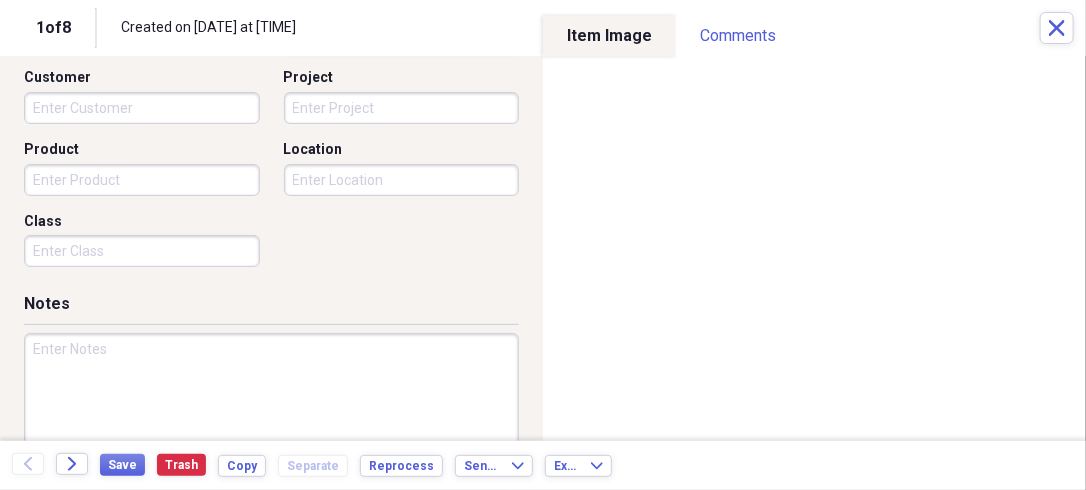 click at bounding box center (271, 398) 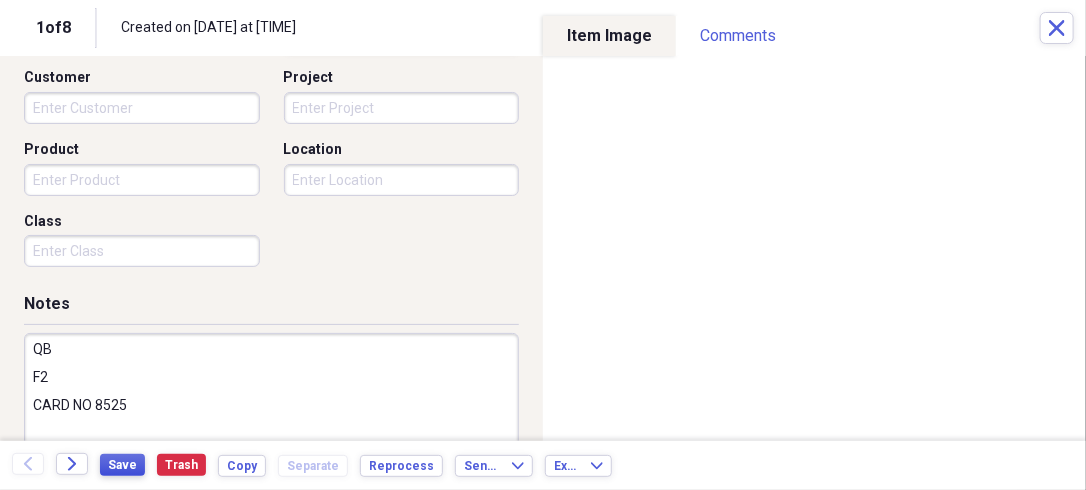 click on "Save" at bounding box center (122, 465) 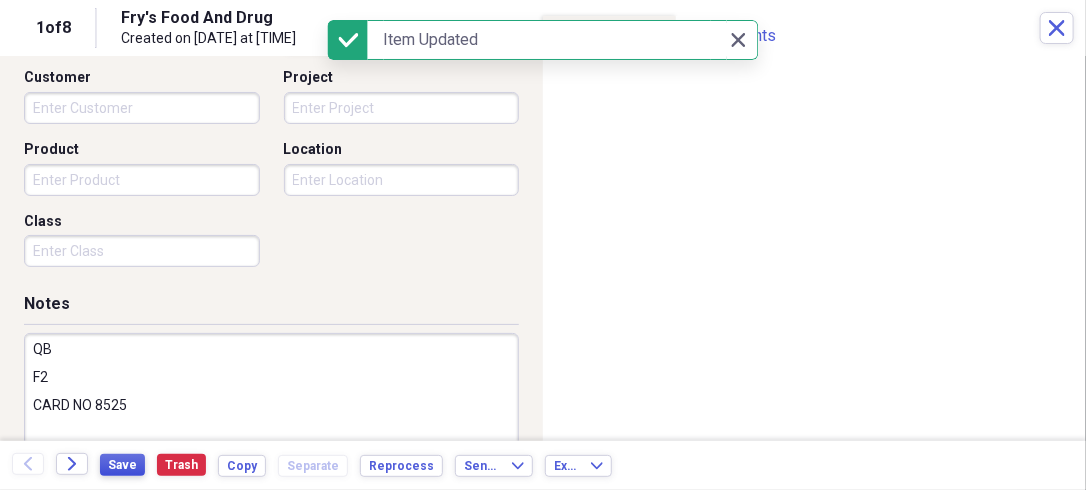 type on "QB
F2
CARD NO 8525" 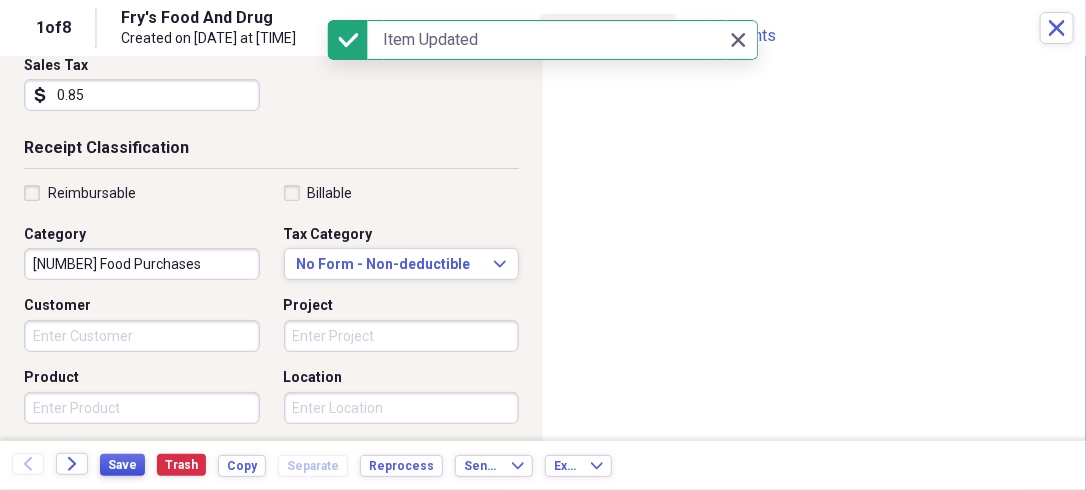 scroll, scrollTop: 0, scrollLeft: 0, axis: both 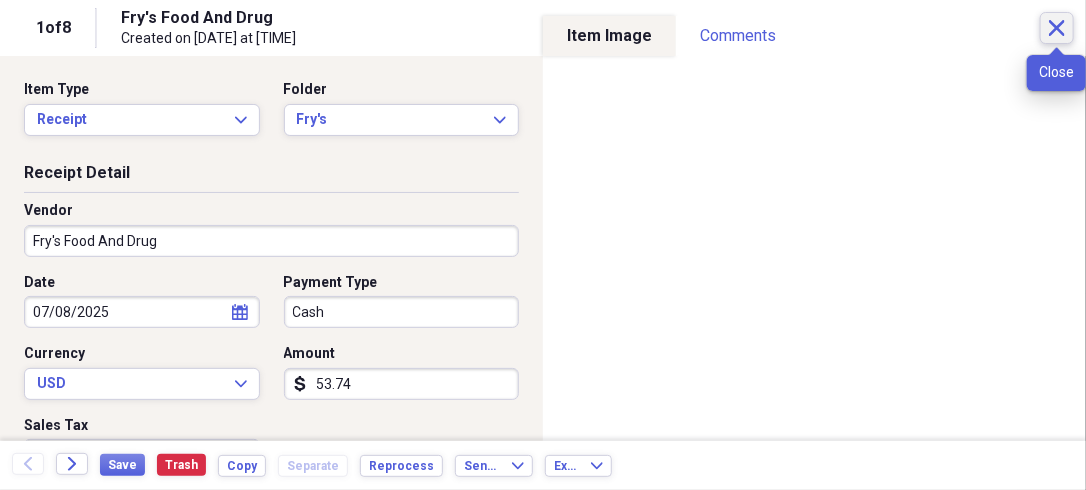 click on "Close" 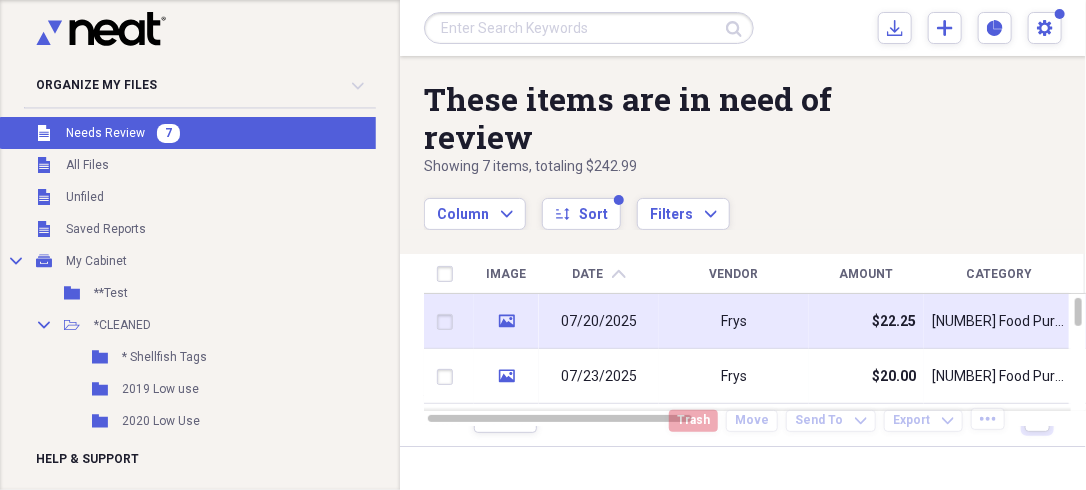 click on "Frys" at bounding box center [734, 322] 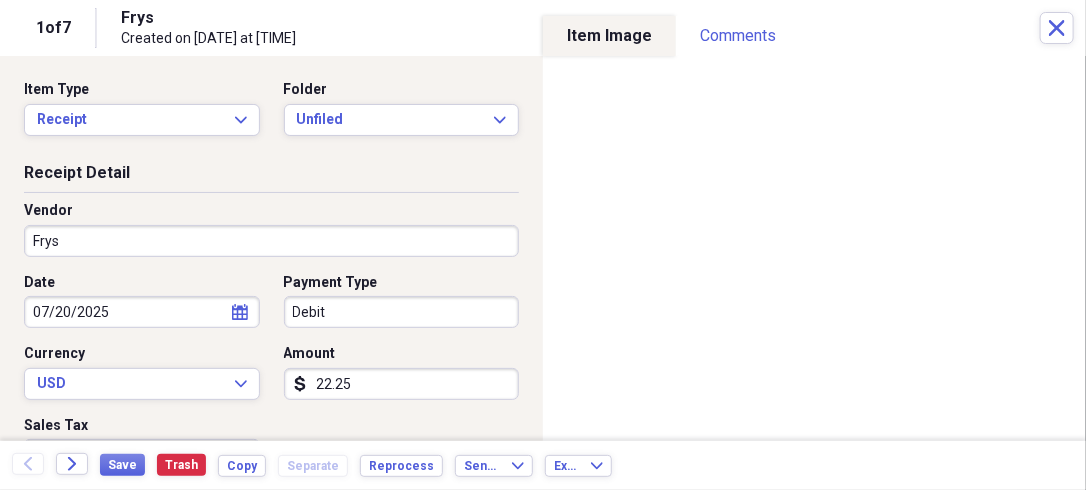 click on "Organize My Files 6 Collapse Unfiled Needs Review 6 Unfiled All Files Unfiled Unfiled Unfiled Saved Reports Collapse My Cabinet My Cabinet Add Folder Folder **Test Add Folder Collapse Open Folder *CLEANED Add Folder Folder * Shellfish Tags Add Folder Folder 2019 Low use Add Folder Folder 2020 Low Use Add Folder Folder 2021 Low Use Add Folder Expand Folder 2022 Low Use Add Folder Folder 2023 Low Use Add Folder Collapse Open Folder 2024 Low Use Add Folder Folder 2025 Low Use Add Folder Folder 84th Glen Add Folder Folder Accessories by Elyane Add Folder Folder Albertson's Add Folder Folder ALDI Add Folder Folder Alida Restaurant Supply Add Folder Folder APS Add Folder Folder Arizona Community Farmers Markets Add Folder Folder AZ DOREV Add Folder Folder AZ DOT Add Folder Folder AZ Propane Add Folder Folder AZ Wood Farmer Add Folder Collapse Open Folder B & G RESTAUURANT REF. Add Folder Folder B & G RESTAURANT REFRIG Add Folder Folder B 7 G RESTAURANT REFRIGERATION Add Folder Folder Bakemark Add Folder Folder Cox" at bounding box center (543, 245) 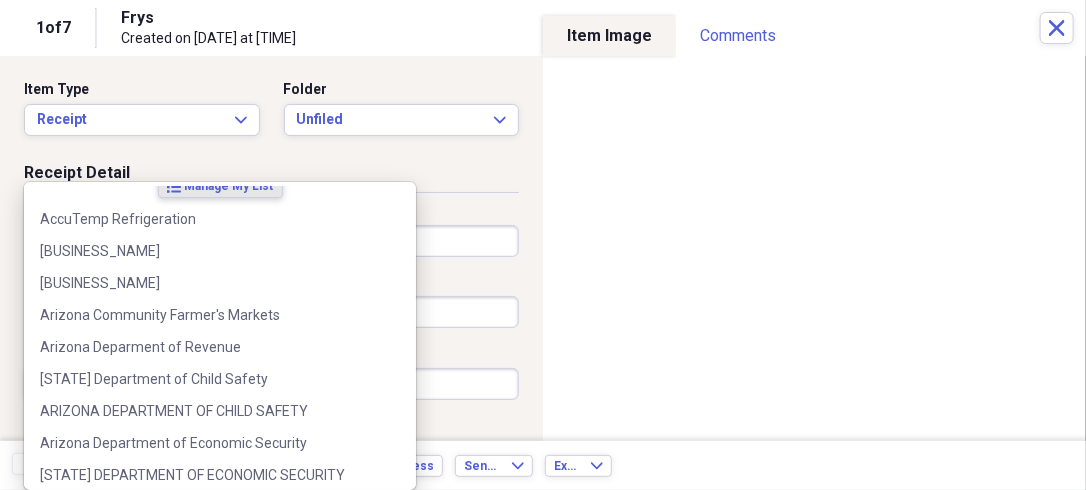 scroll, scrollTop: 0, scrollLeft: 0, axis: both 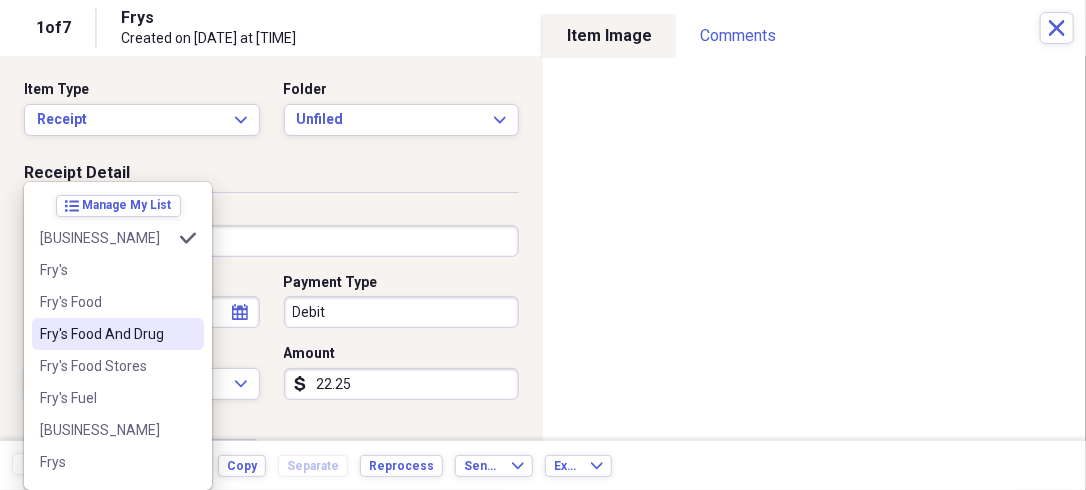 click on "Fry's Food And Drug" at bounding box center [106, 334] 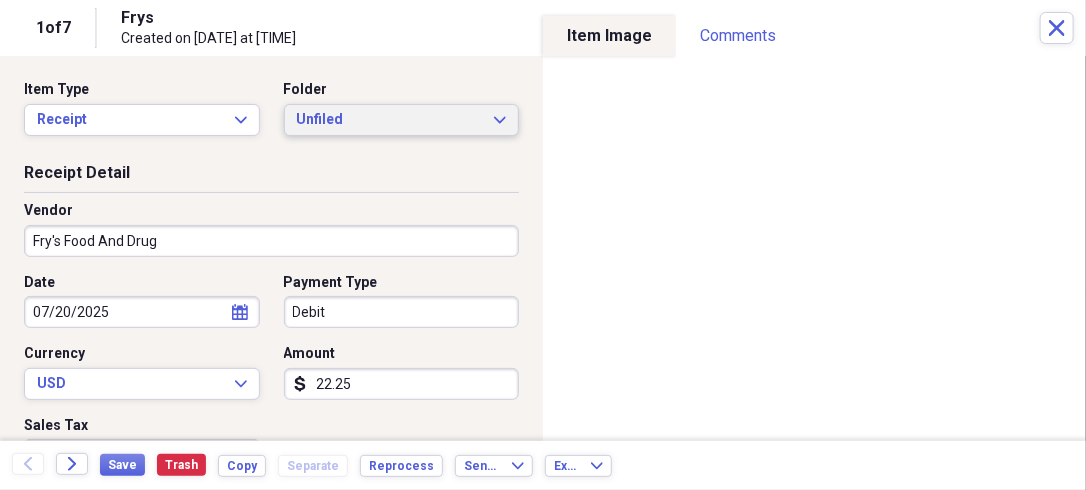 click on "Unfiled" at bounding box center [390, 120] 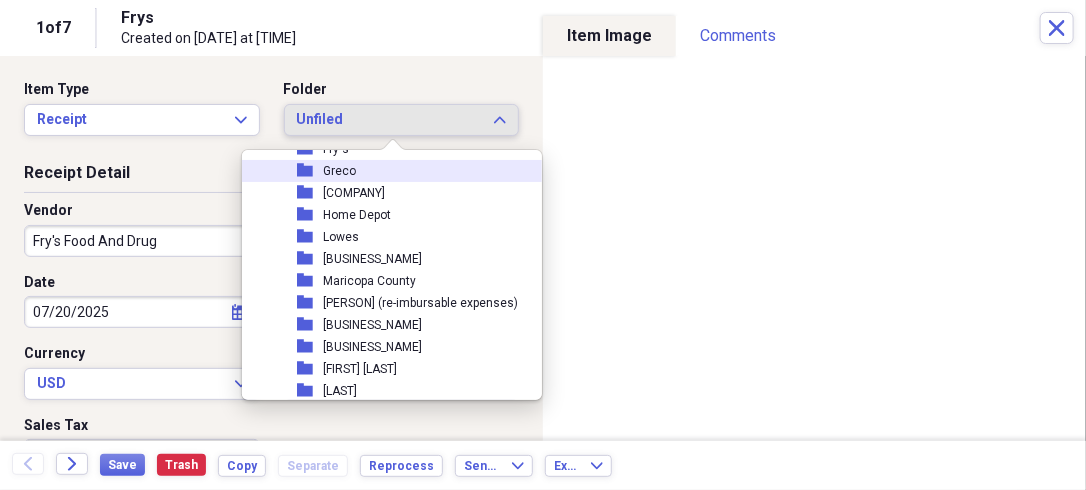 scroll, scrollTop: 1018, scrollLeft: 0, axis: vertical 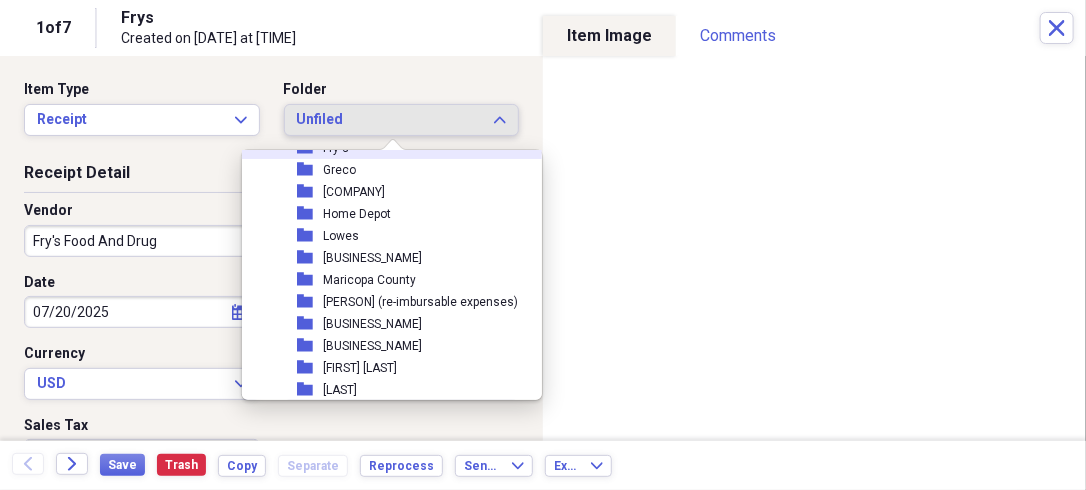 click on "folder" at bounding box center [310, 148] 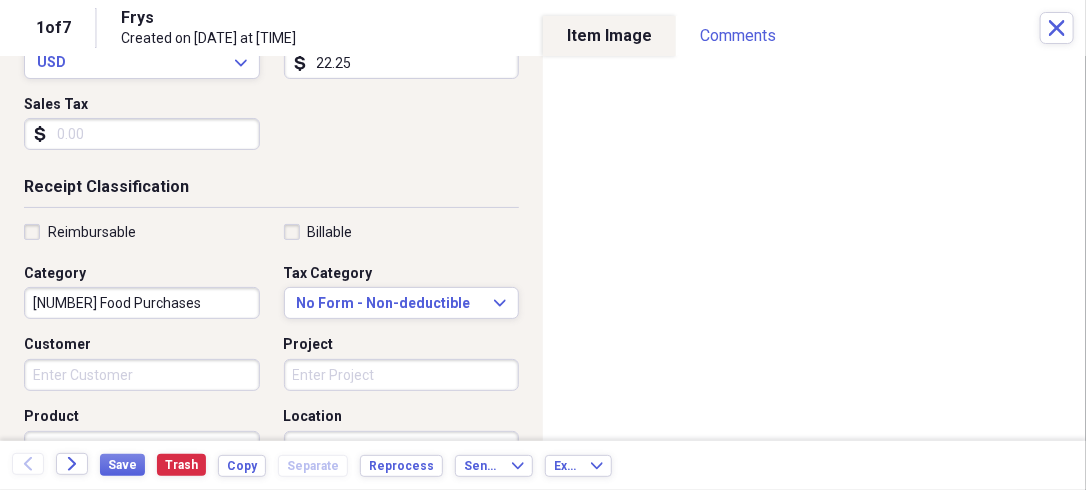 scroll, scrollTop: 320, scrollLeft: 0, axis: vertical 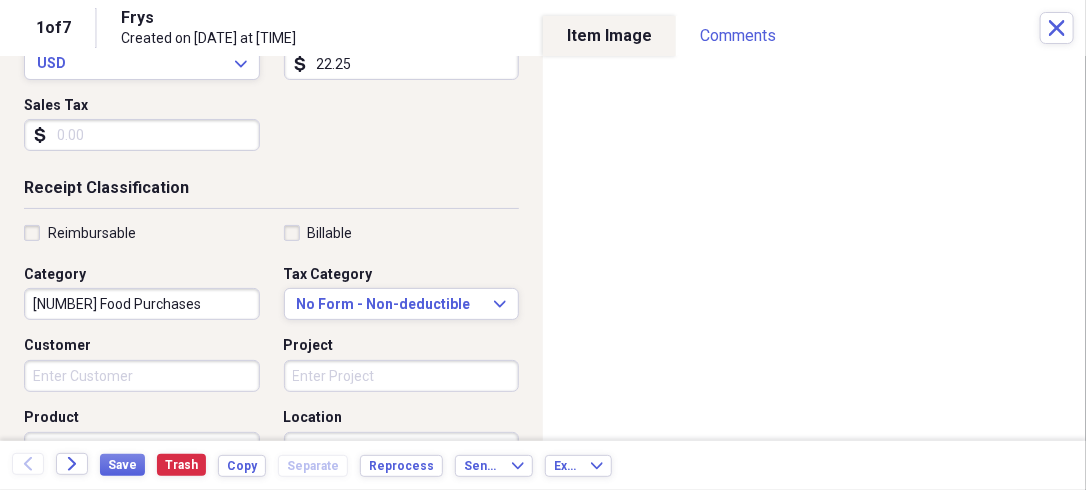 click on "Sales Tax" at bounding box center (142, 135) 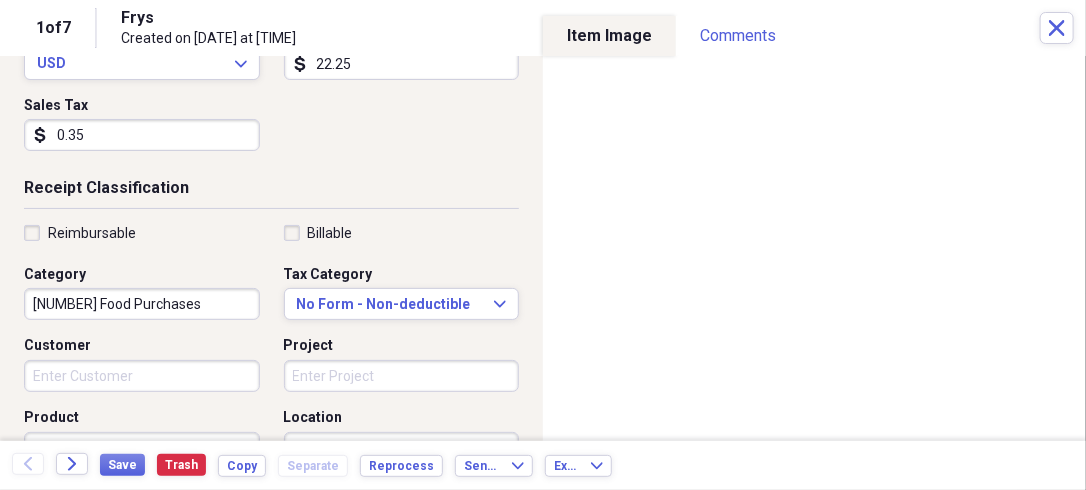 type on "0.35" 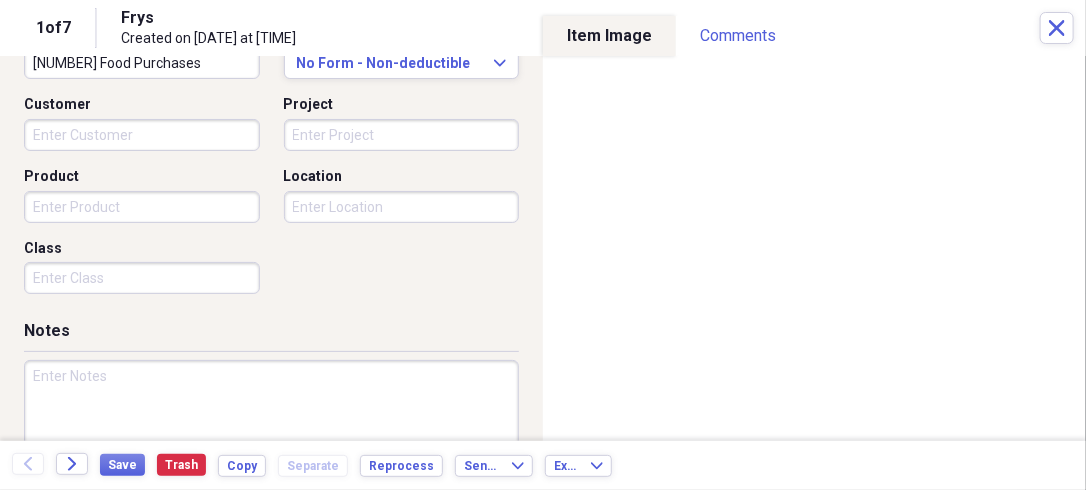 scroll, scrollTop: 560, scrollLeft: 0, axis: vertical 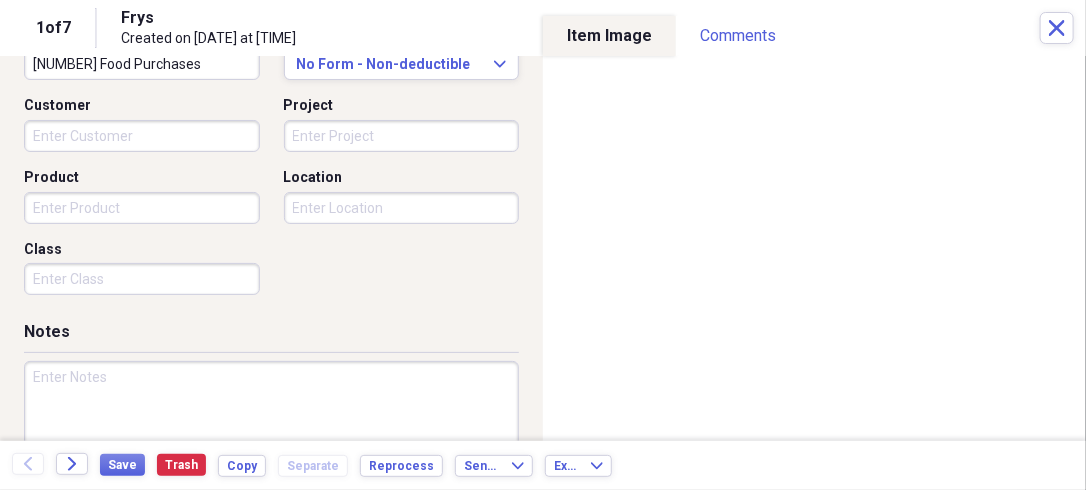 click at bounding box center (271, 426) 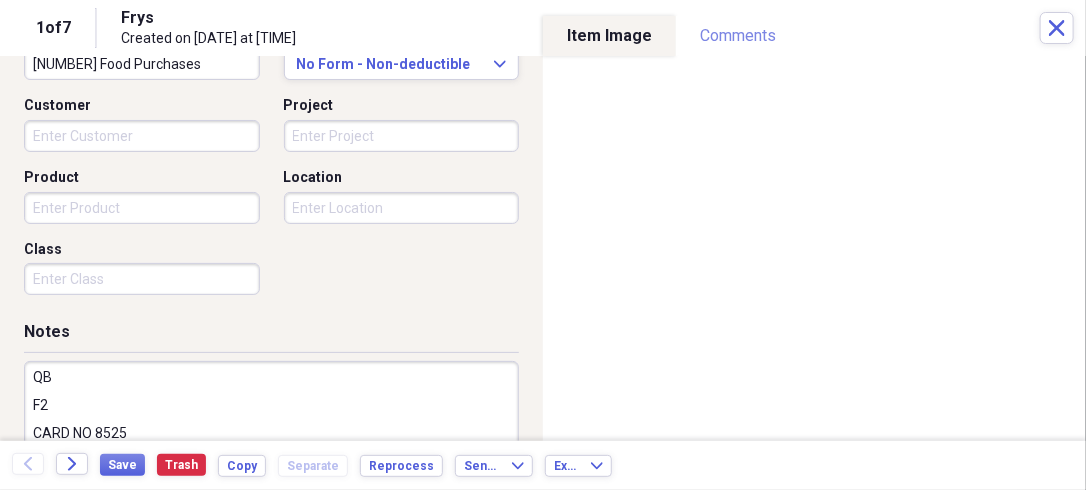scroll, scrollTop: 573, scrollLeft: 0, axis: vertical 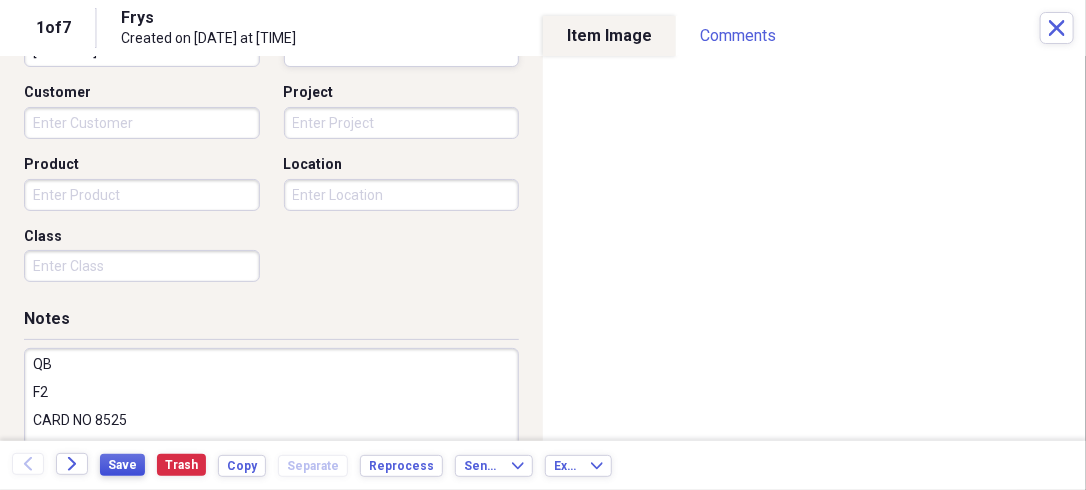 click on "Save" at bounding box center [122, 465] 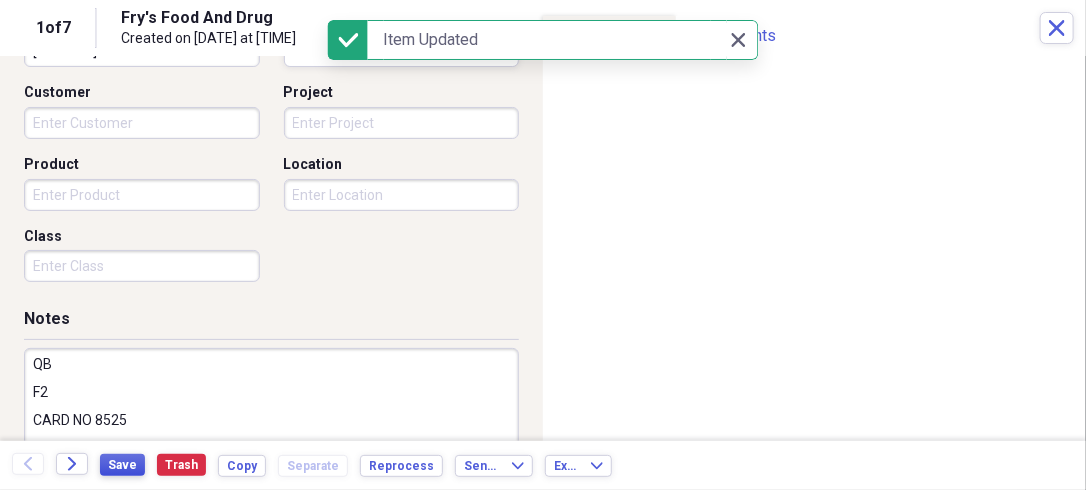 type on "QB
F2
CARD NO 8525" 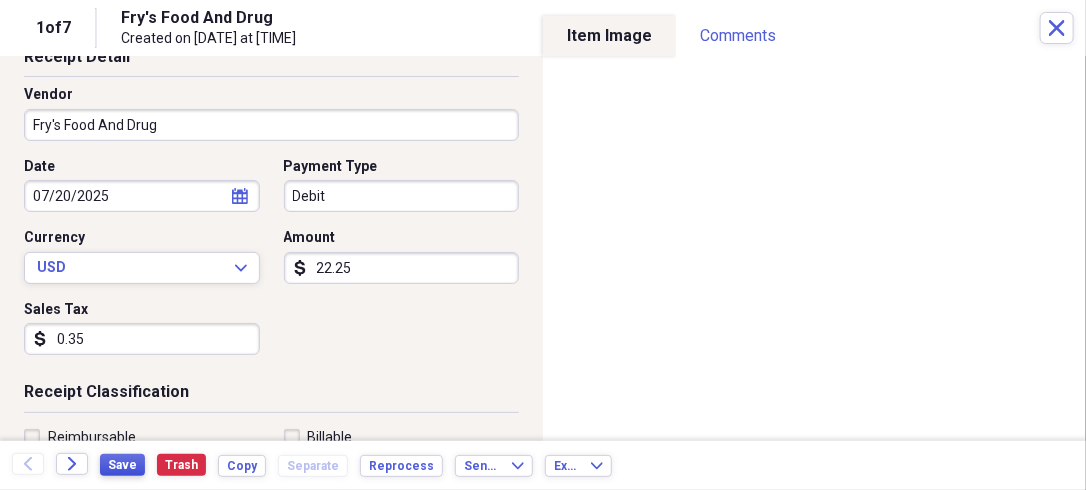 scroll, scrollTop: 0, scrollLeft: 0, axis: both 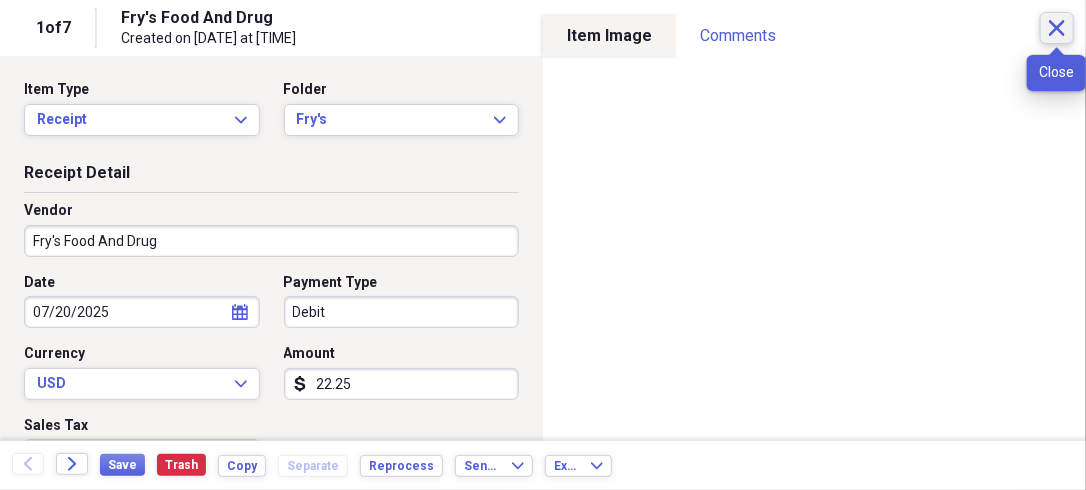 click on "Close" 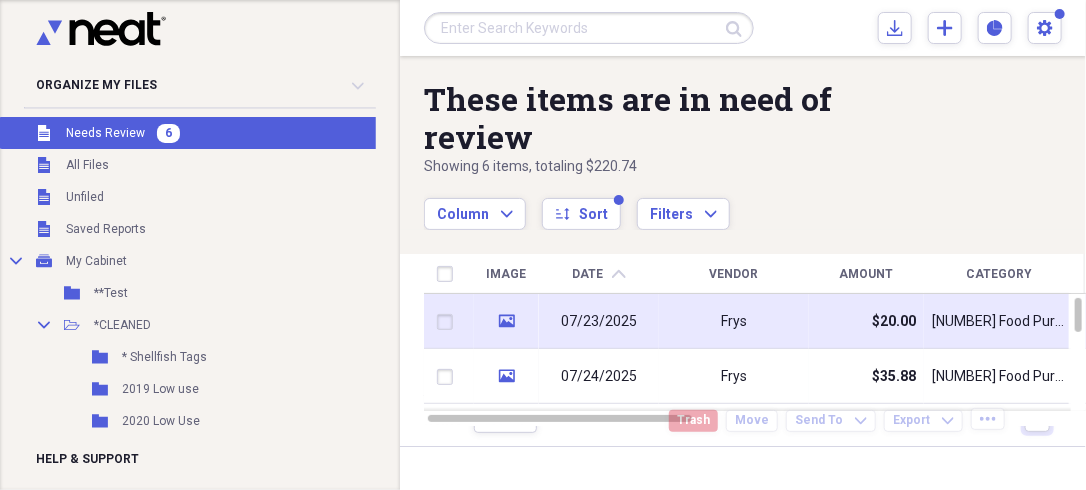 click on "07/23/2025" at bounding box center (599, 322) 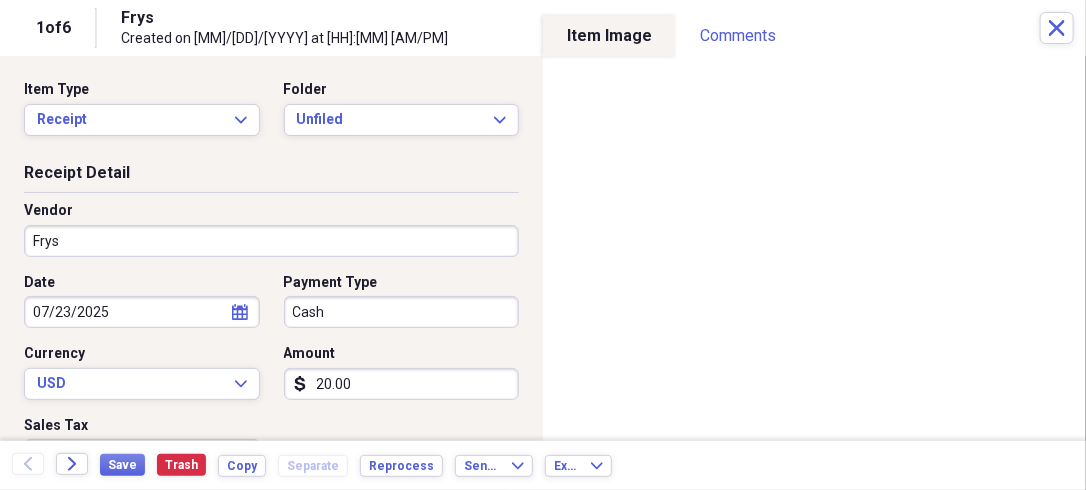 click on "Organize My Files 5 Collapse Unfiled Needs Review 5 Unfiled All Files Unfiled Unfiled Unfiled Saved Reports Collapse My Cabinet My Cabinet Add Folder Folder **Test Add Folder Collapse Open Folder *CLEANED Add Folder Folder * Shellfish Tags Add Folder Folder 2019 Low use Add Folder Folder 2020 Low Use Add Folder Folder 2021 Low Use Add Folder Expand Folder 2022 Low Use Add Folder Folder 2023 Low Use Add Folder Collapse Open Folder 2024 Low Use Add Folder Folder 2025 Low Use Add Folder Folder 84th Glen Add Folder Folder Accessories by Elyane Add Folder Folder Albertson's Add Folder Folder ALDI Add Folder Folder Alida Restaurant Supply Add Folder Folder APS Add Folder Folder Arizona Community Farmers Markets Add Folder Folder AZ DOREV Add Folder Folder AZ DOT Add Folder Folder AZ Propane Add Folder Folder AZ Wood Farmer Add Folder Collapse Open Folder B & G RESTAUURANT REF. Add Folder Folder B & G RESTAURANT REFRIG Add Folder Folder B 7 G RESTAURANT REFRIGERATION Add Folder Folder Bakemark Add Folder Folder Cox" at bounding box center (543, 245) 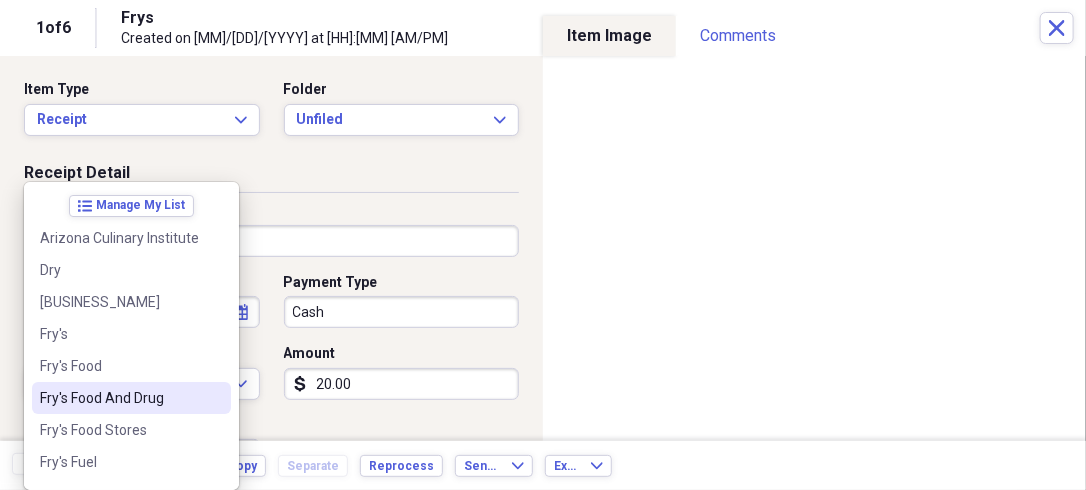click on "Fry's Food And Drug" at bounding box center [119, 398] 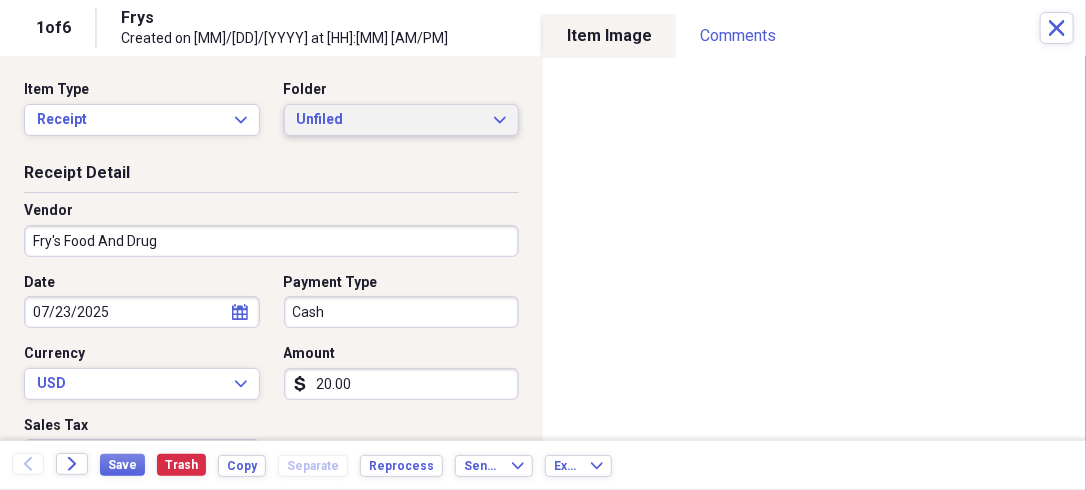 click on "Unfiled" at bounding box center [390, 120] 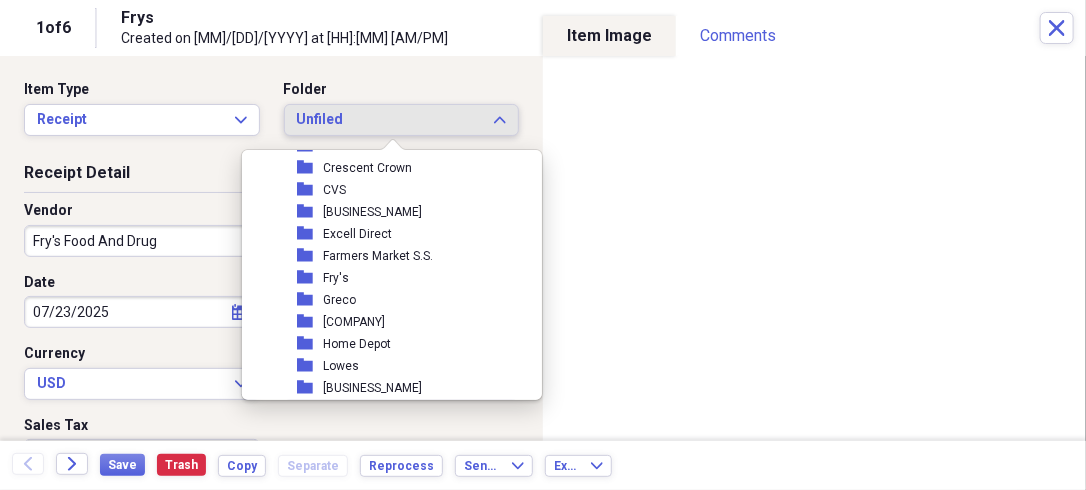 scroll, scrollTop: 1019, scrollLeft: 0, axis: vertical 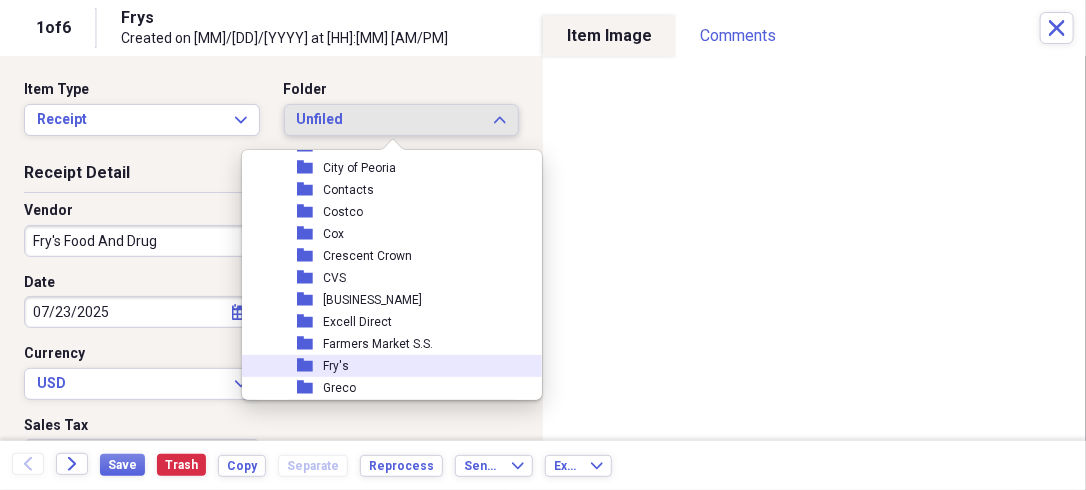 click on "Fry's" at bounding box center (336, 366) 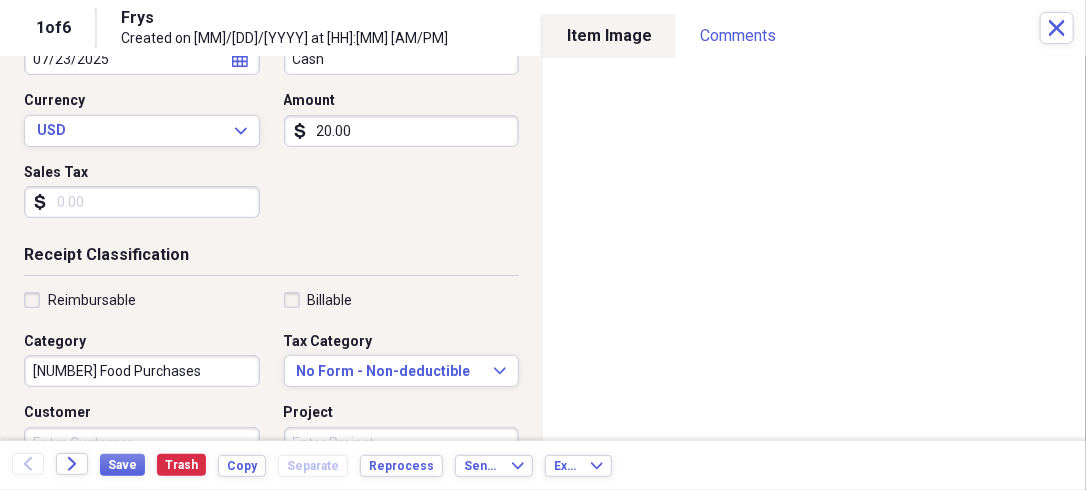 scroll, scrollTop: 252, scrollLeft: 0, axis: vertical 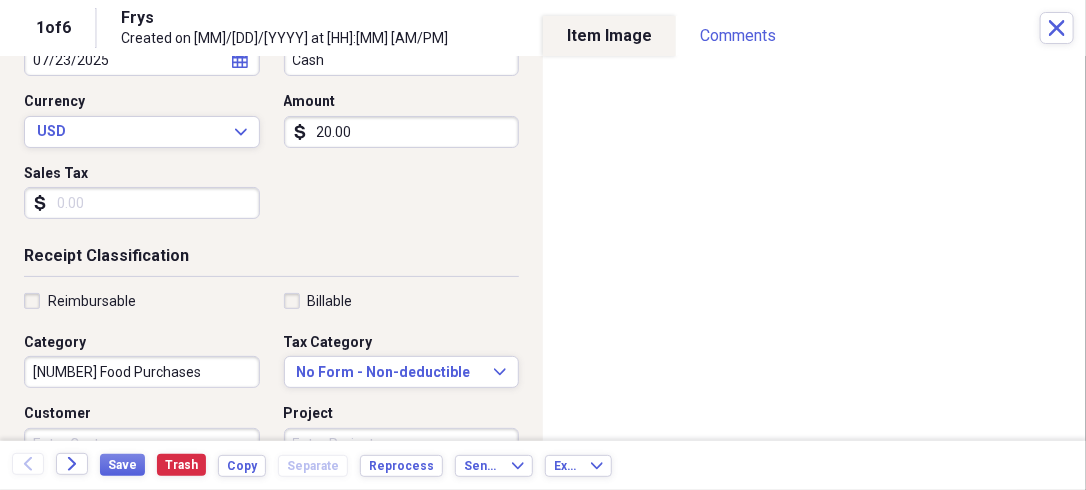 click on "20.00" at bounding box center [402, 132] 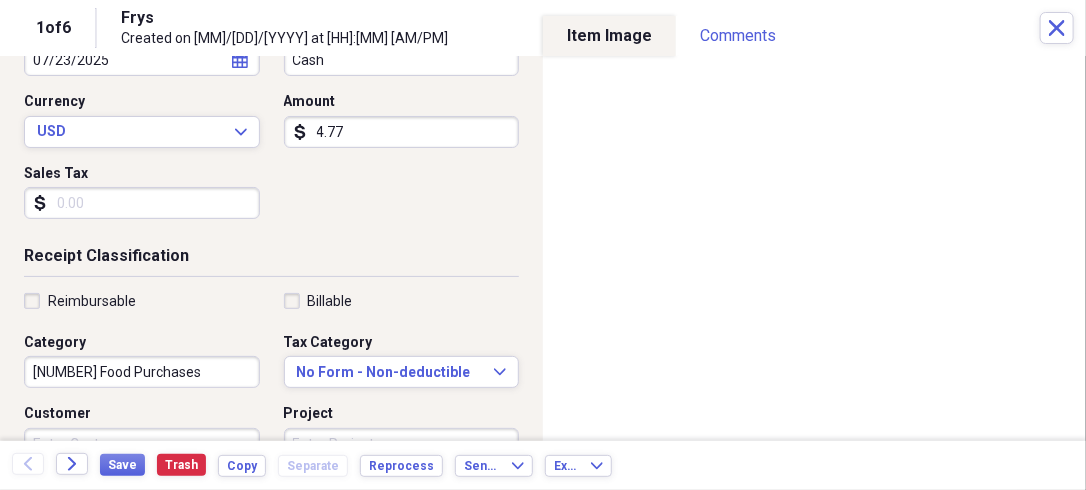 type on "4.77" 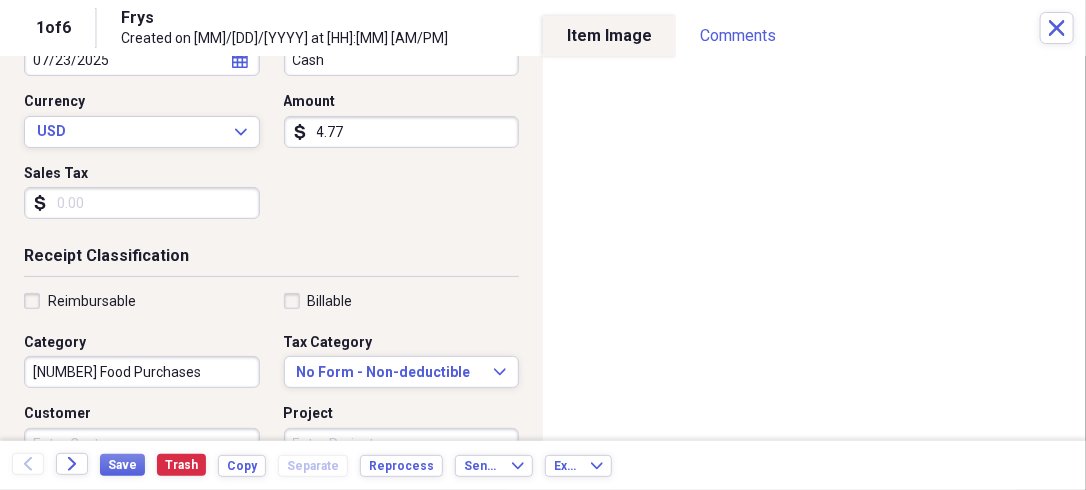 click on "Sales Tax" at bounding box center [142, 203] 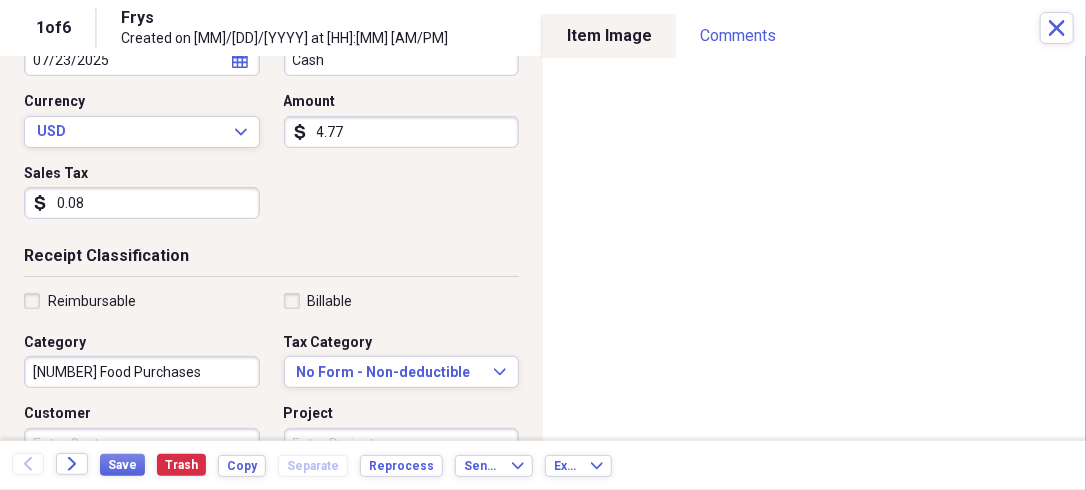 type on "0.08" 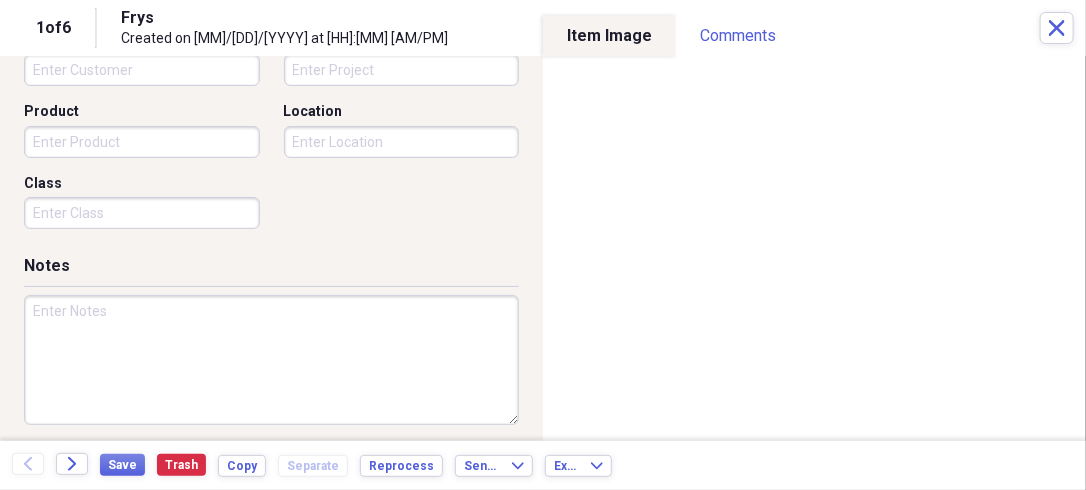 scroll, scrollTop: 635, scrollLeft: 0, axis: vertical 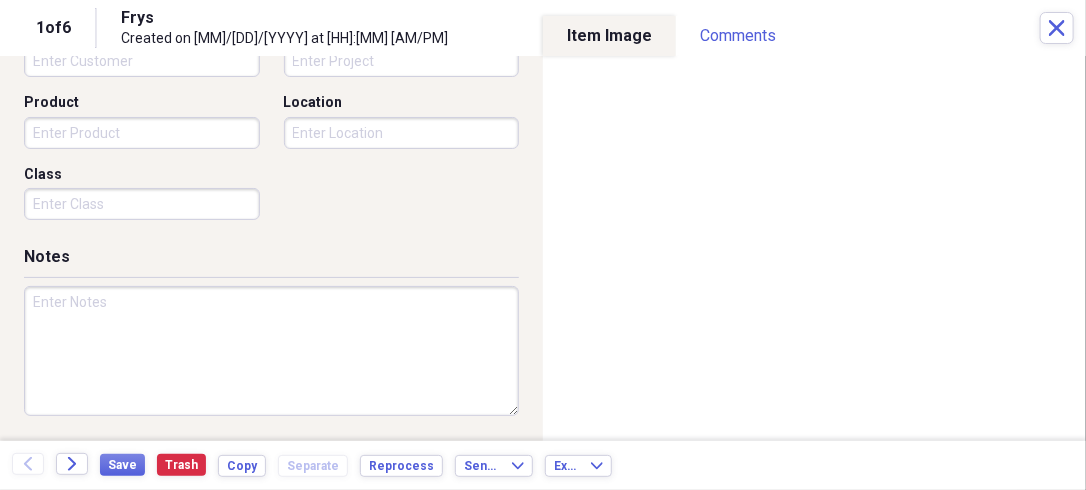 click at bounding box center (271, 351) 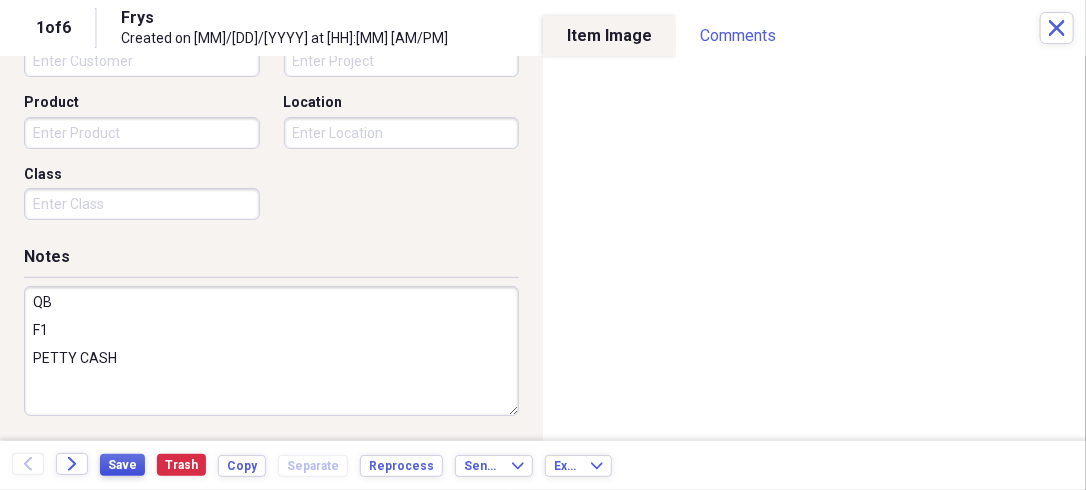 click on "Save" at bounding box center (122, 465) 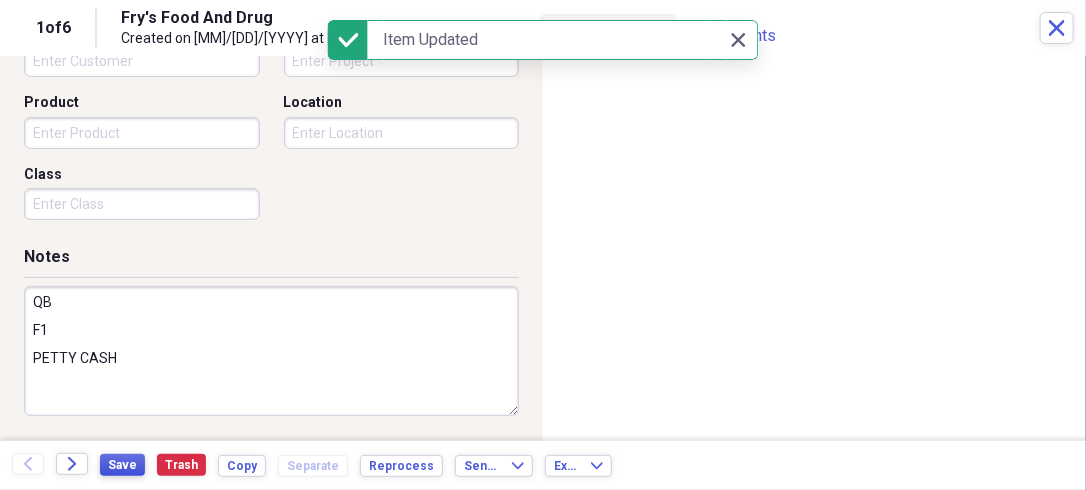 type on "QB
F1
PETTY CASH" 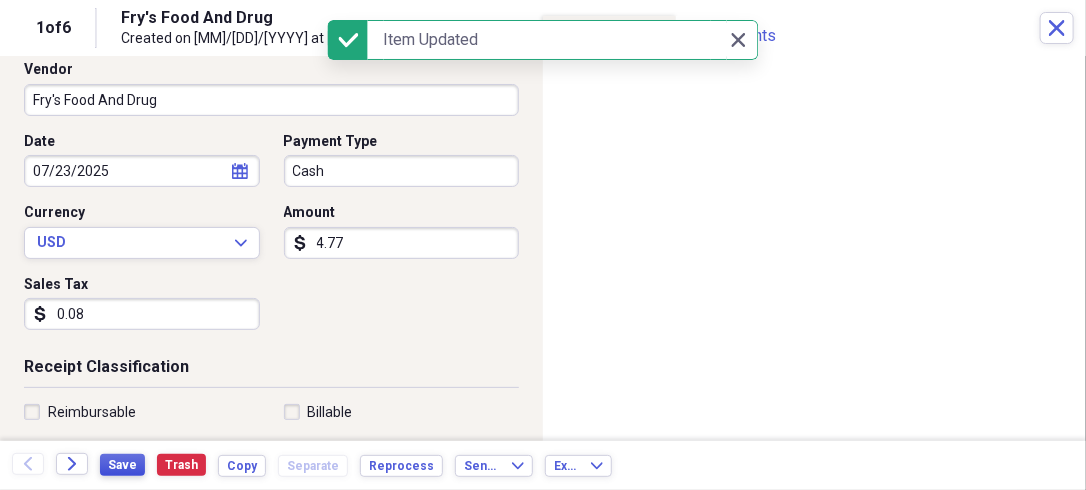 scroll, scrollTop: 0, scrollLeft: 0, axis: both 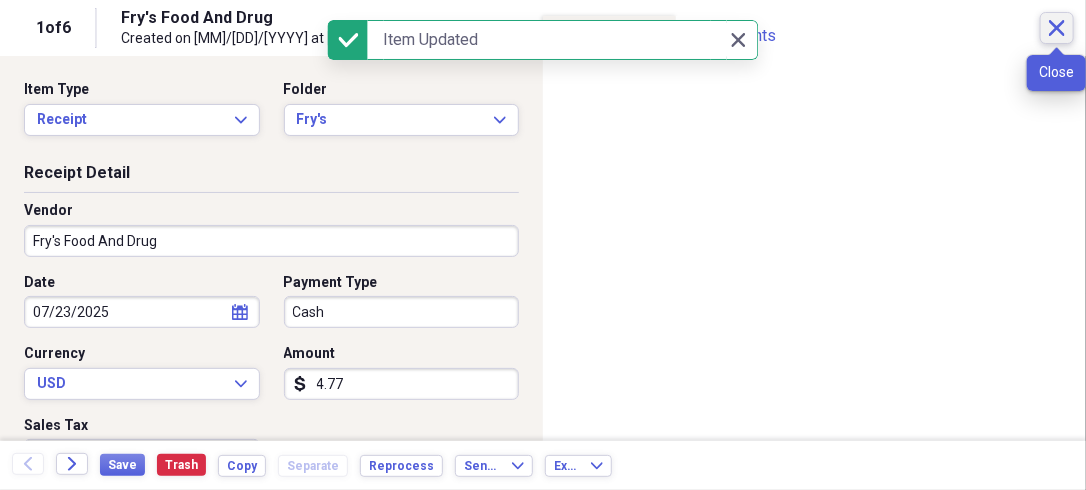 click on "Close" 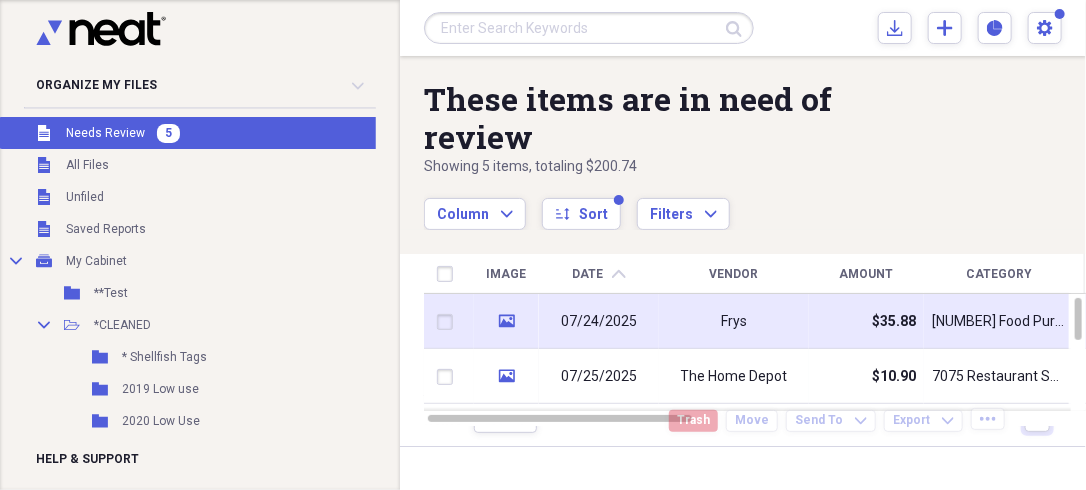 click on "Frys" at bounding box center (734, 322) 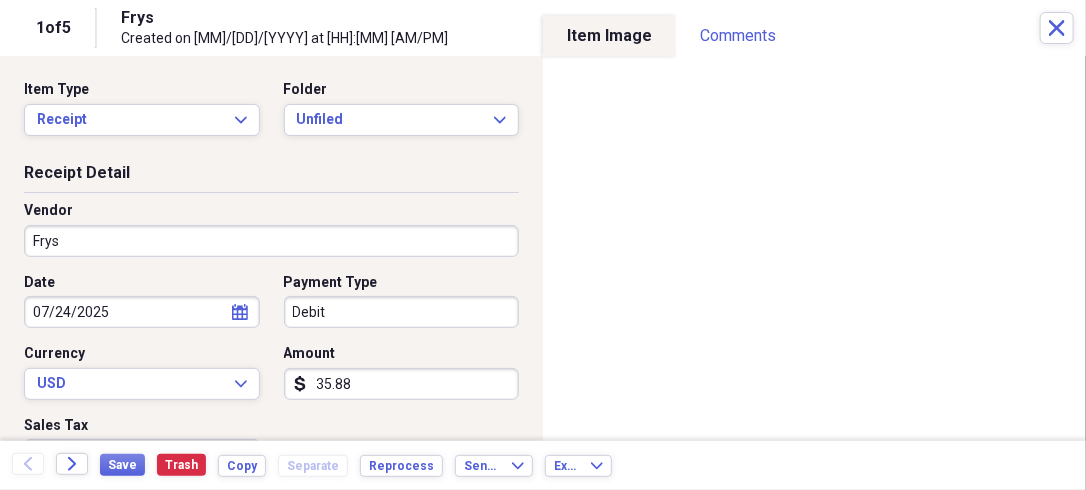 click on "Organize My Files 4 Collapse Unfiled Needs Review 4 Unfiled All Files Unfiled Unfiled Unfiled Saved Reports Collapse My Cabinet My Cabinet Add Folder Folder **Test Add Folder Collapse Open Folder *CLEANED Add Folder Folder * Shellfish Tags Add Folder Folder 2019 Low use Add Folder Folder 2020 Low Use Add Folder Folder 2021 Low Use Add Folder Expand Folder 2022 Low Use Add Folder Folder 2023 Low Use Add Folder Collapse Open Folder 2024 Low Use Add Folder Folder 2025 Low Use Add Folder Folder 84th Glen Add Folder Folder Accessories by Elyane Add Folder Folder Albertson's Add Folder Folder ALDI Add Folder Folder Alida Restaurant Supply Add Folder Folder APS Add Folder Folder Arizona Community Farmers Markets Add Folder Folder AZ DOREV Add Folder Folder AZ DOT Add Folder Folder AZ Propane Add Folder Folder AZ Wood Farmer Add Folder Collapse Open Folder B & G RESTAUURANT REF. Add Folder Folder B & G RESTAURANT REFRIG Add Folder Folder B 7 G RESTAURANT REFRIGERATION Add Folder Folder Bakemark Add Folder Folder Cox" at bounding box center (543, 245) 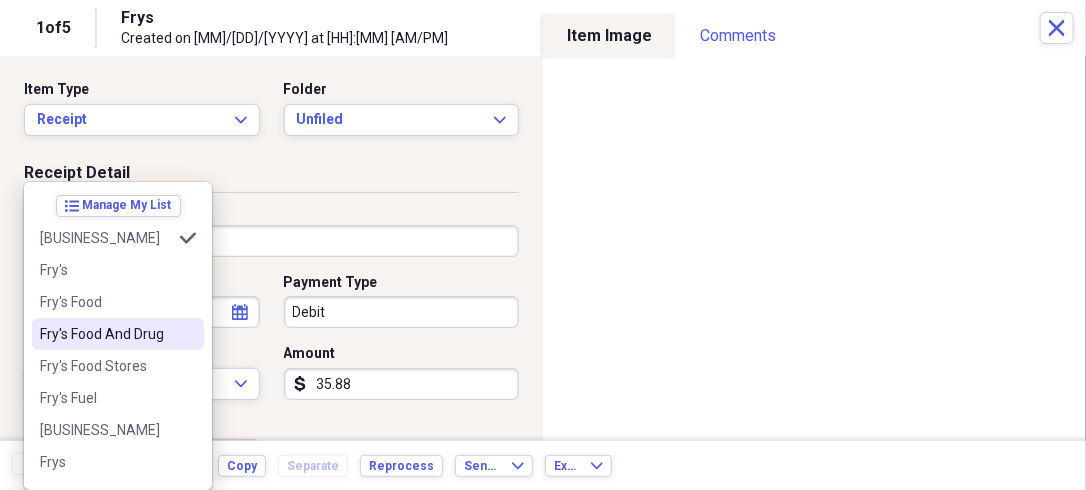 click on "Fry's Food And Drug" at bounding box center (106, 334) 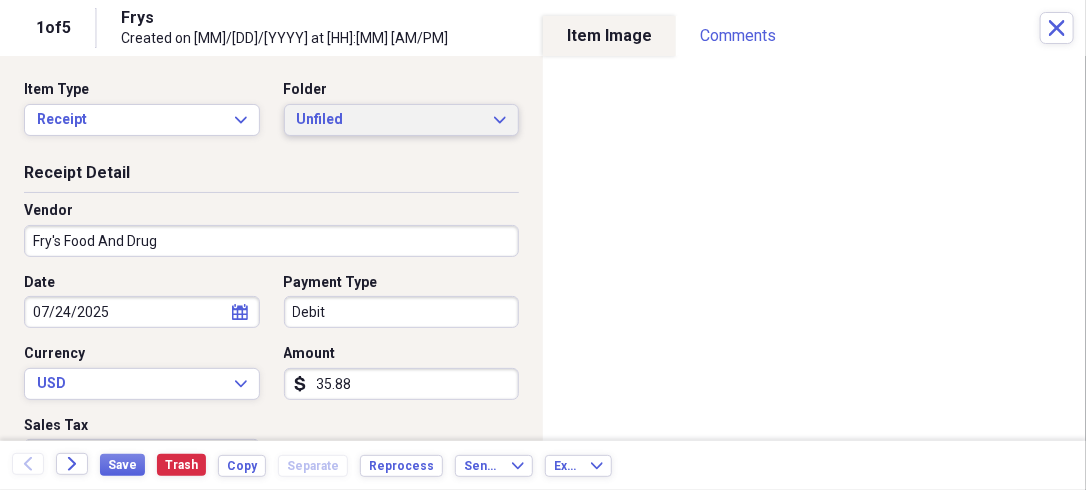 click on "Unfiled" at bounding box center (390, 120) 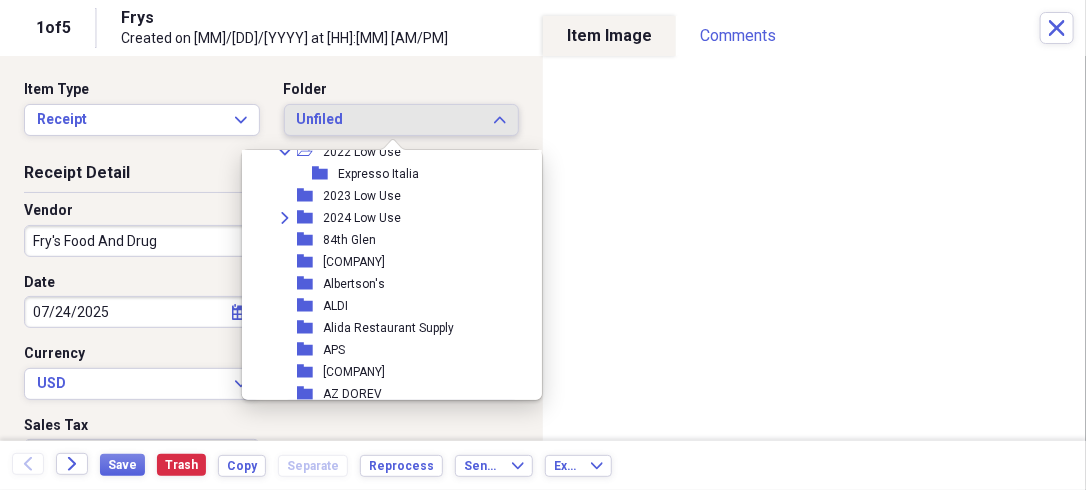 scroll, scrollTop: 436, scrollLeft: 0, axis: vertical 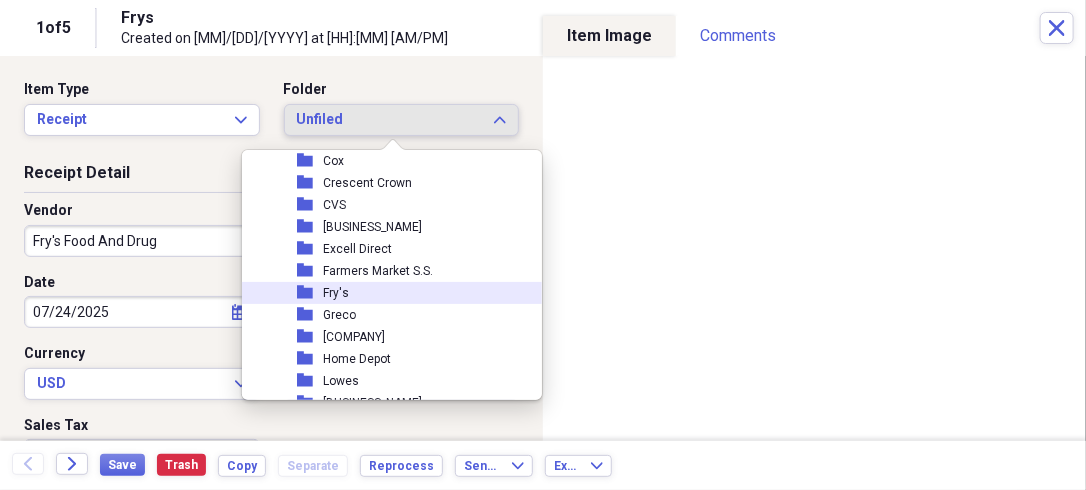 click on "folder Fry's" at bounding box center [384, 293] 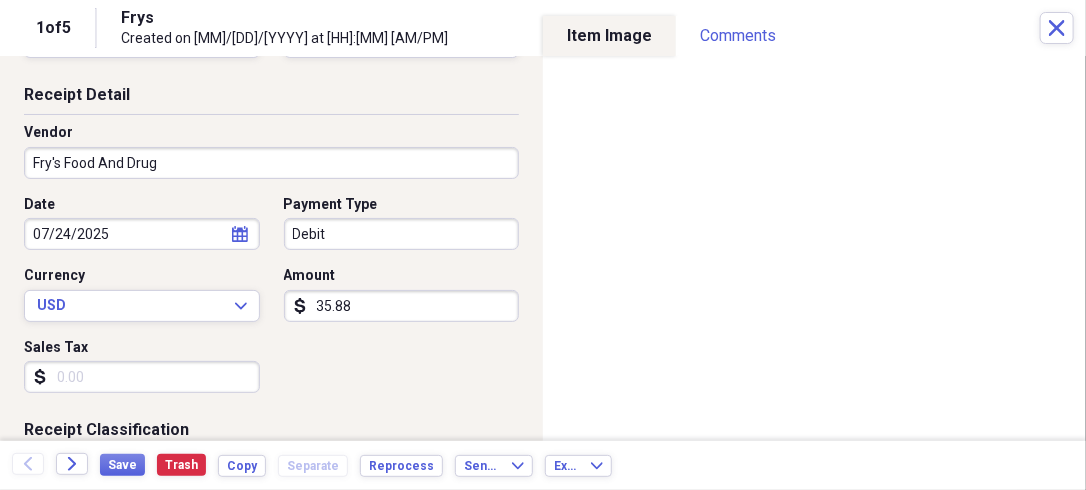 click on "Sales Tax" at bounding box center (142, 377) 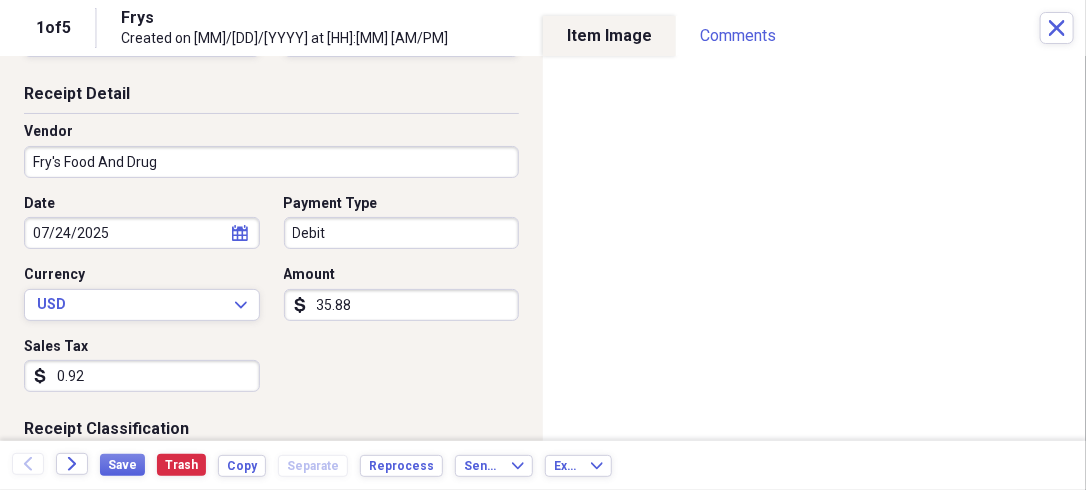 type on "0.92" 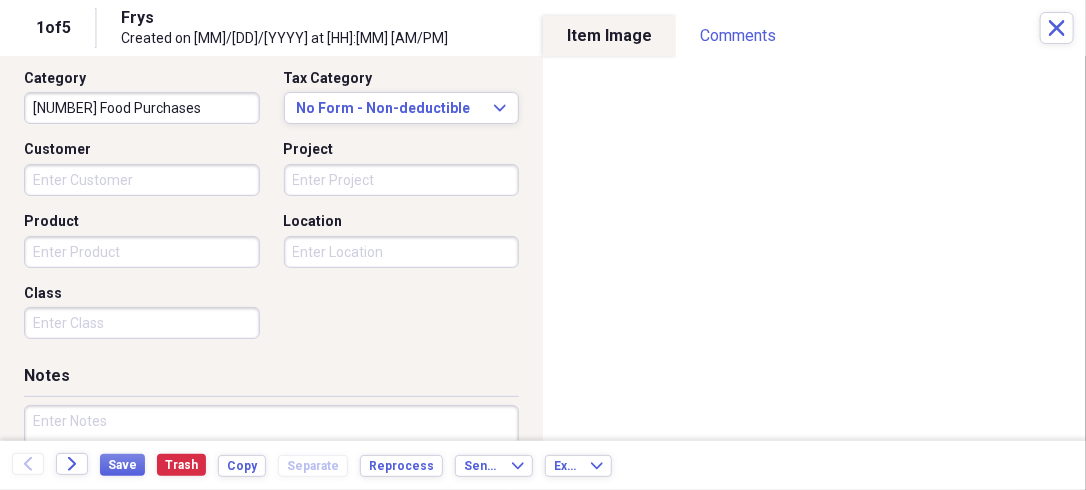 click on "Notes" at bounding box center (271, 380) 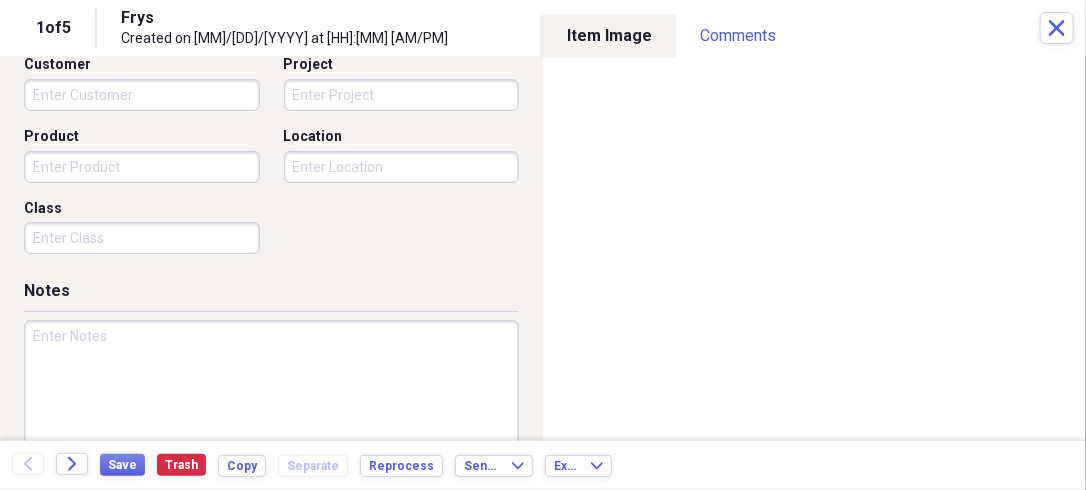 scroll, scrollTop: 635, scrollLeft: 0, axis: vertical 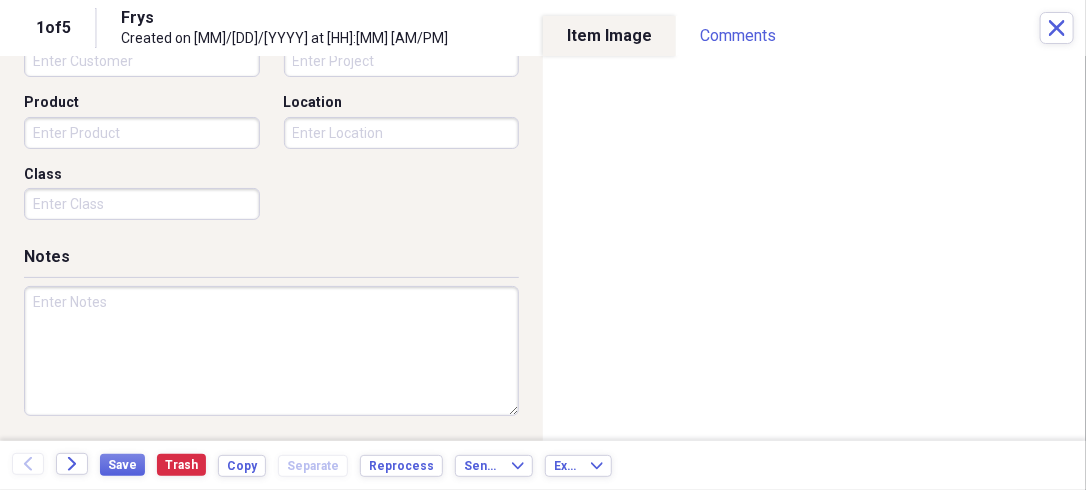 click at bounding box center [271, 351] 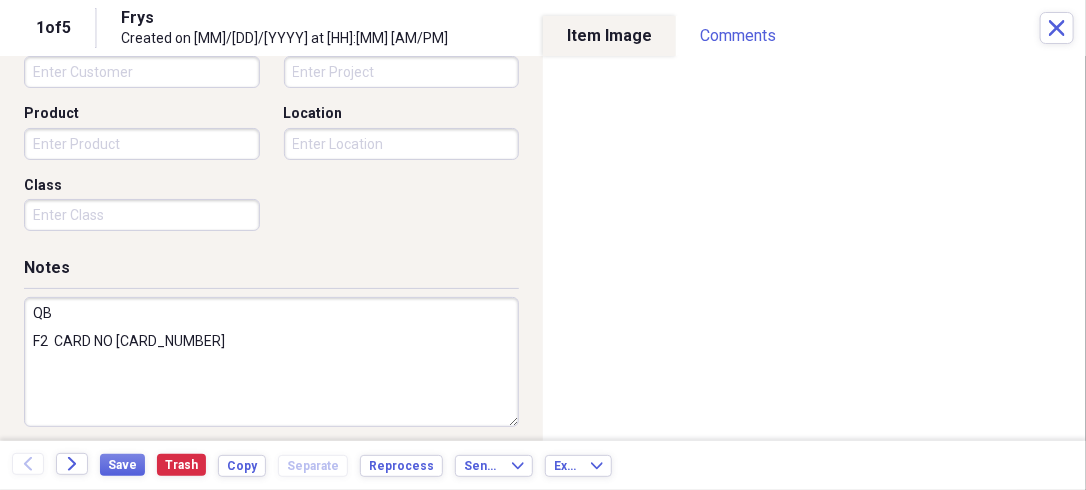 scroll, scrollTop: 624, scrollLeft: 0, axis: vertical 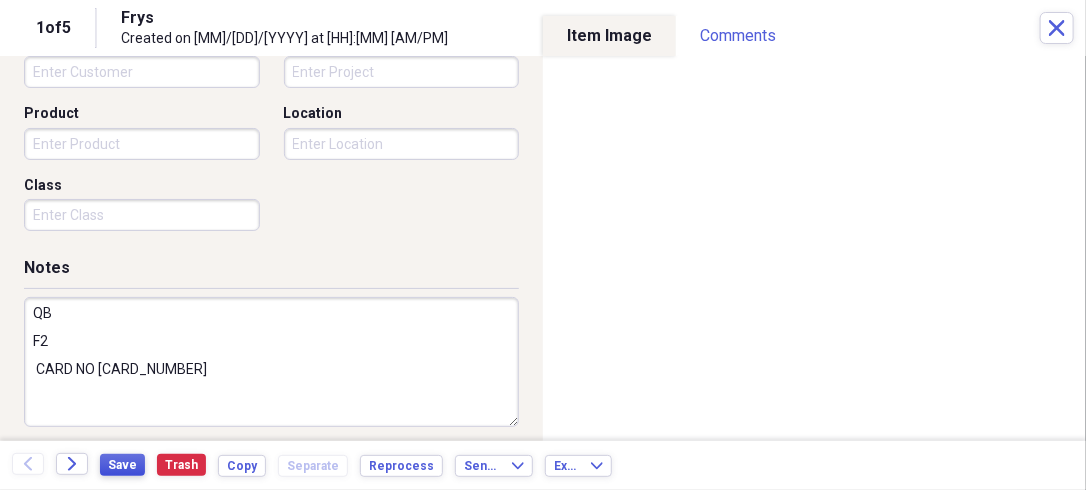 type on "QB
F2
CARD NO [CARD_NUMBER]" 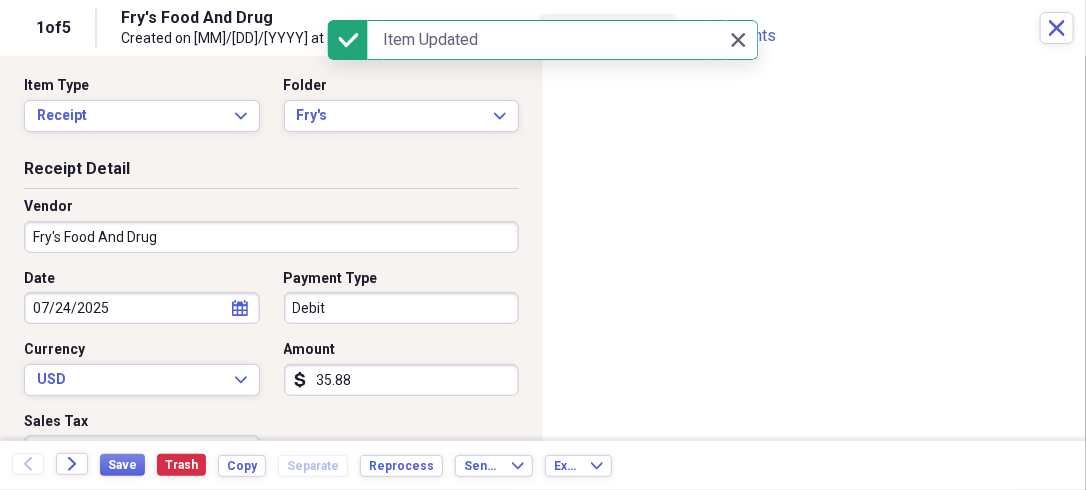 scroll, scrollTop: 0, scrollLeft: 0, axis: both 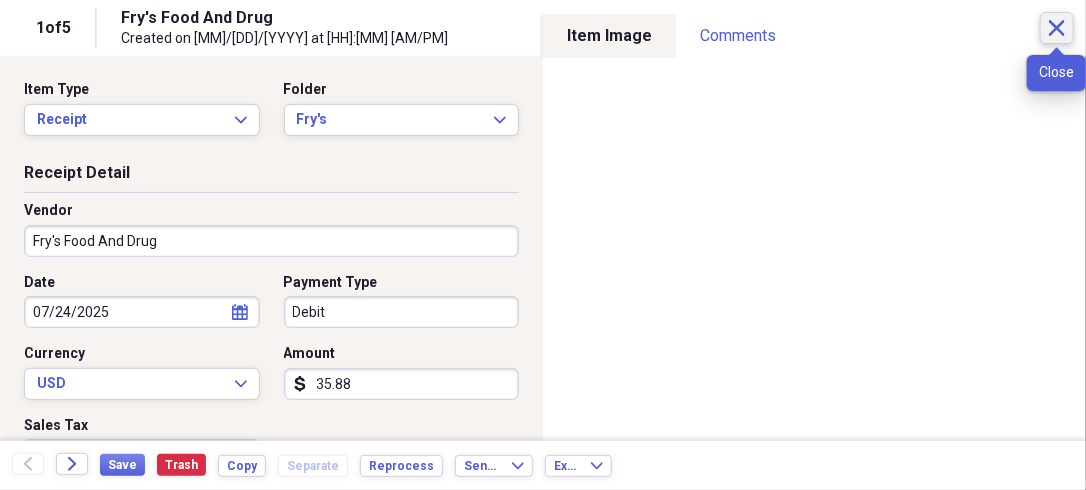 click on "Close" 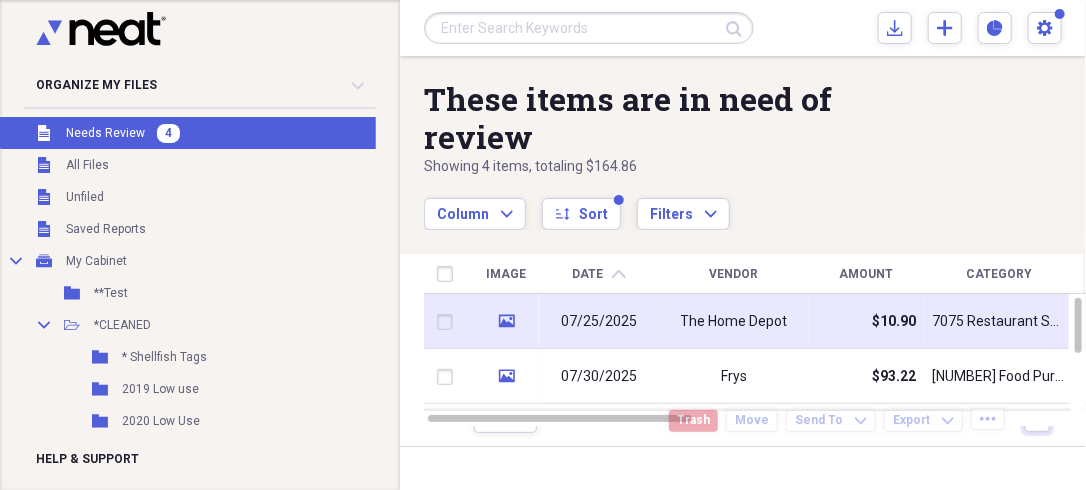 click on "The Home Depot" at bounding box center (734, 322) 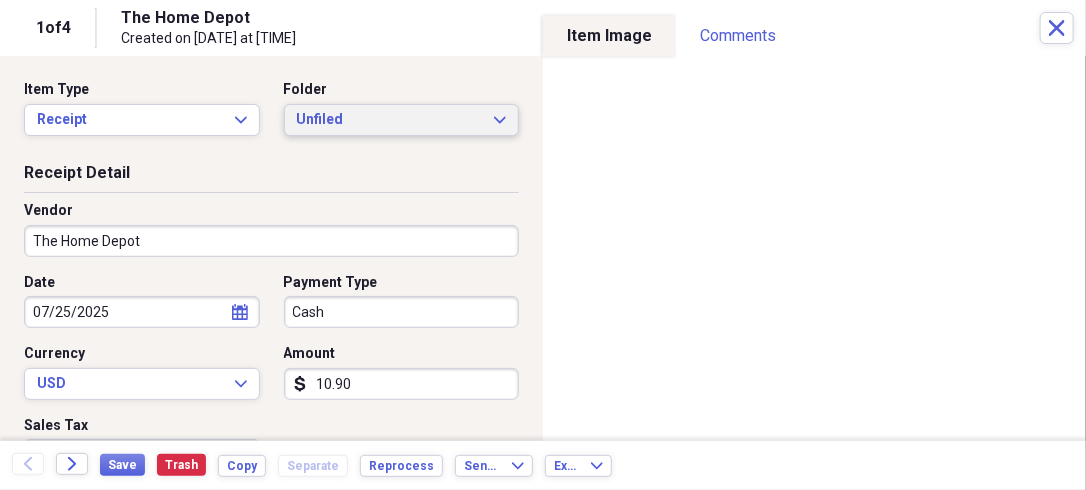 click on "Unfiled" at bounding box center (390, 120) 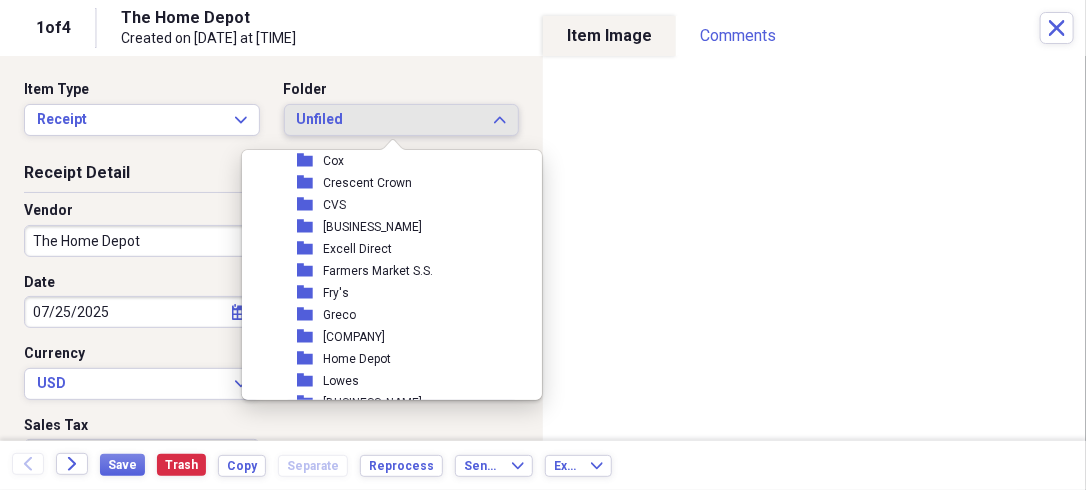 scroll, scrollTop: 1092, scrollLeft: 0, axis: vertical 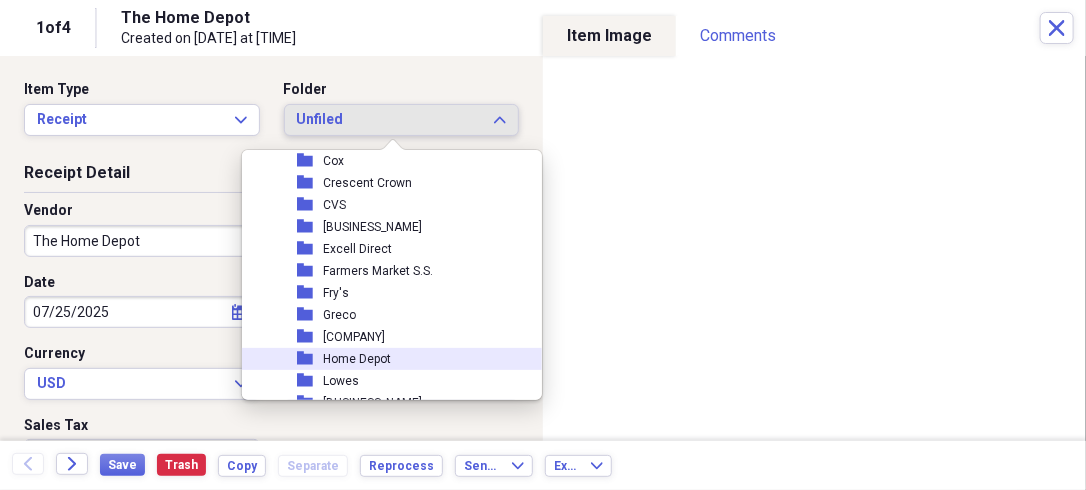 click on "Home Depot" at bounding box center (357, 359) 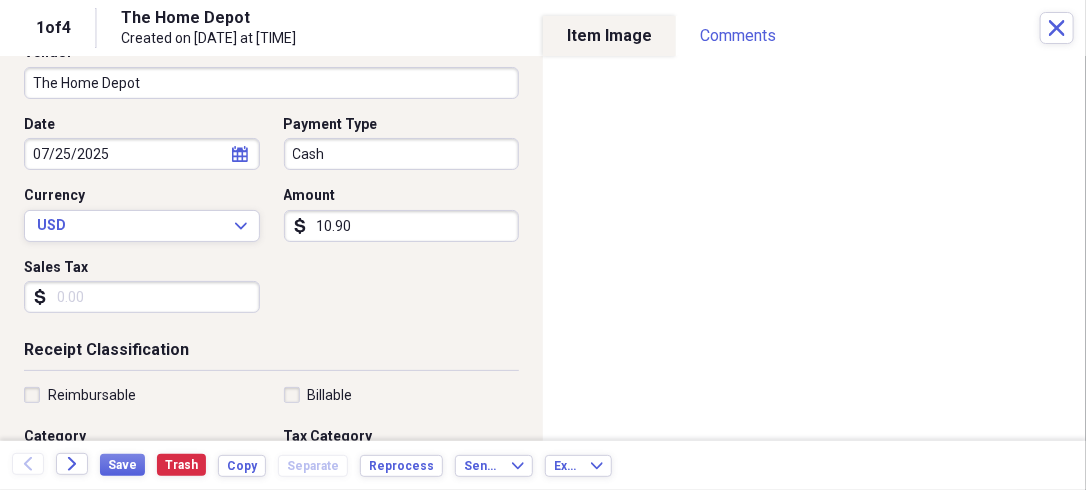 scroll, scrollTop: 159, scrollLeft: 0, axis: vertical 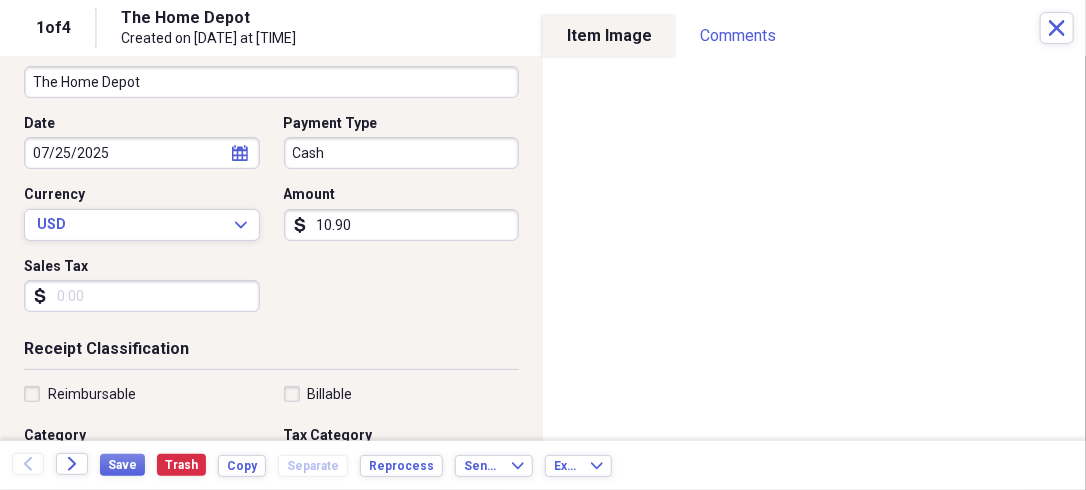click on "Sales Tax" at bounding box center (142, 296) 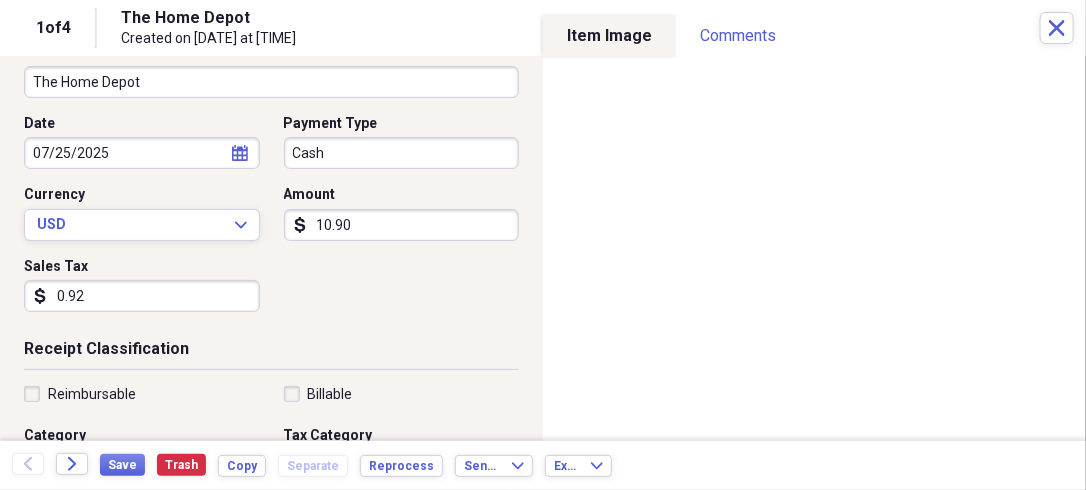 type on "0.92" 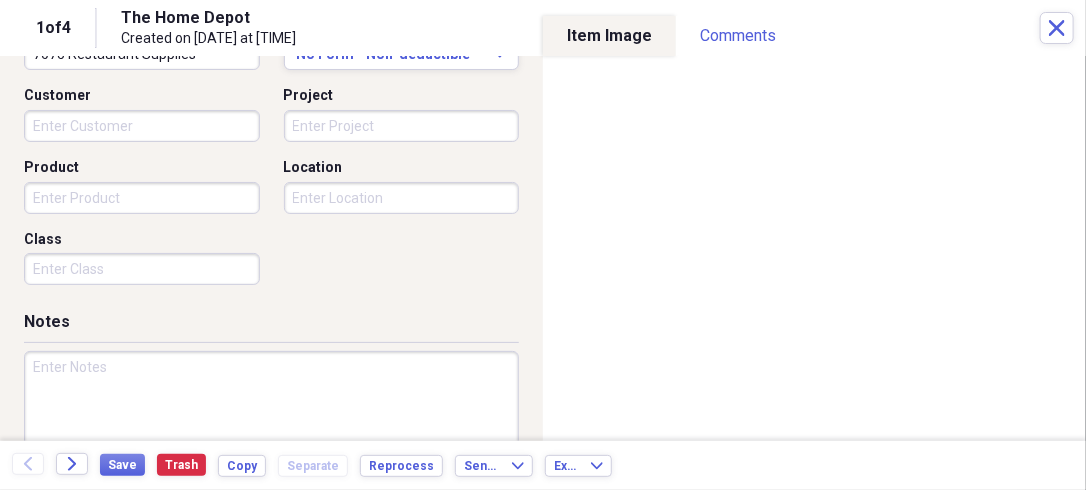 scroll, scrollTop: 568, scrollLeft: 0, axis: vertical 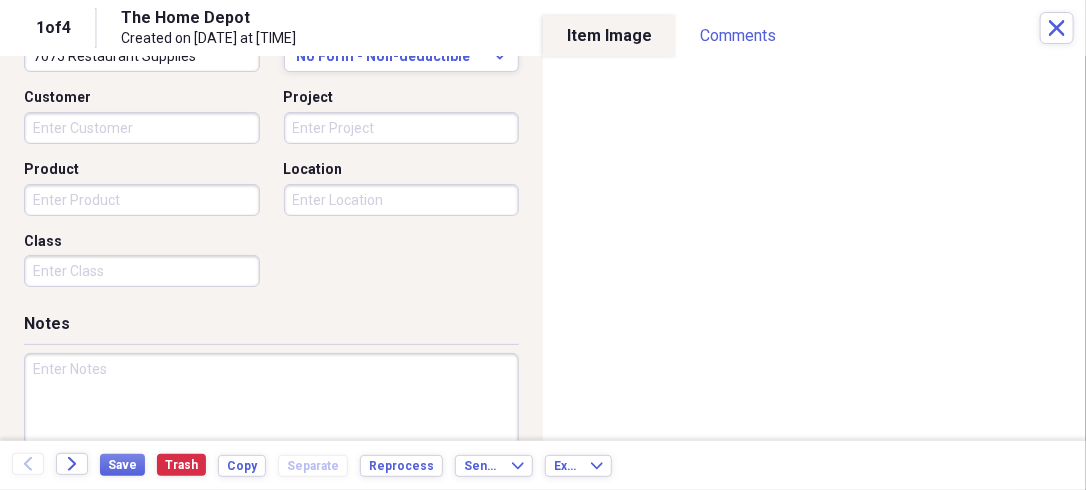 click at bounding box center [271, 418] 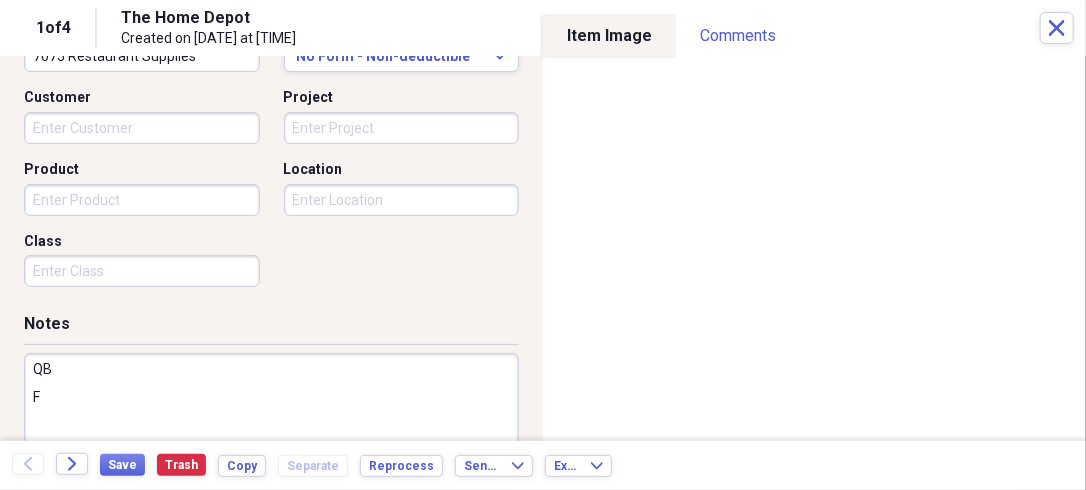click on "QB
F" at bounding box center (271, 418) 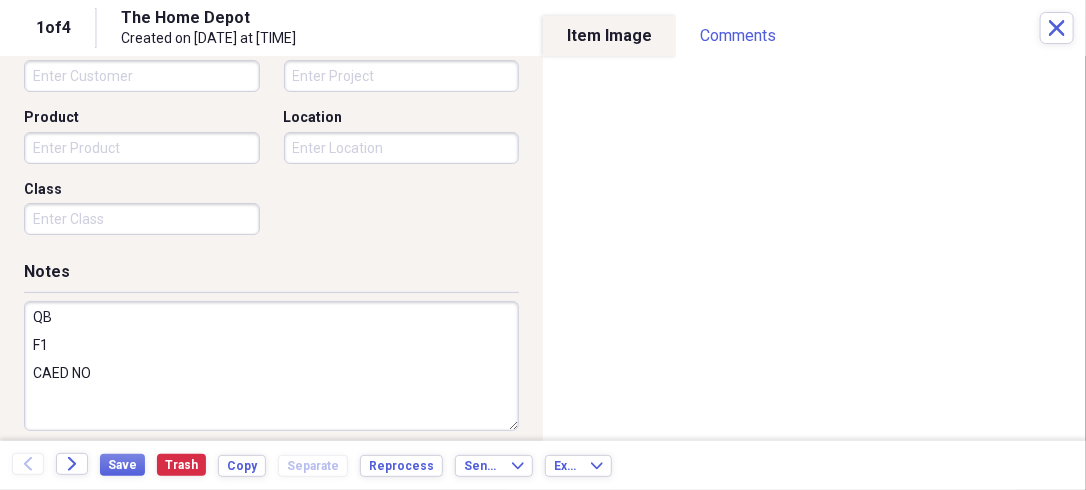 scroll, scrollTop: 635, scrollLeft: 0, axis: vertical 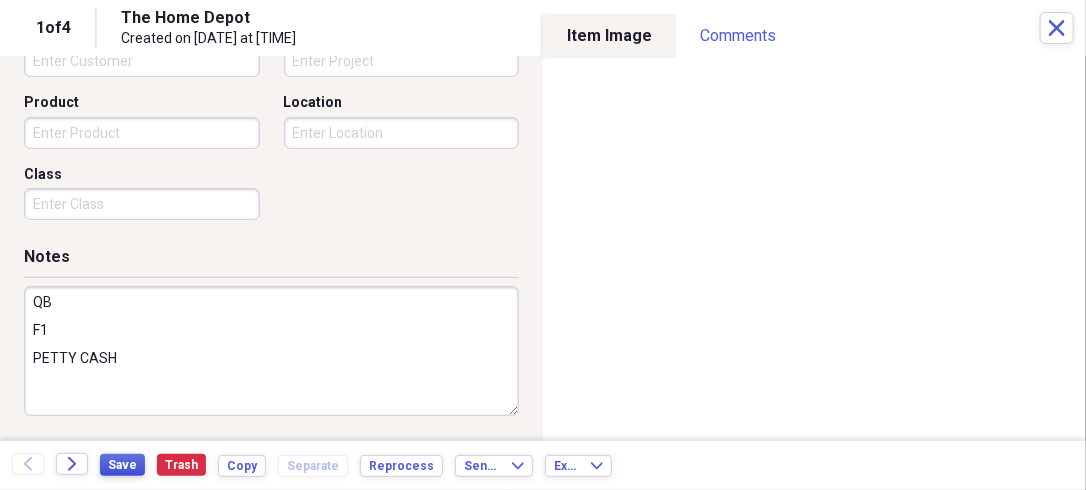 type on "QB
F1
PETTY CASH" 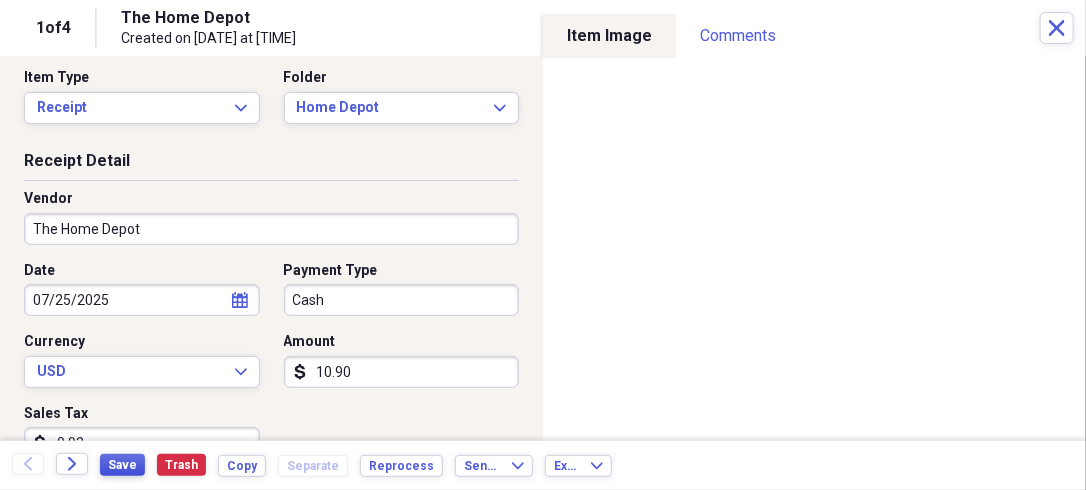 scroll, scrollTop: 0, scrollLeft: 0, axis: both 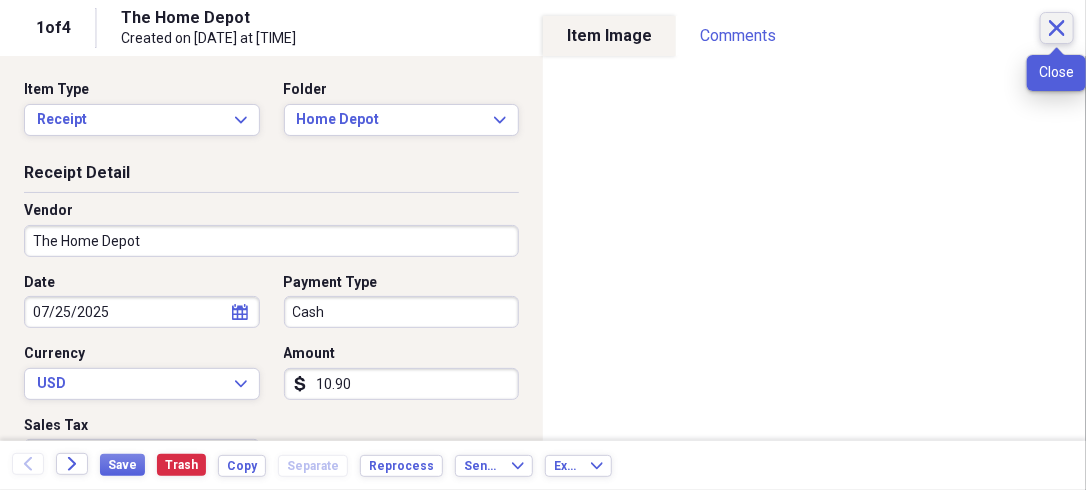 click 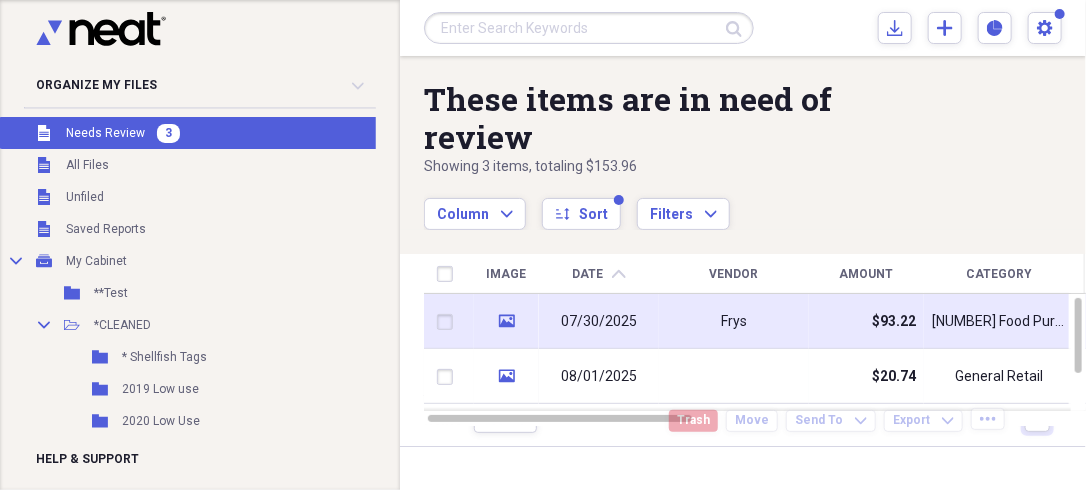 click on "Frys" at bounding box center (734, 321) 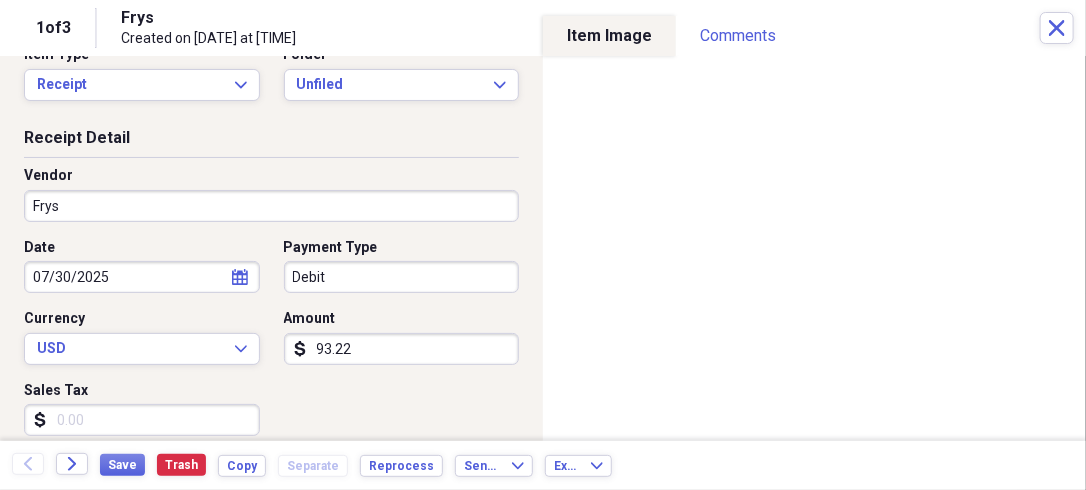 scroll, scrollTop: 47, scrollLeft: 0, axis: vertical 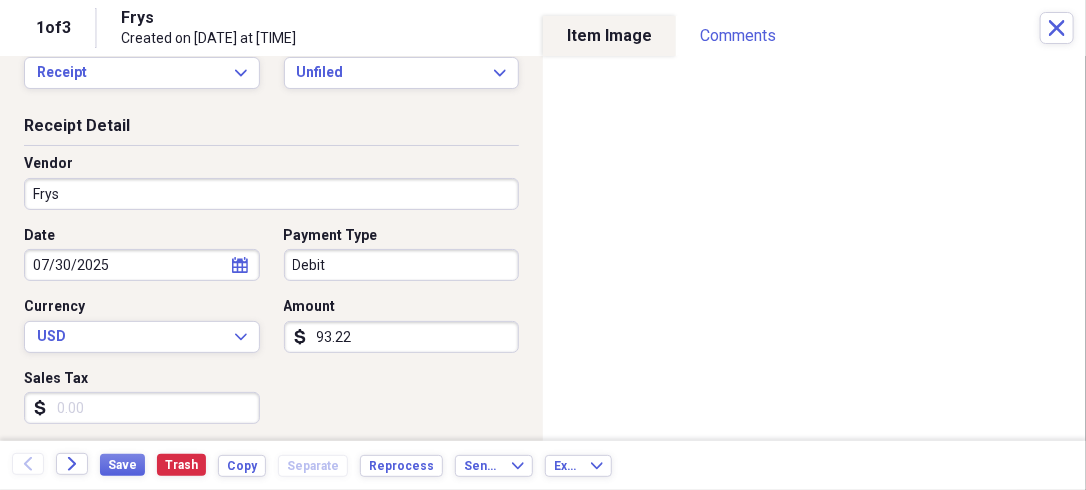 click on "Organize My Files 2 Collapse Unfiled Needs Review 2 Unfiled All Files Unfiled Unfiled Unfiled Saved Reports Collapse My Cabinet My Cabinet Add Folder Folder **Test Add Folder Collapse Open Folder *CLEANED Add Folder Folder * Shellfish Tags Add Folder Folder 2019 Low use Add Folder Folder 2020 Low Use Add Folder Folder 2021 Low Use Add Folder Expand Folder 2022 Low Use Add Folder Folder 2023 Low Use Add Folder Collapse Open Folder 2024 Low Use Add Folder Folder 2025 Low Use Add Folder Folder 84th Glen Add Folder Folder Accessories by Elyane Add Folder Folder Albertson's Add Folder Folder ALDI Add Folder Folder Alida Restaurant Supply Add Folder Folder APS Add Folder Folder Arizona Community Farmers Markets Add Folder Folder AZ DOREV Add Folder Folder AZ DOT Add Folder Folder AZ Propane Add Folder Folder AZ Wood Farmer Add Folder Collapse Open Folder B & G RESTAUURANT REF. Add Folder Folder B & G RESTAURANT REFRIG Add Folder Folder B 7 G RESTAURANT REFRIGERATION Add Folder Folder Bakemark Add Folder Folder Cox" at bounding box center [543, 245] 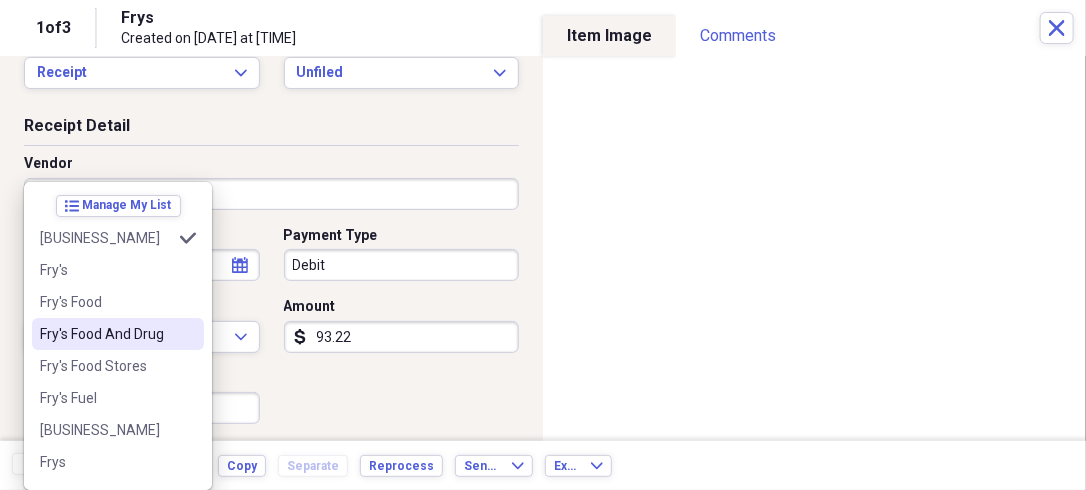 click on "Fry's Food And Drug" at bounding box center (106, 334) 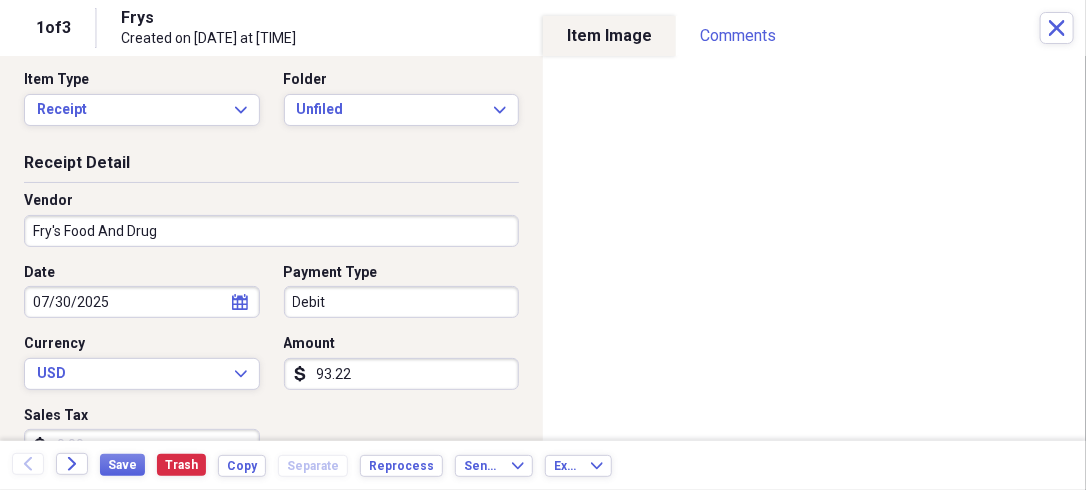 scroll, scrollTop: 0, scrollLeft: 0, axis: both 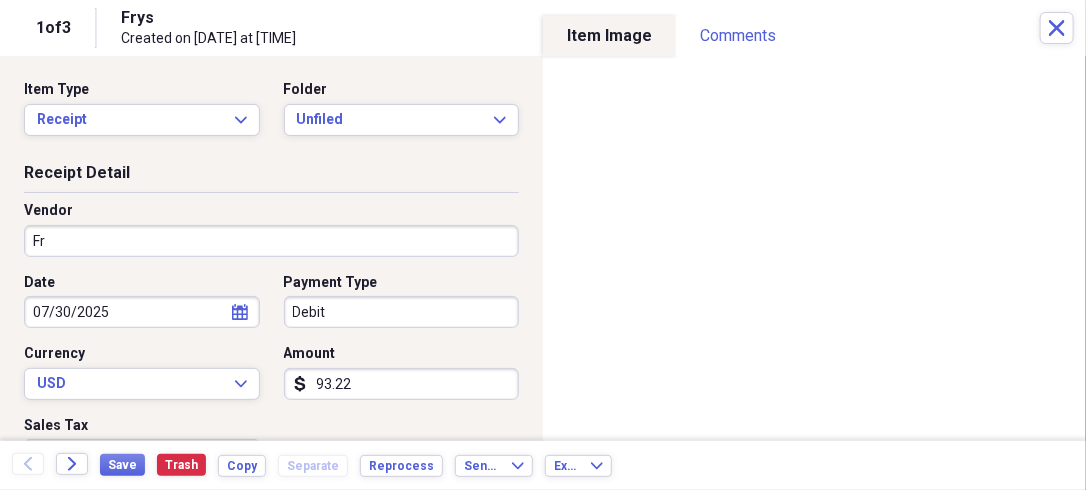type on "F" 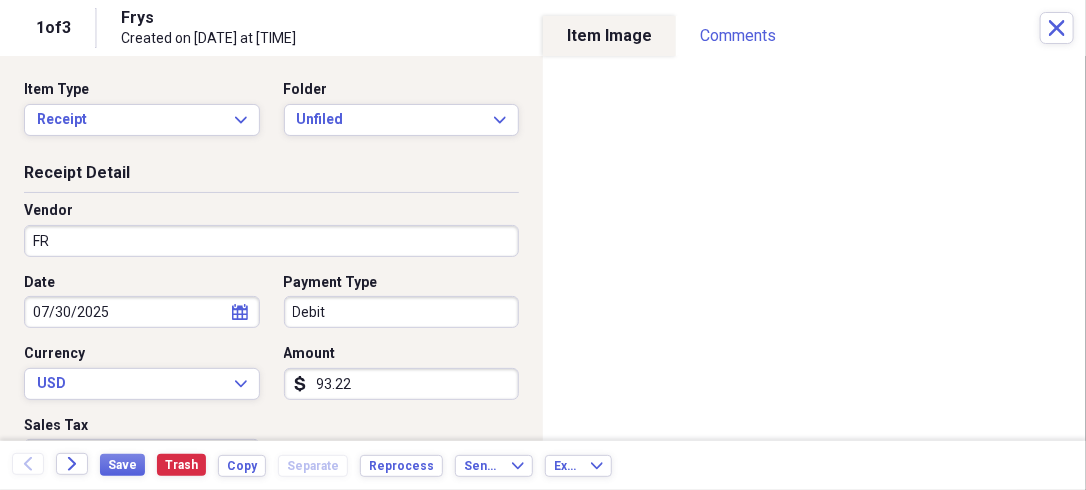 type on "F" 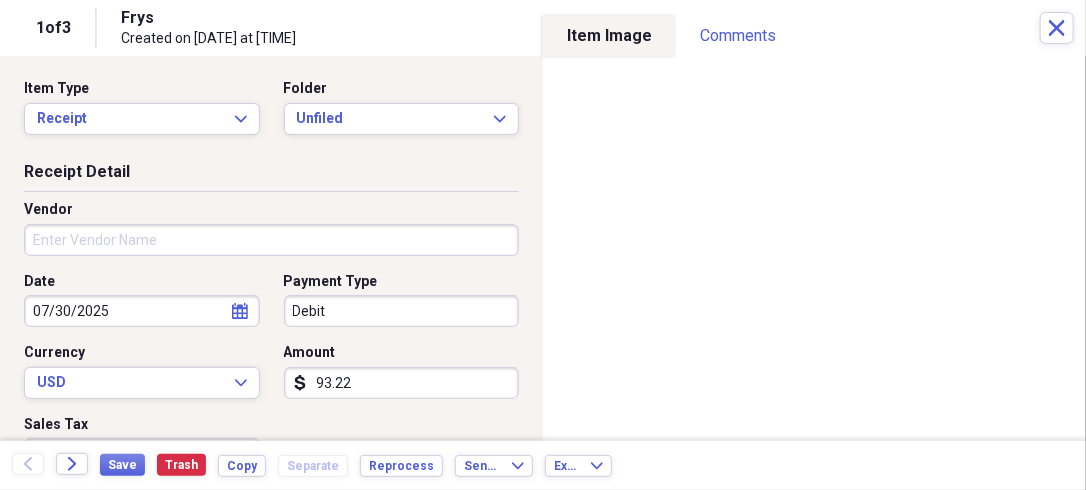 scroll, scrollTop: 0, scrollLeft: 0, axis: both 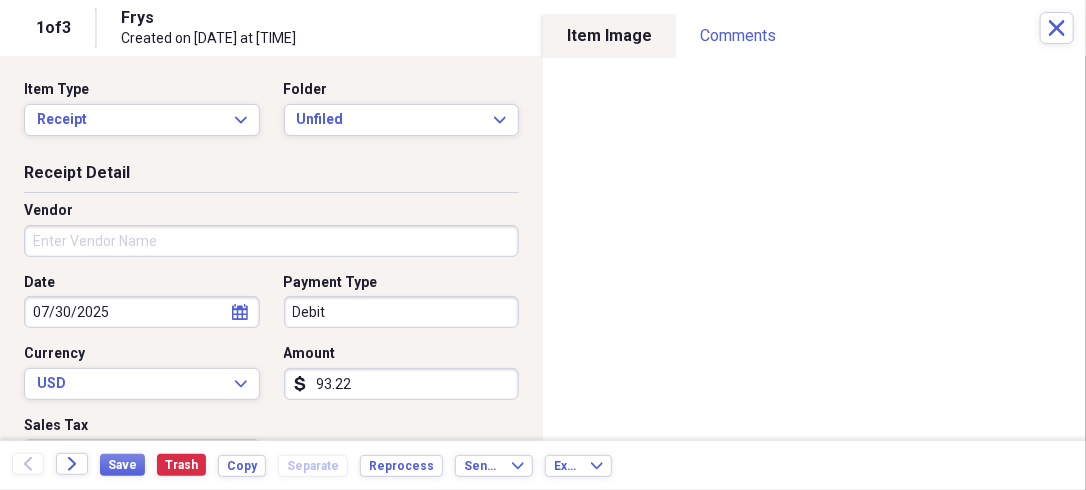 click on "Vendor" at bounding box center (271, 241) 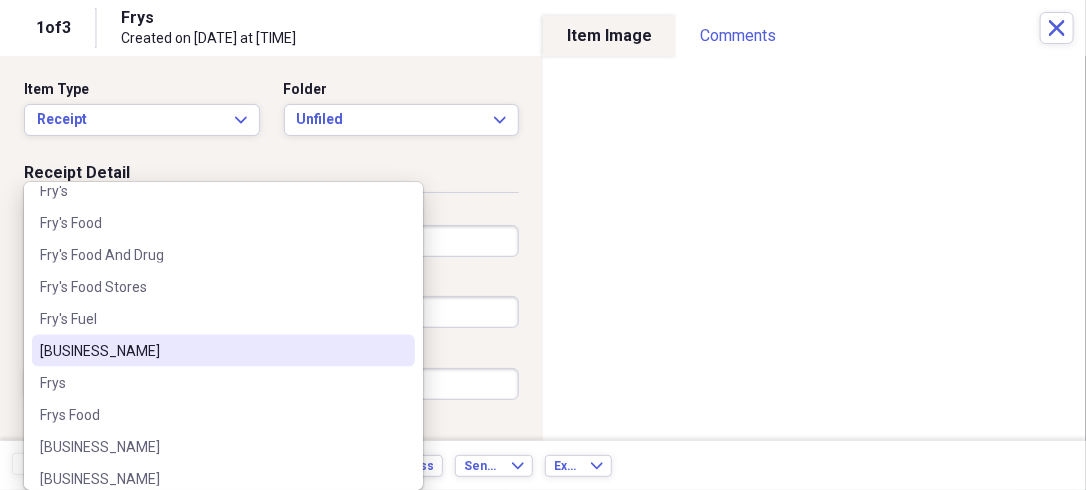 scroll, scrollTop: 6501, scrollLeft: 0, axis: vertical 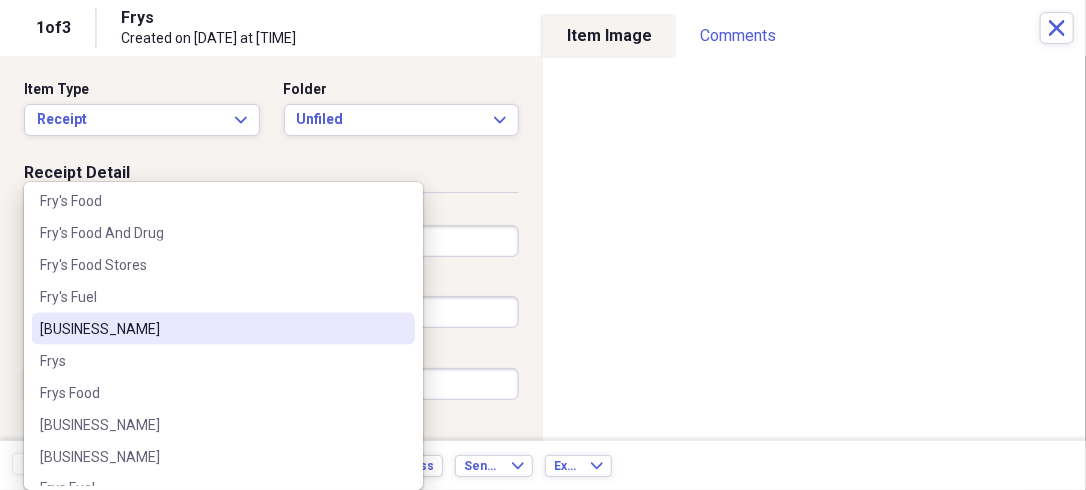 click on "[BUSINESS_NAME]" at bounding box center (211, 329) 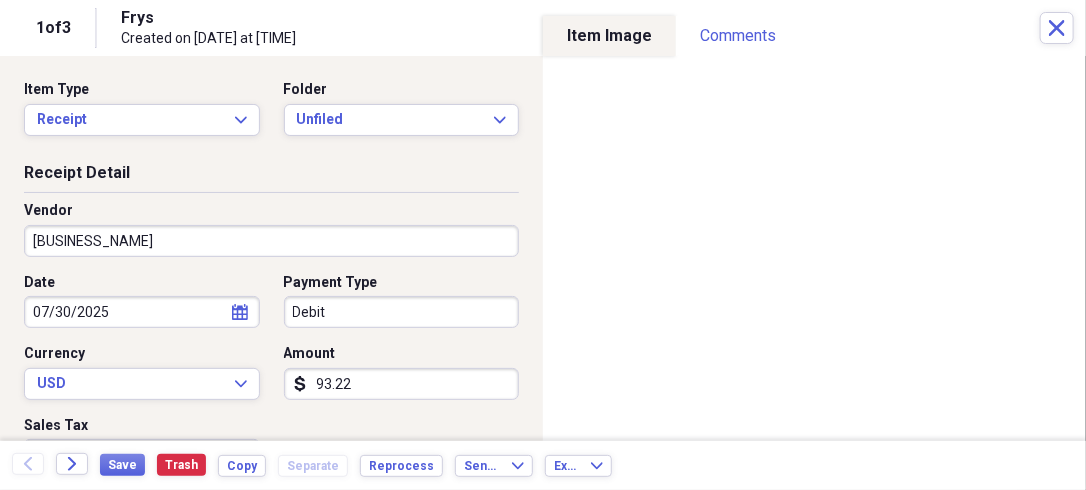 type on "Fuel/Auto" 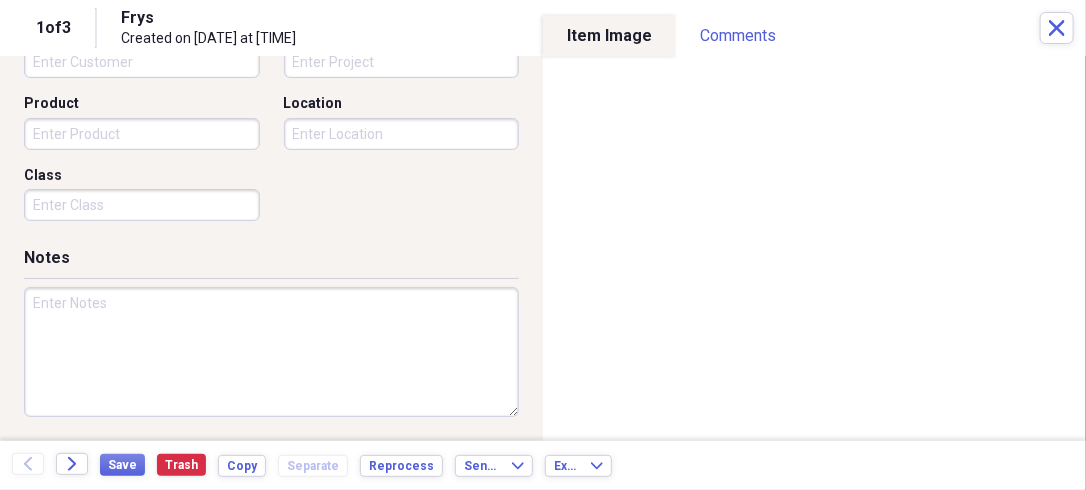 scroll, scrollTop: 635, scrollLeft: 0, axis: vertical 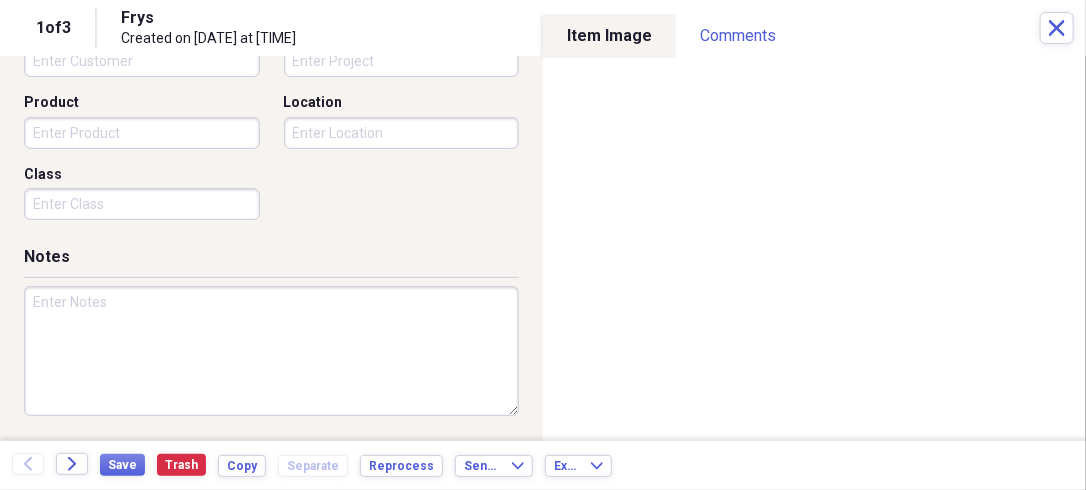 click at bounding box center [271, 351] 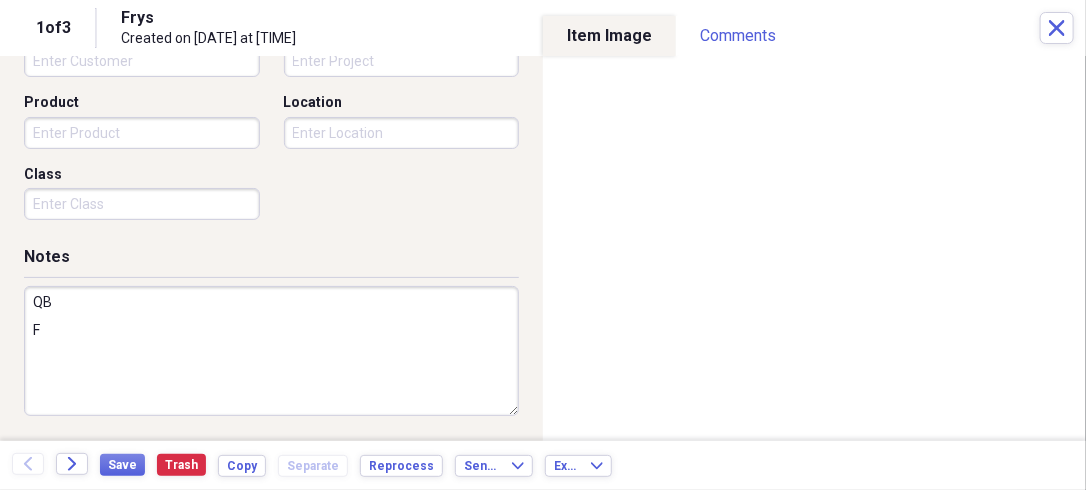 click on "QB
F" at bounding box center [271, 351] 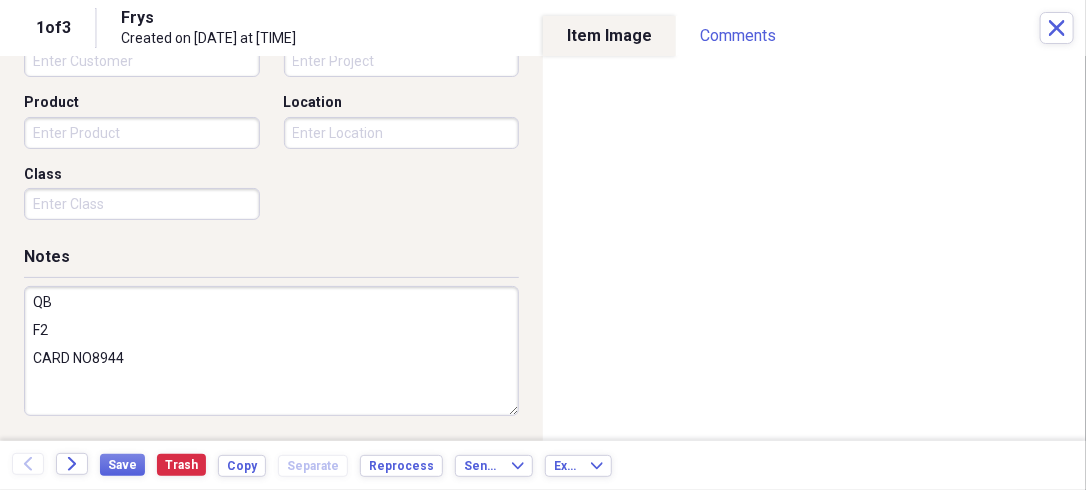click on "QB
F2
CARD NO8944" at bounding box center (271, 351) 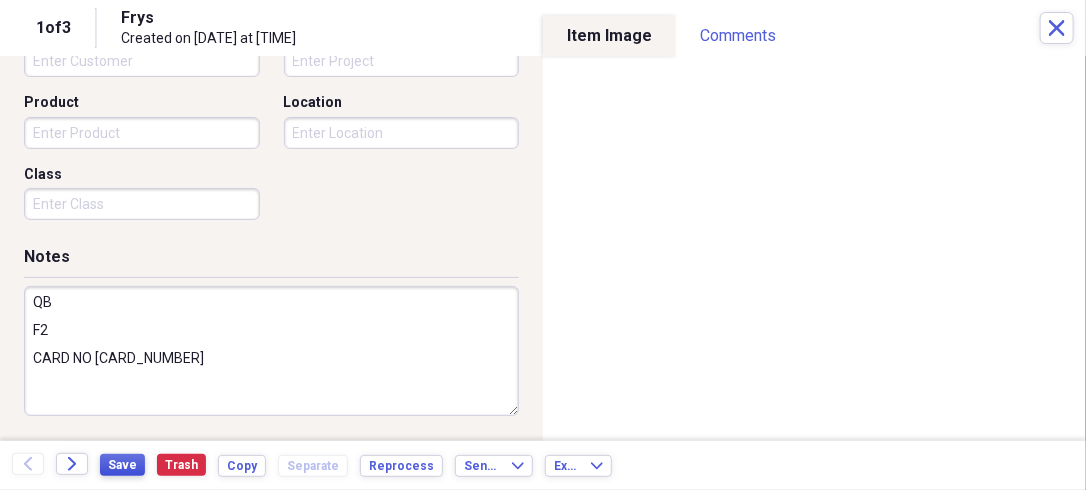click on "Save" at bounding box center (122, 465) 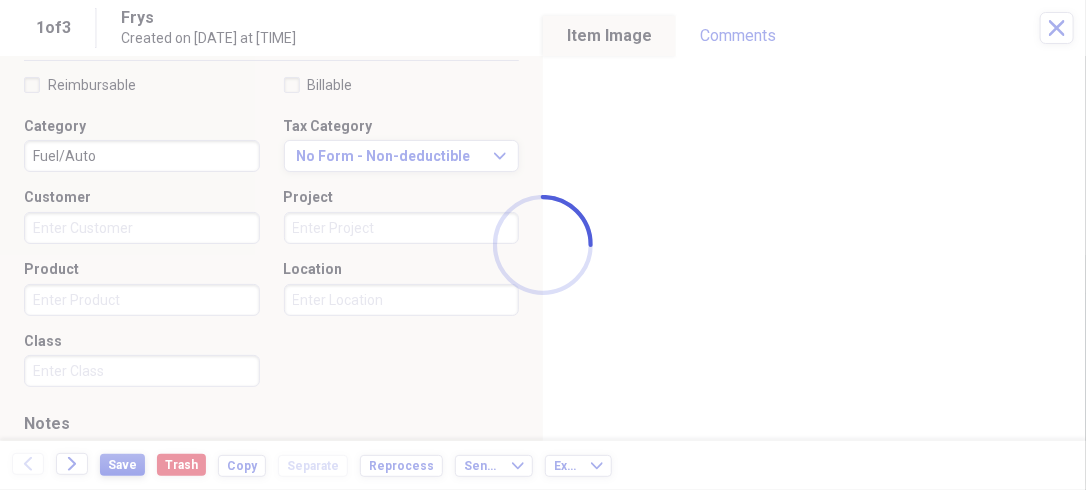 scroll, scrollTop: 160, scrollLeft: 0, axis: vertical 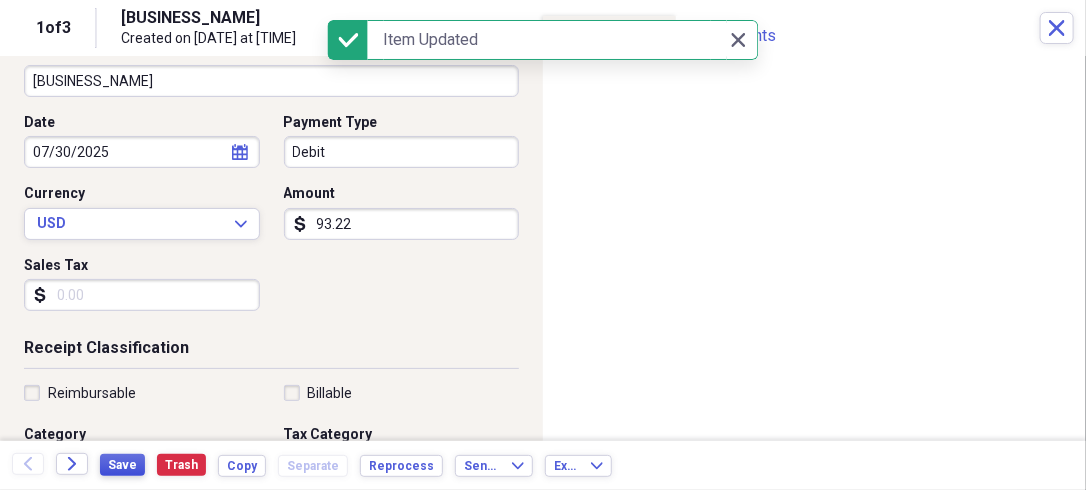 type on "QB
F2
CARD NO [CARD_NUMBER]" 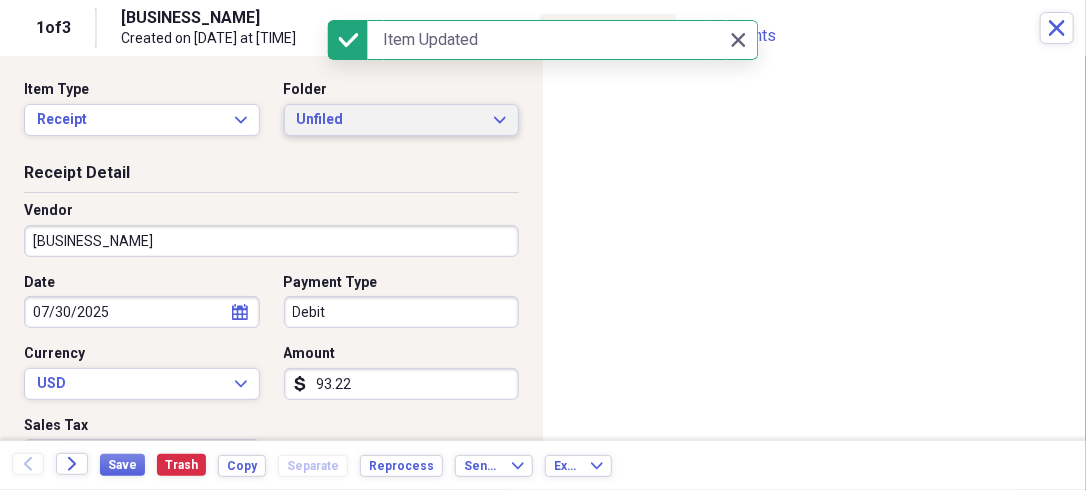 click on "Expand" 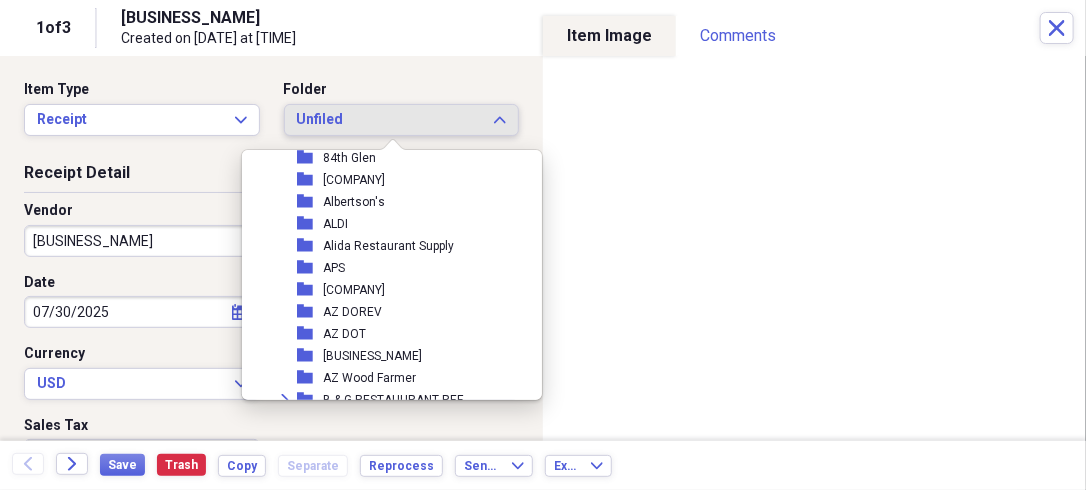 scroll, scrollTop: 296, scrollLeft: 0, axis: vertical 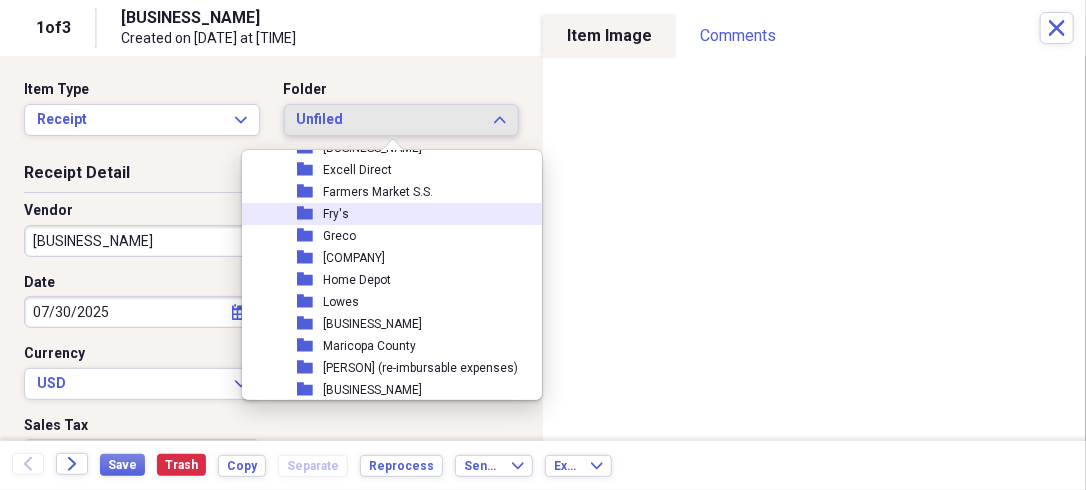 click on "folder Fry's" at bounding box center (384, 214) 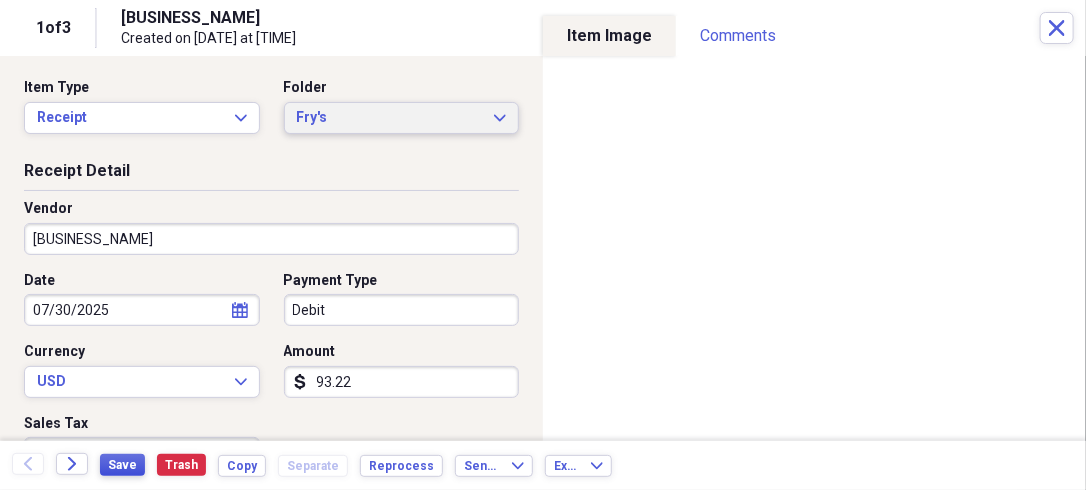 scroll, scrollTop: 1, scrollLeft: 0, axis: vertical 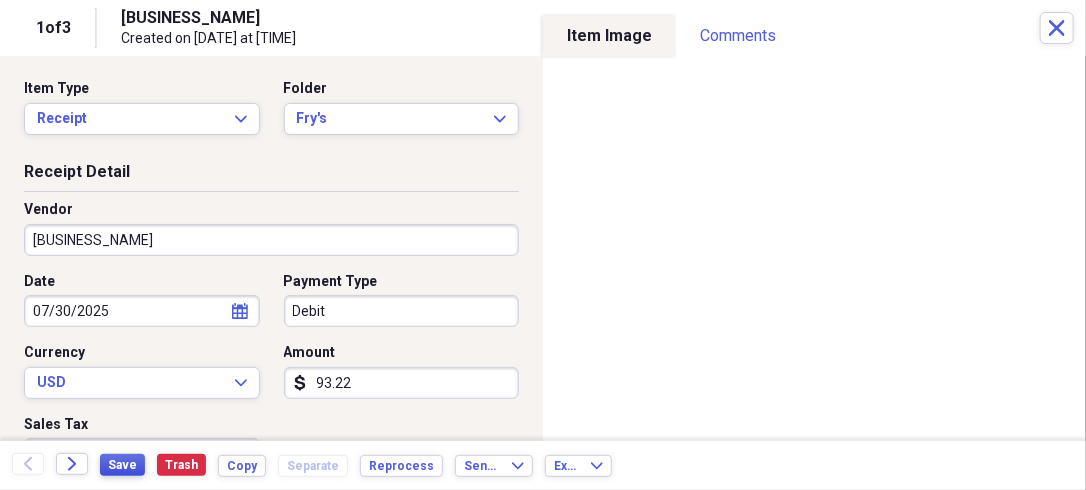 click on "Save" at bounding box center [122, 465] 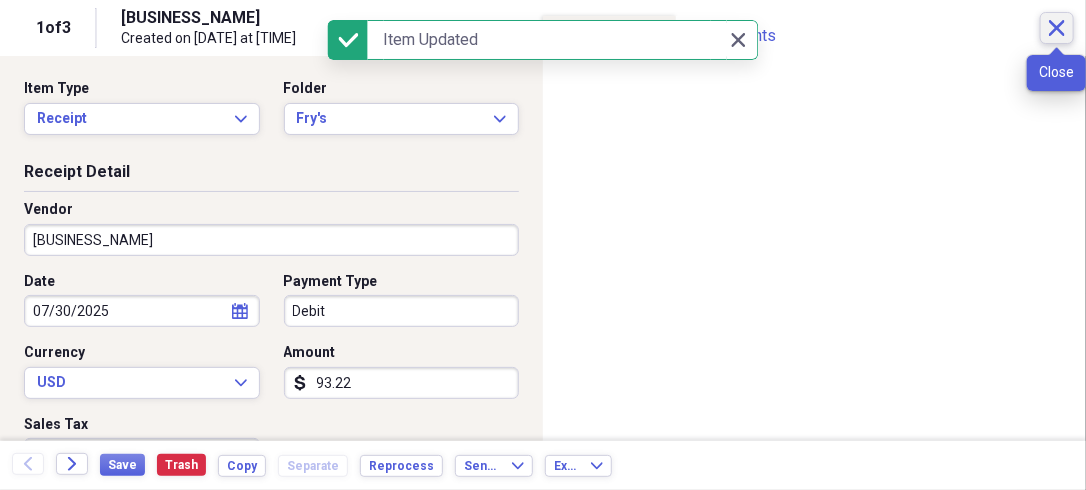 click on "Close" 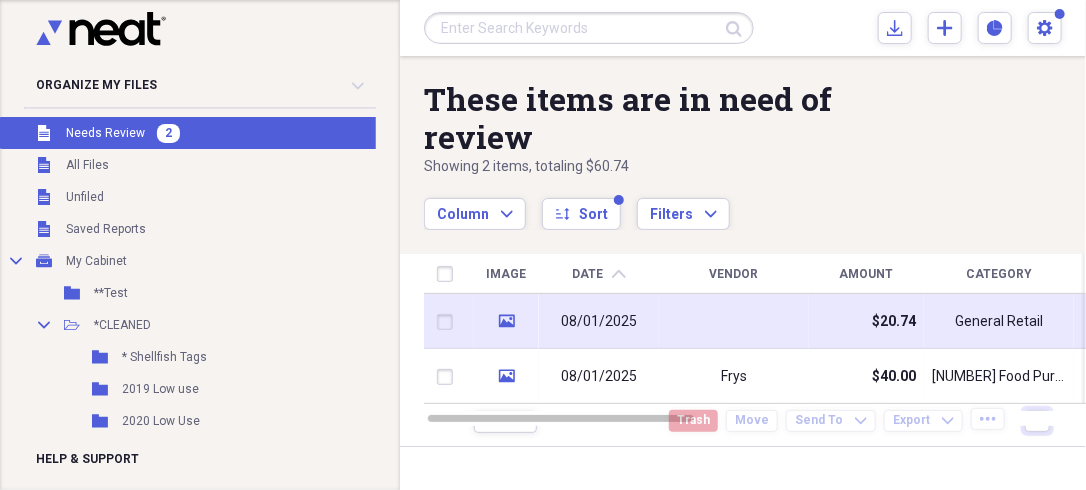click at bounding box center [734, 321] 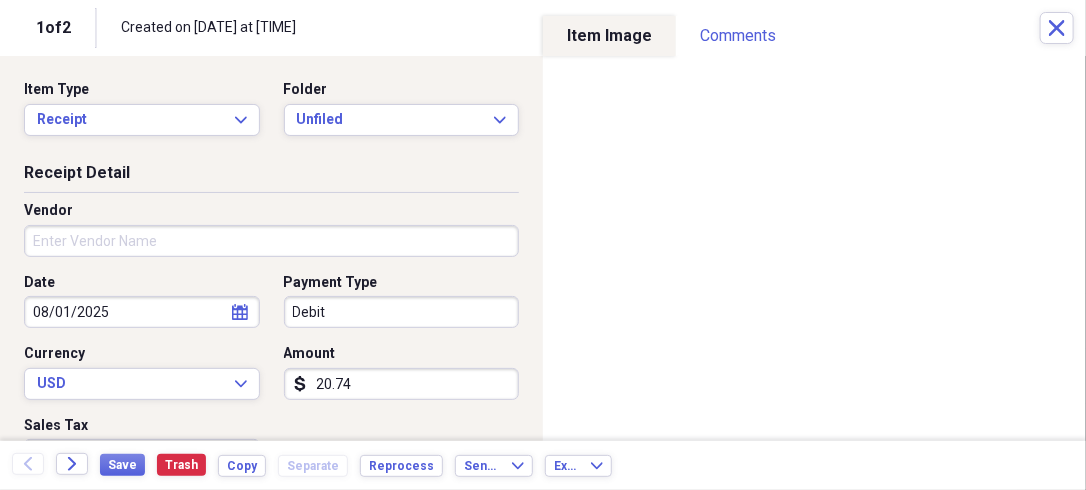 click on "Folder Bakemark" at bounding box center [543, 245] 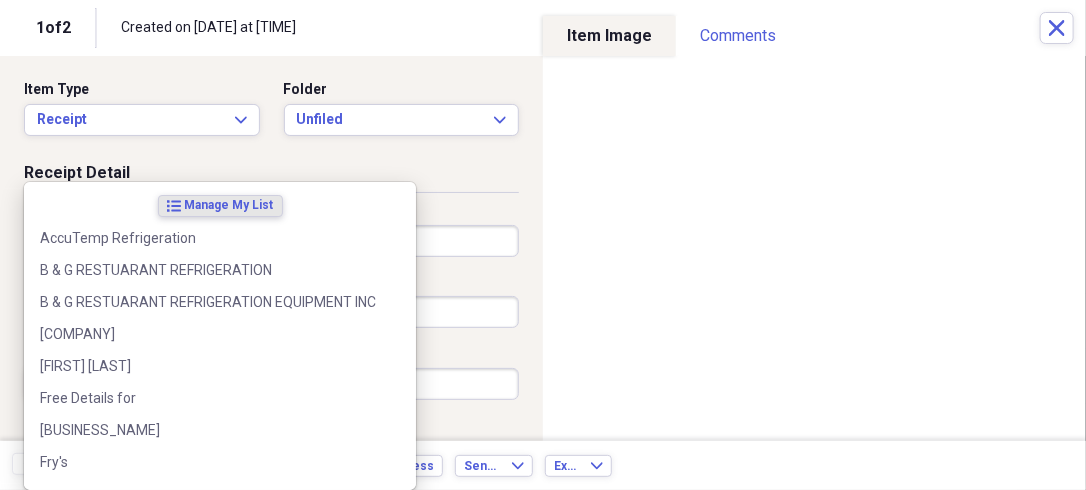type on "[BUSINESS_NAME]" 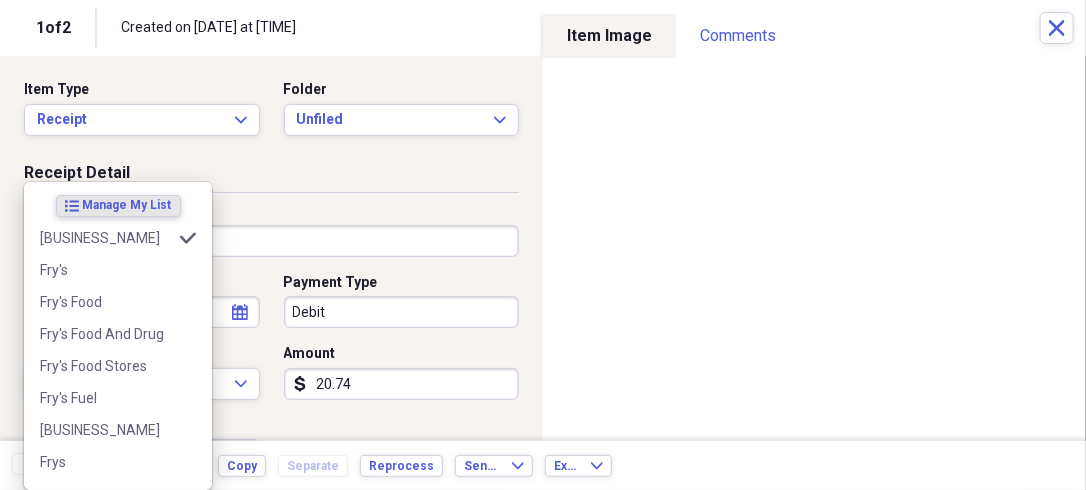 type on "[NUMBER] Food Purchases" 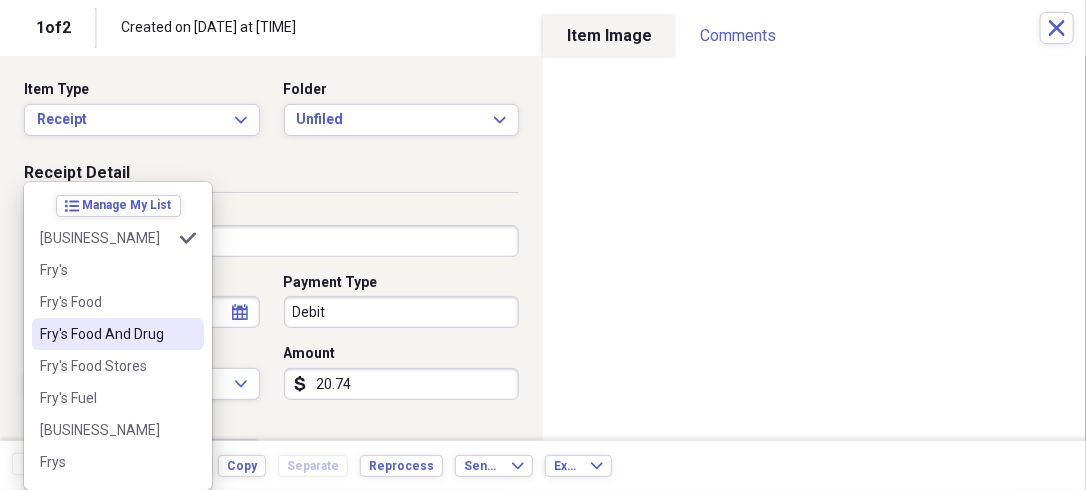 click on "Fry's Food And Drug" at bounding box center (106, 334) 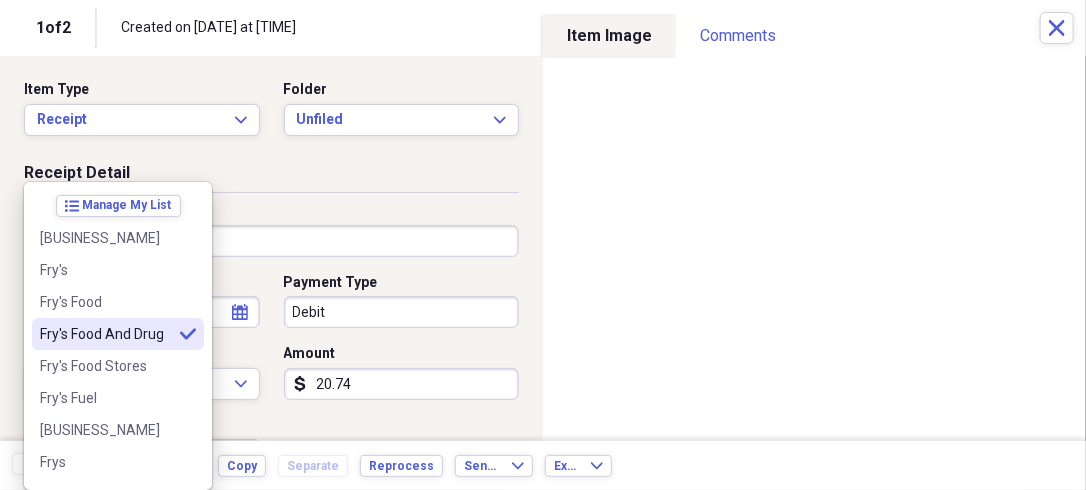 type on "Fry's Food And Drug" 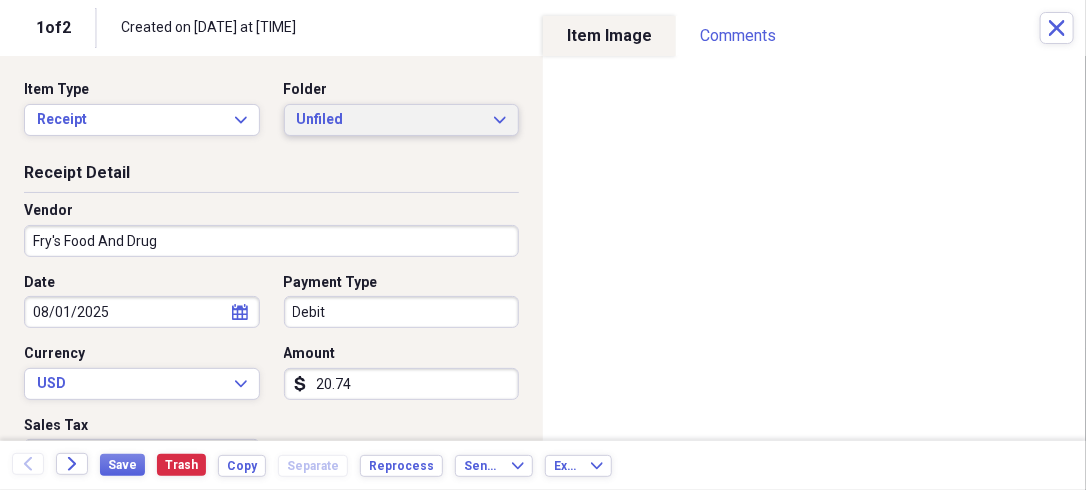 click on "Unfiled Expand" at bounding box center (402, 120) 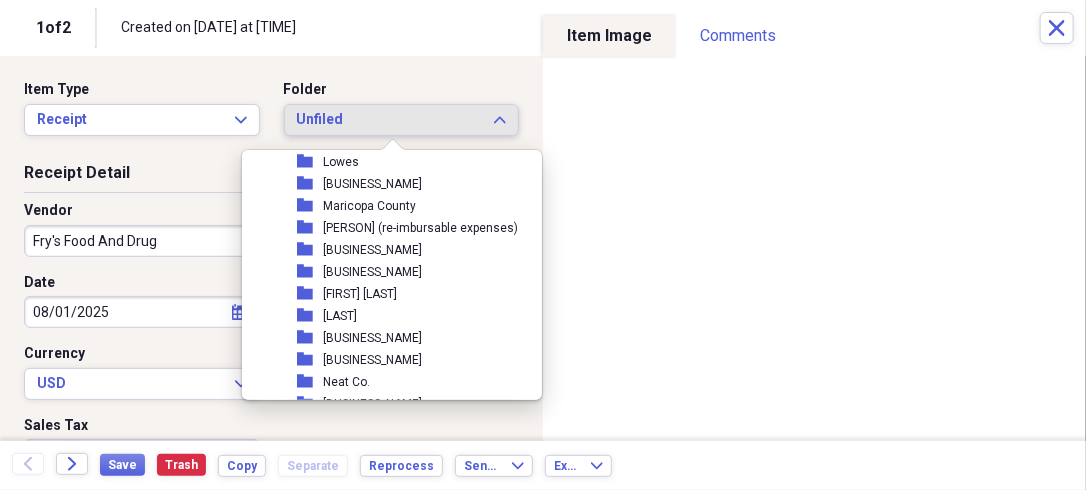 scroll, scrollTop: 873, scrollLeft: 0, axis: vertical 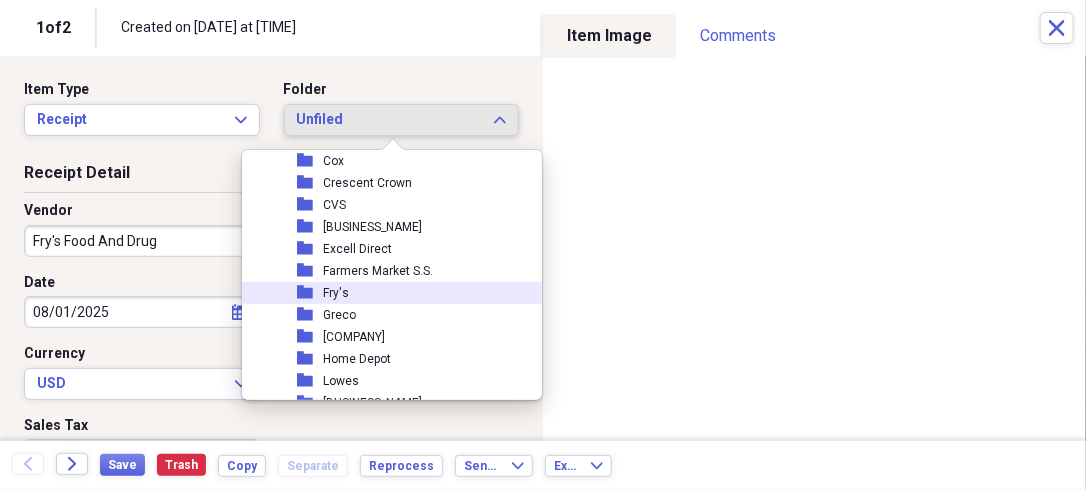 click on "Fry's" at bounding box center (336, 293) 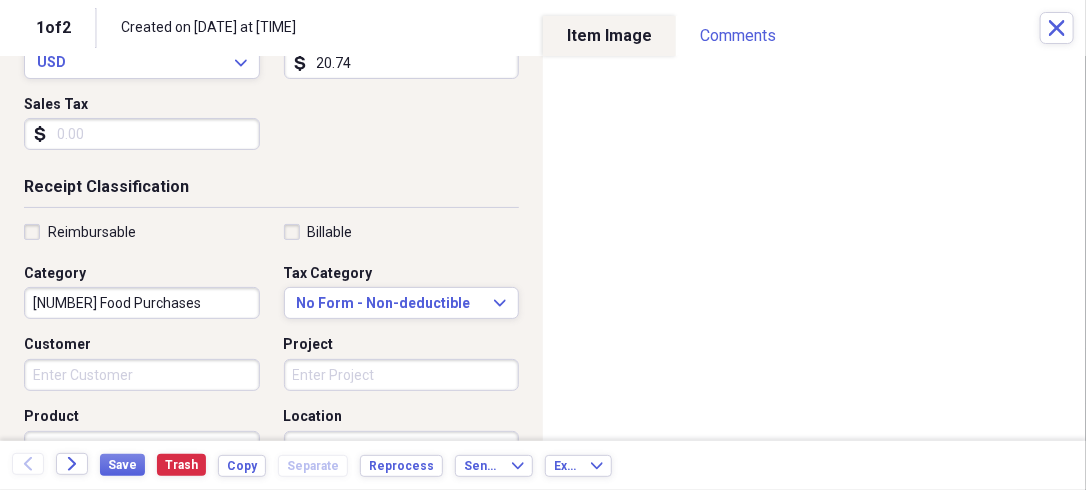 scroll, scrollTop: 316, scrollLeft: 0, axis: vertical 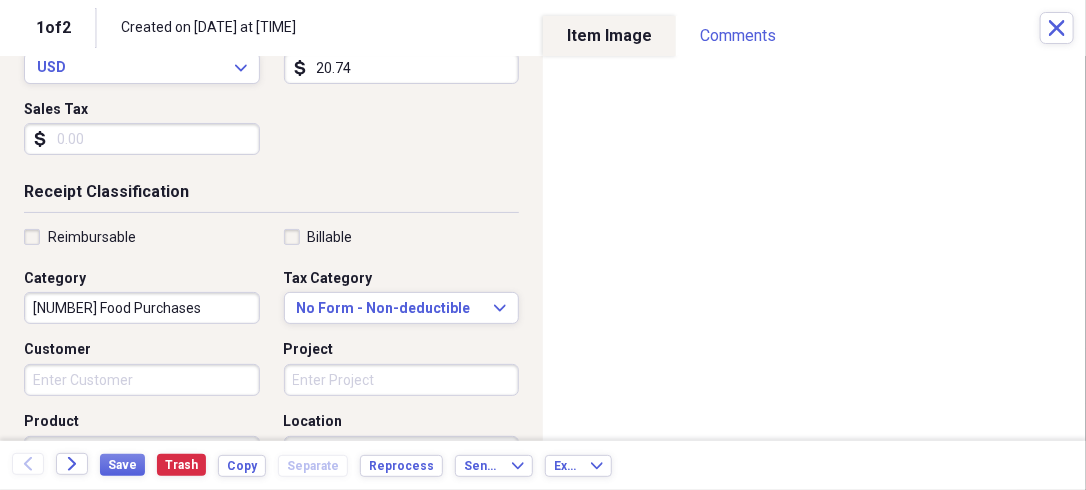 click on "Sales Tax" at bounding box center (142, 139) 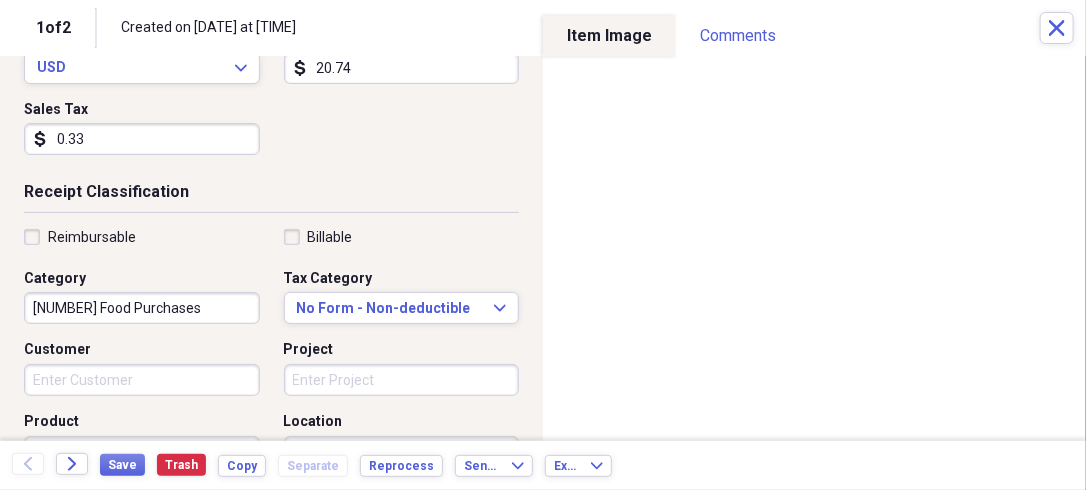type on "0.33" 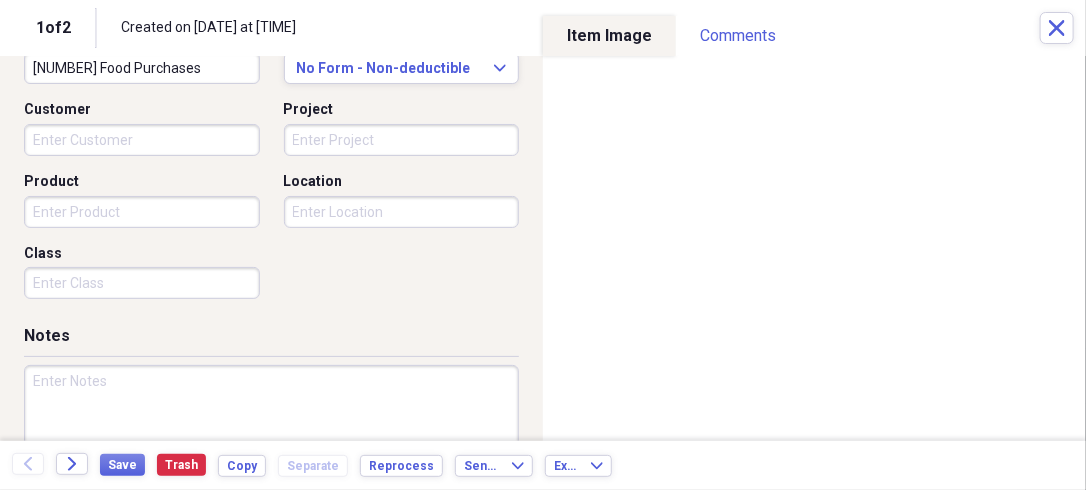 scroll, scrollTop: 556, scrollLeft: 0, axis: vertical 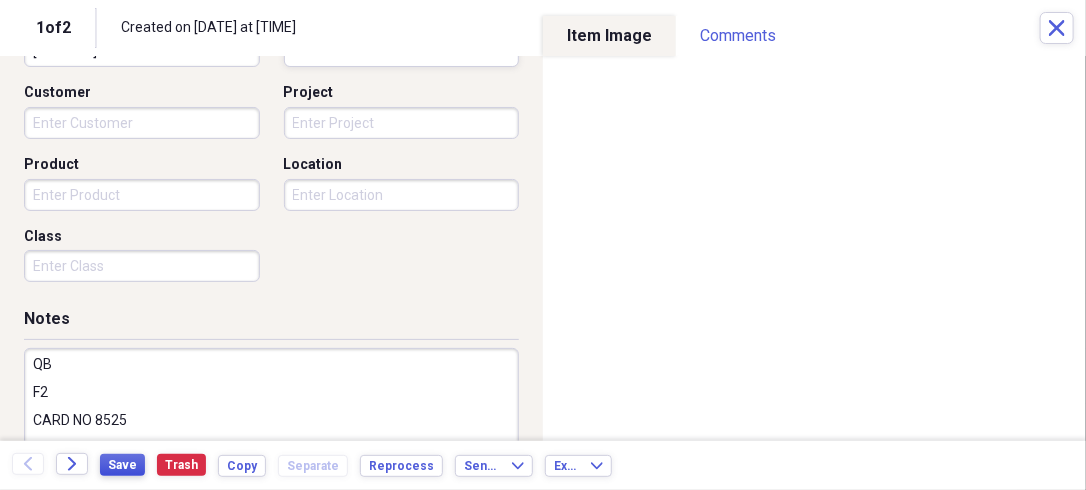 click on "Save" at bounding box center (122, 465) 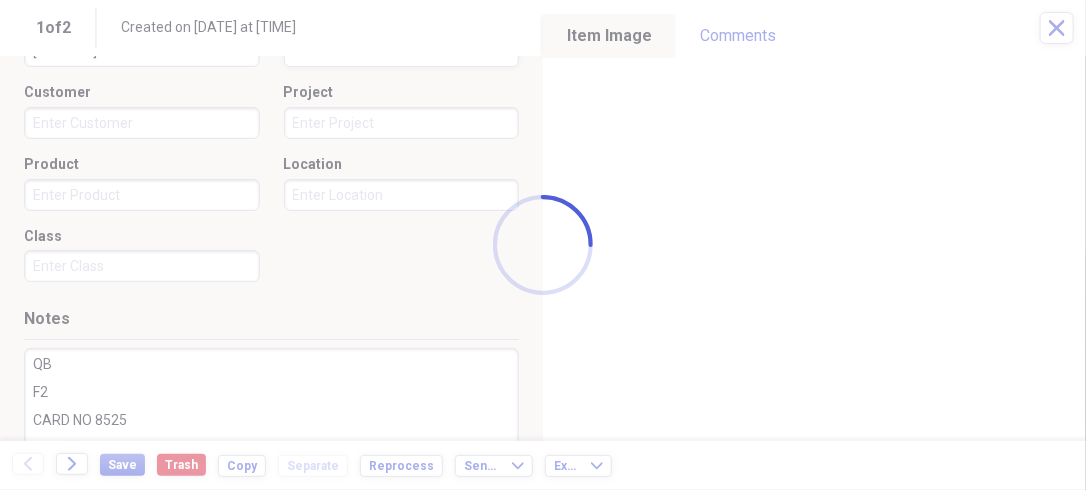 type on "QB
F2
CARD NO 8525" 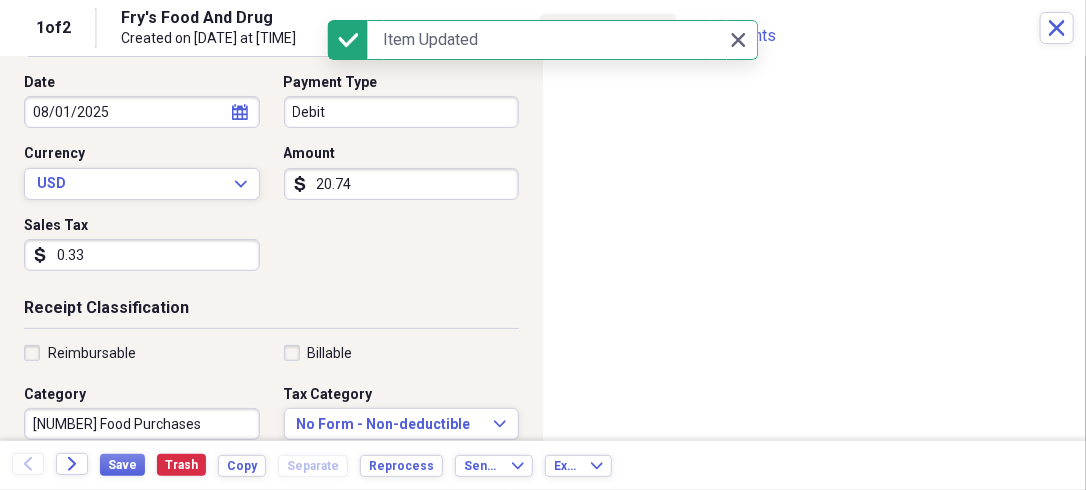 scroll, scrollTop: 0, scrollLeft: 0, axis: both 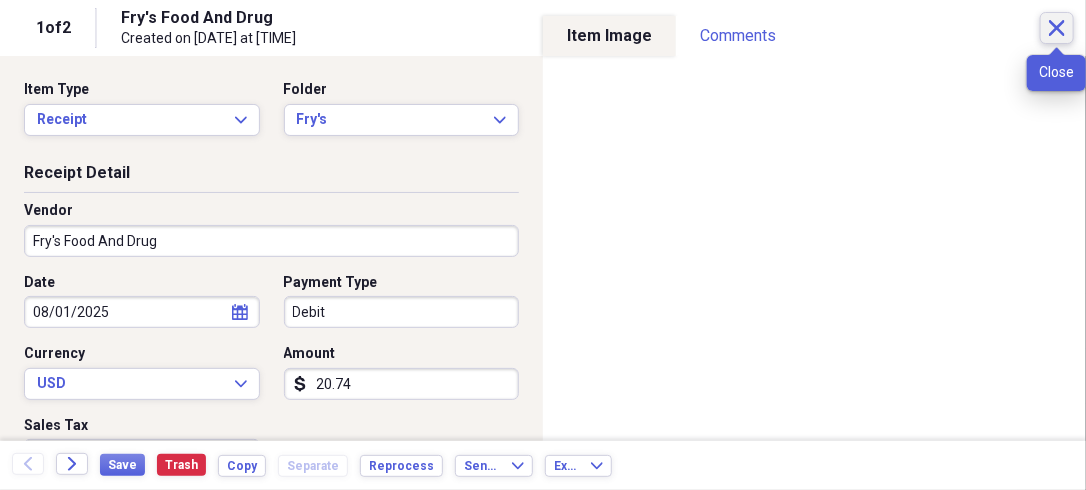 click 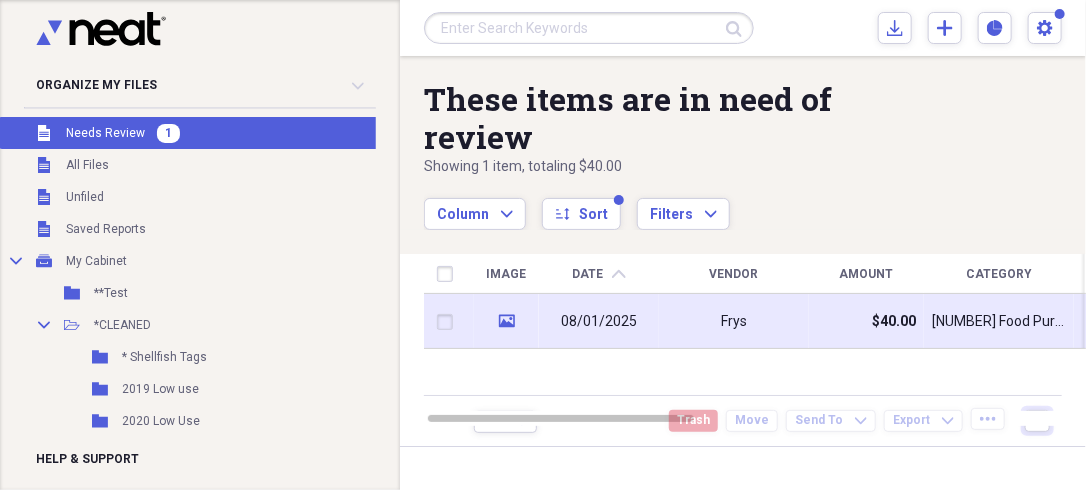 click on "08/01/2025" at bounding box center [599, 321] 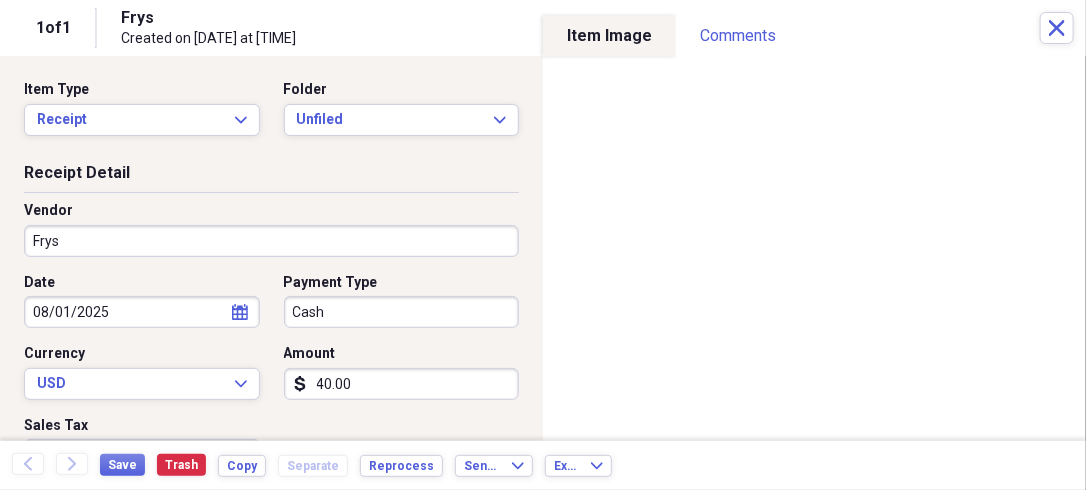 click on "Organize My Files Collapse Unfiled Needs Review Unfiled All Files Unfiled Unfiled Unfiled Saved Reports Collapse My Cabinet My Cabinet Add Folder Folder **Test Add Folder Collapse Open Folder *CLEANED Add Folder Folder * Shellfish Tags Add Folder Folder 2019 Low use Add Folder Folder 2020 Low Use Add Folder Folder 2021 Low Use Add Folder Expand Folder 2022 Low Use Add Folder Folder 2023 Low Use Add Folder Collapse Open Folder 2024 Low Use Add Folder Folder 2025 Low Use Add Folder Folder 84th Glen Add Folder Folder Accessories by Elyane Add Folder Folder Albertson's Add Folder Folder ALDI Add Folder Folder Alida Restaurant Supply Add Folder Folder APS Add Folder Folder Arizona Community Farmers Markets Add Folder Folder AZ DOREV Add Folder Folder AZ DOT Add Folder Folder AZ Propane Add Folder Folder AZ Wood Farmer Add Folder Collapse Open Folder B & G RESTAUURANT REF. Add Folder Folder B & G RESTAURANT REFRIG Add Folder Folder B 7 G RESTAURANT REFRIGERATION Add Folder Folder Bakemark Add Folder Folder Folder 1" at bounding box center (543, 245) 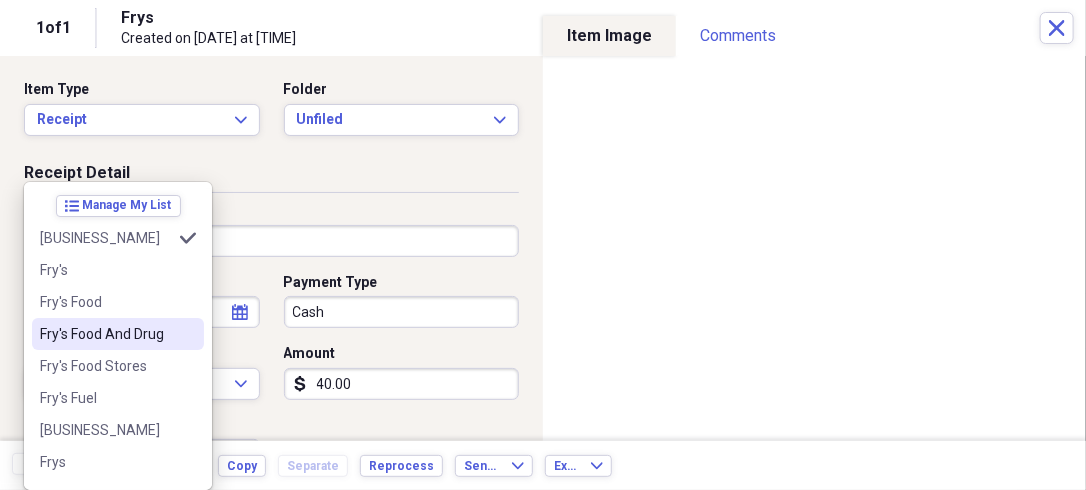 click on "Fry's Food And Drug" at bounding box center [106, 334] 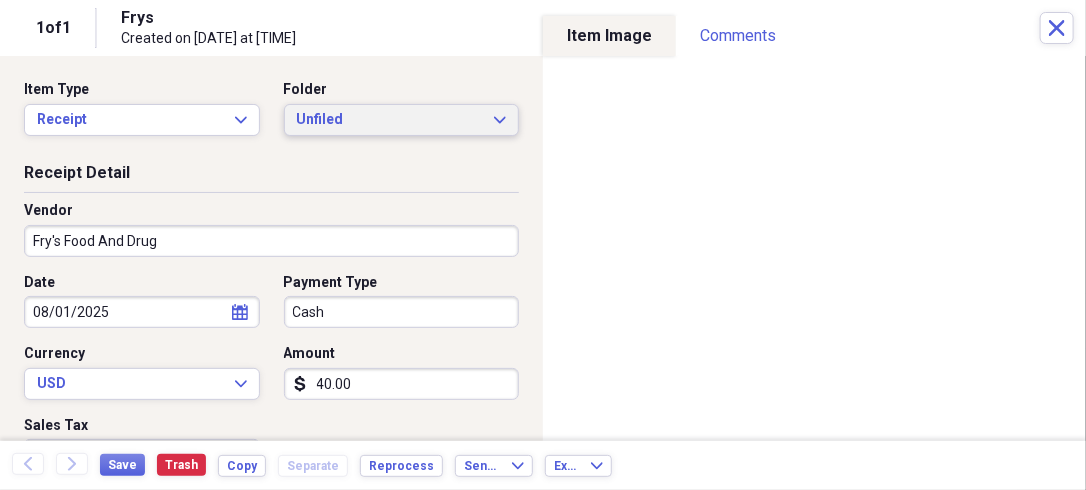 click on "Unfiled" at bounding box center (390, 120) 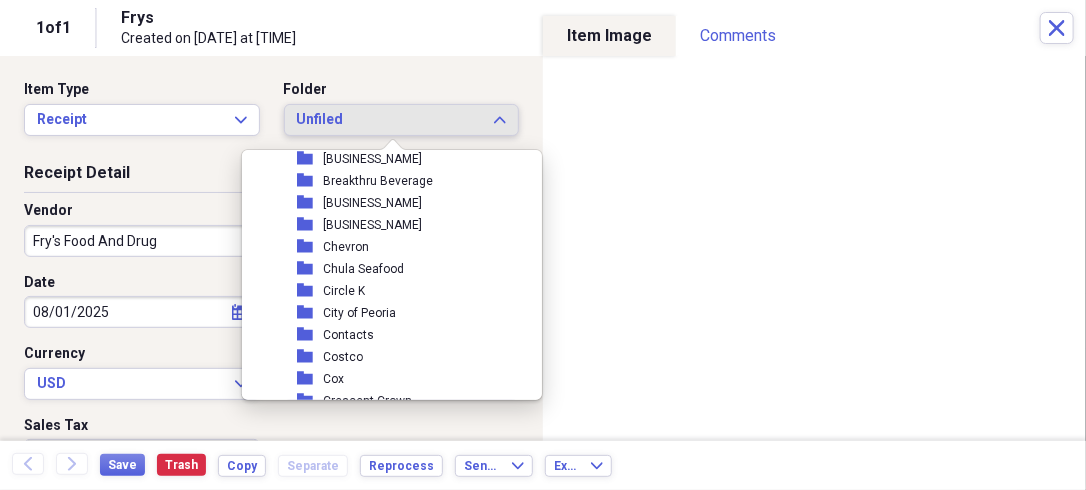 scroll, scrollTop: 873, scrollLeft: 0, axis: vertical 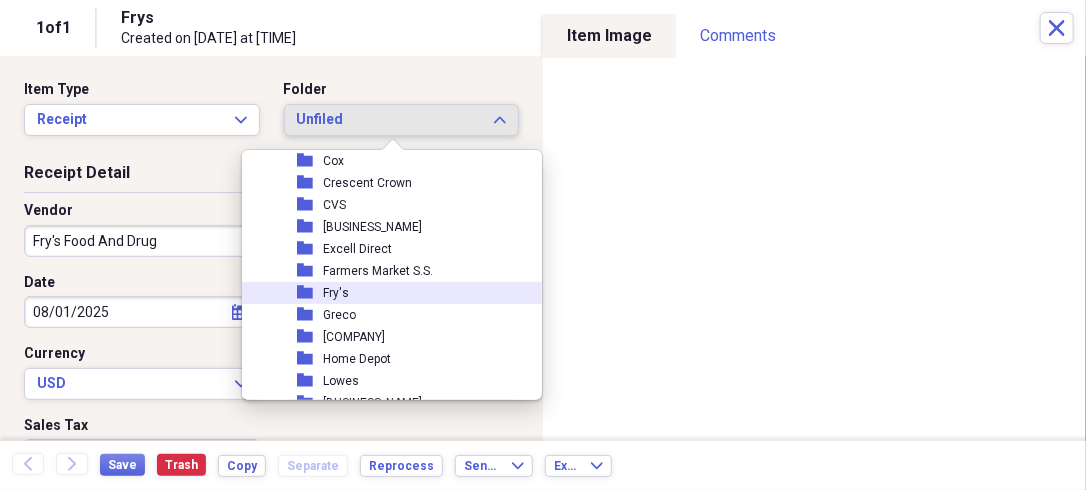 click 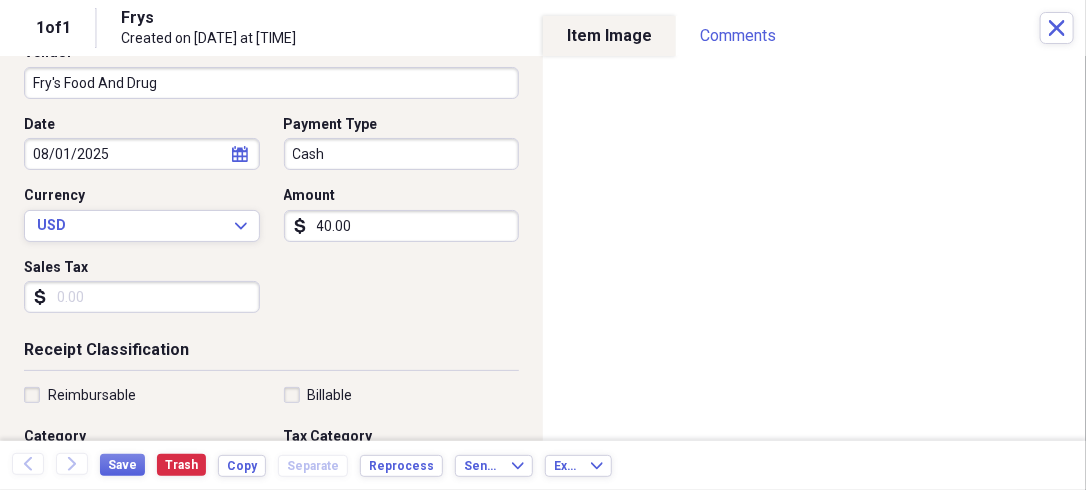 scroll, scrollTop: 159, scrollLeft: 0, axis: vertical 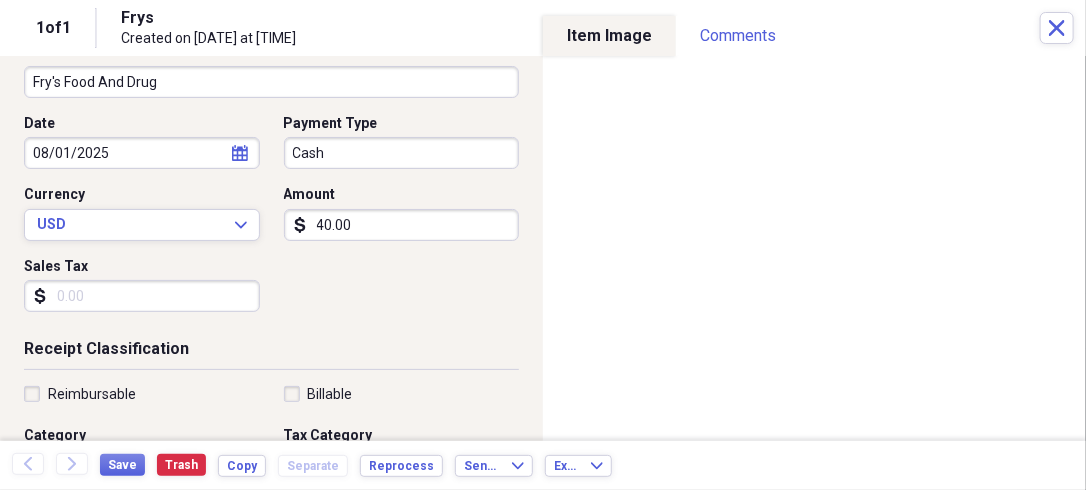 click on "40.00" at bounding box center [402, 225] 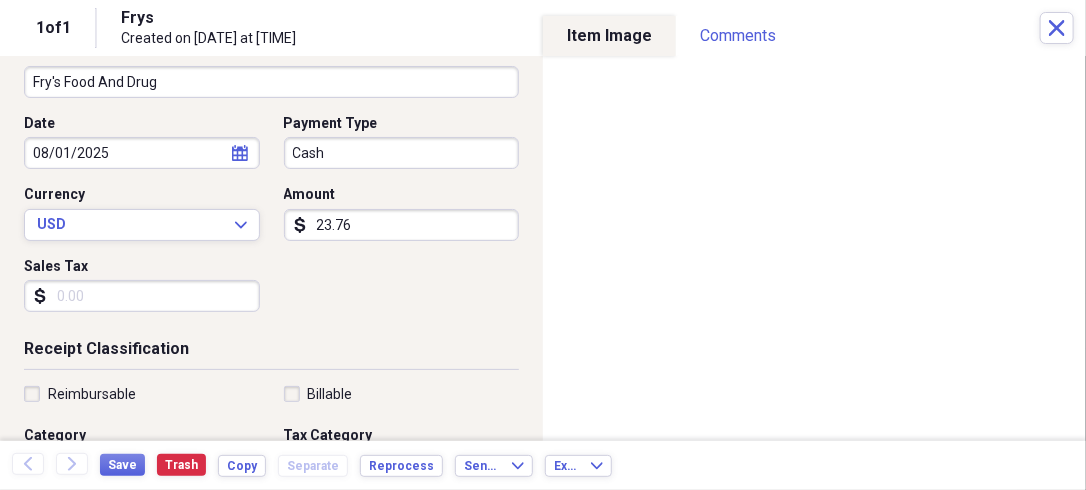 type on "23.76" 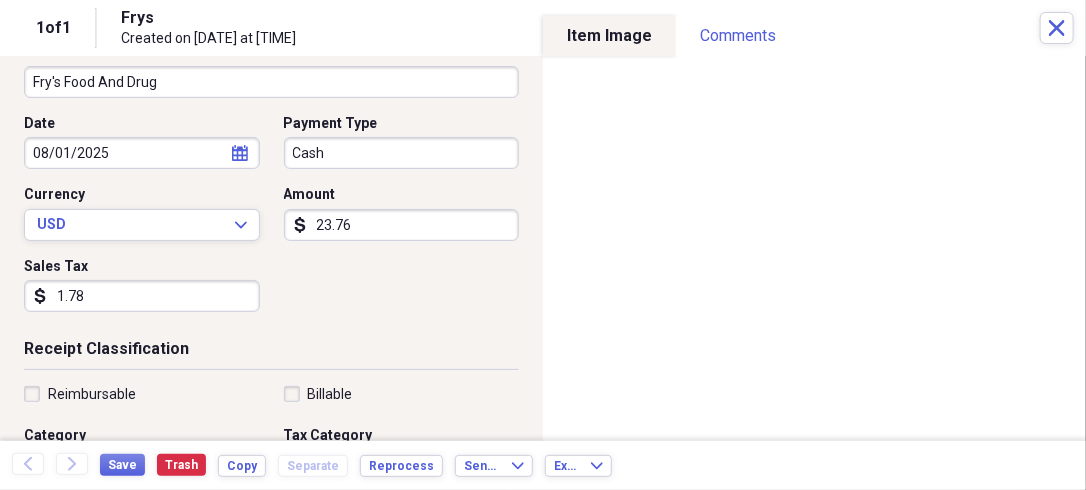 type on "1.78" 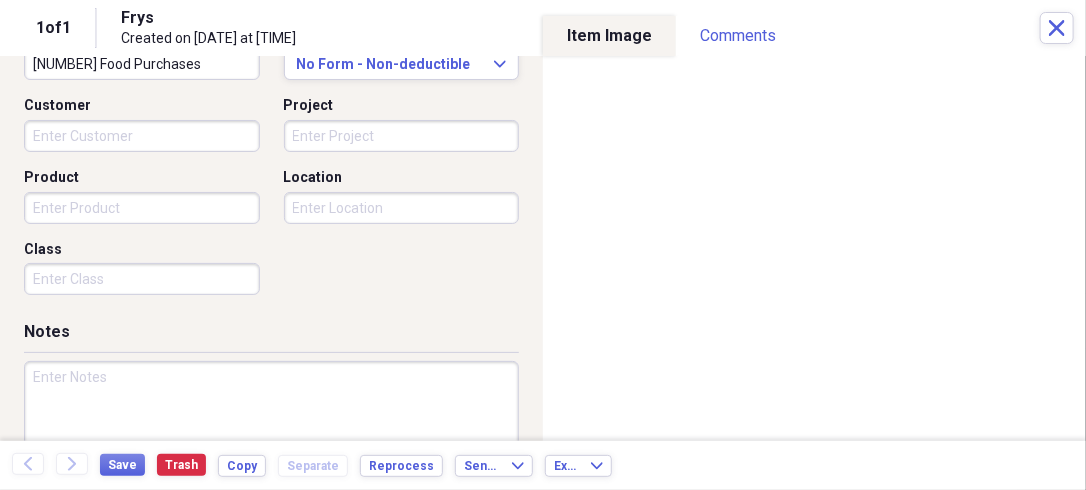 scroll, scrollTop: 560, scrollLeft: 0, axis: vertical 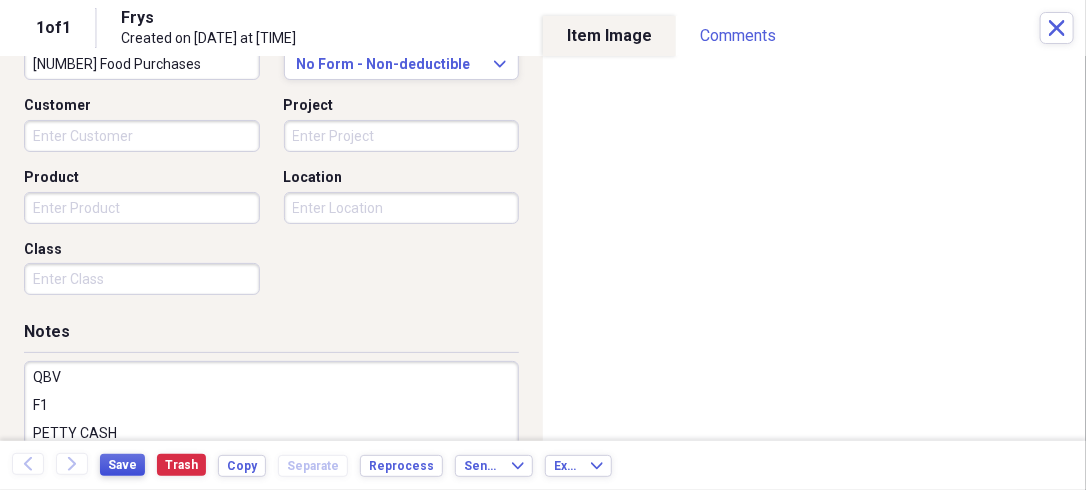 click on "Save" at bounding box center [122, 465] 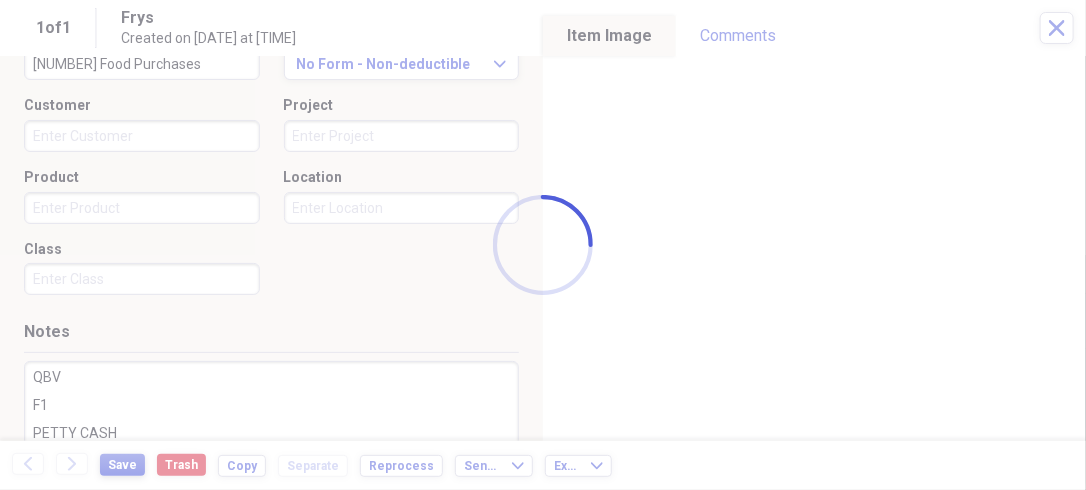 type on "QBV
F1
PETTY CASH" 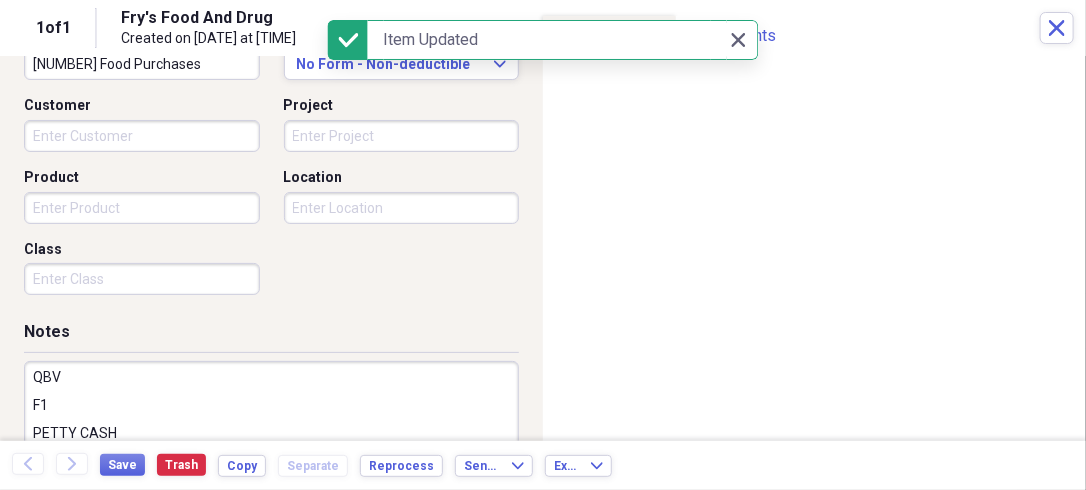 click on "QBV
F1
PETTY CASH" at bounding box center [271, 426] 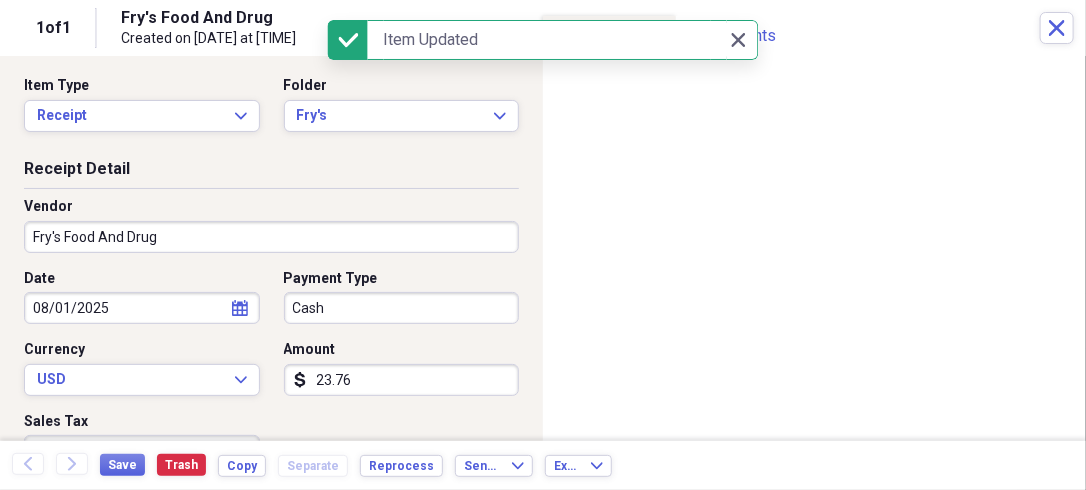 scroll, scrollTop: 0, scrollLeft: 0, axis: both 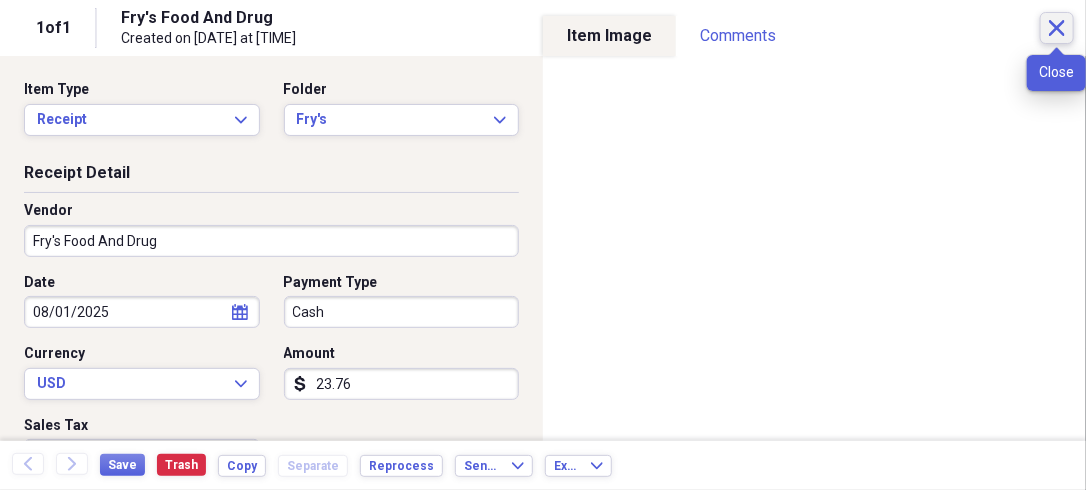click 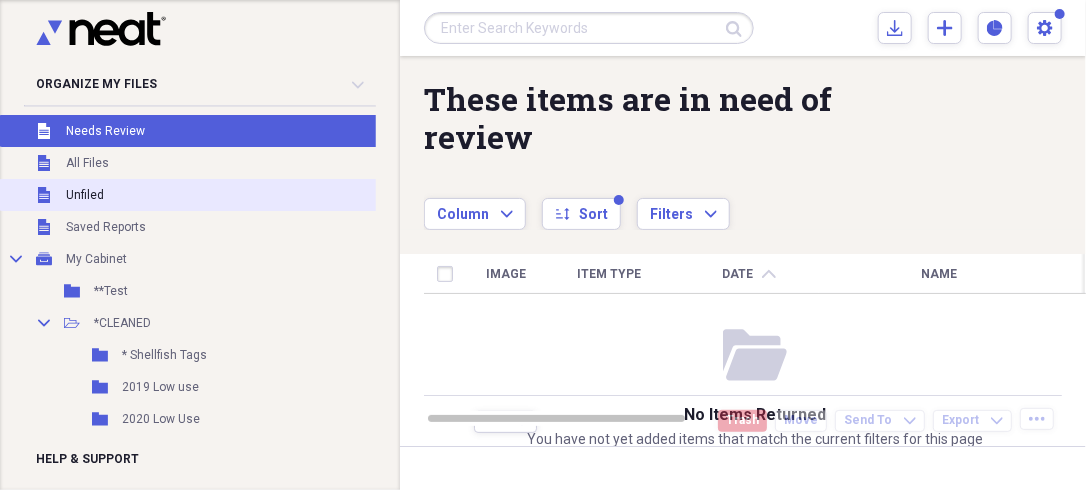click on "Unfiled" at bounding box center [85, 195] 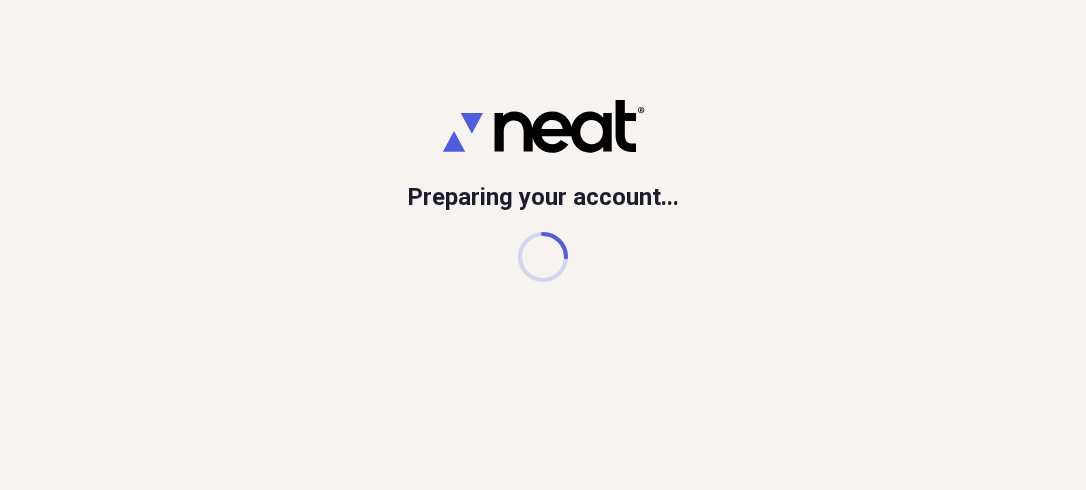 scroll, scrollTop: 0, scrollLeft: 0, axis: both 